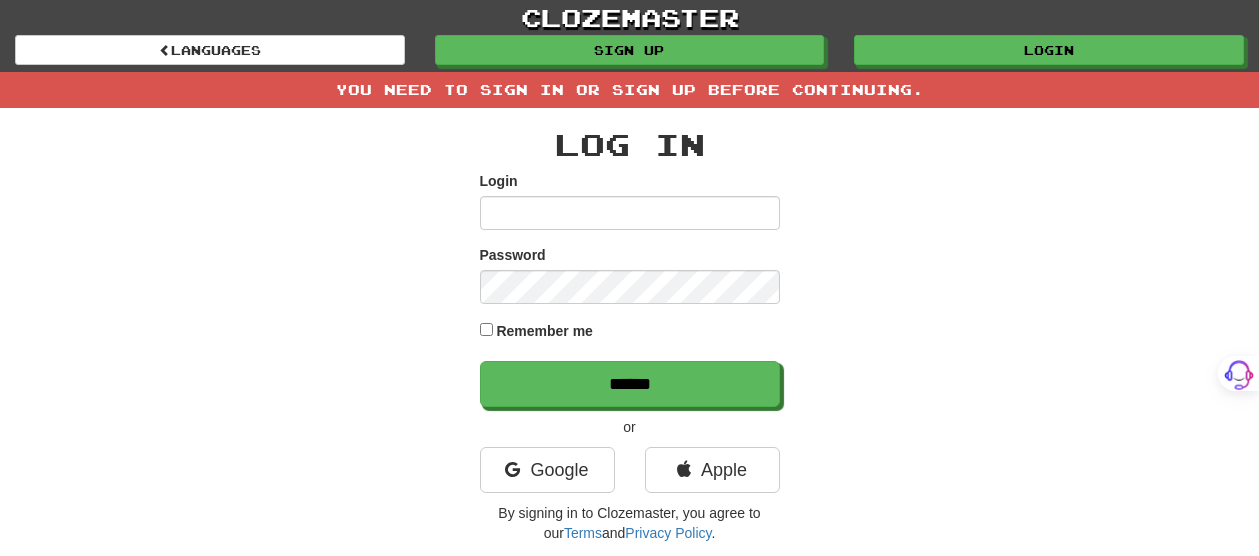 scroll, scrollTop: 0, scrollLeft: 0, axis: both 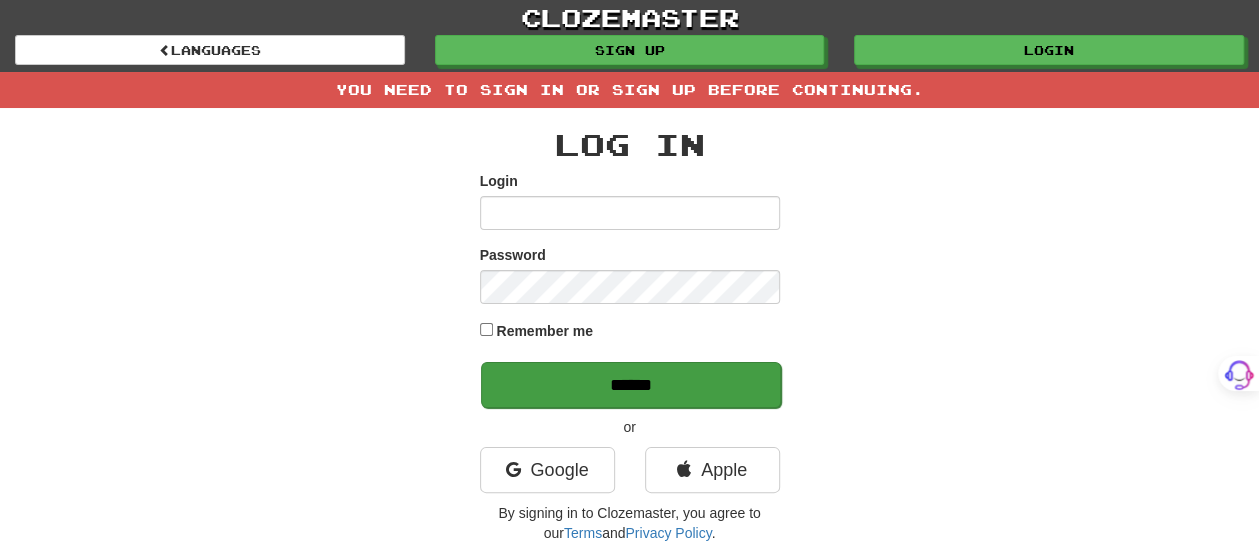 type on "*******" 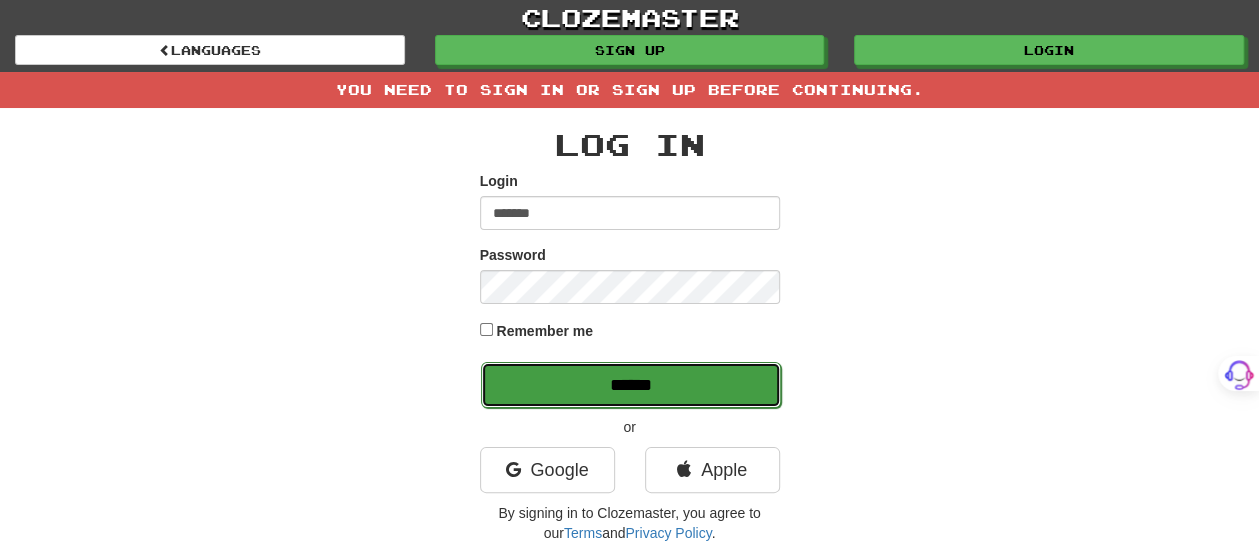 click on "******" at bounding box center [631, 385] 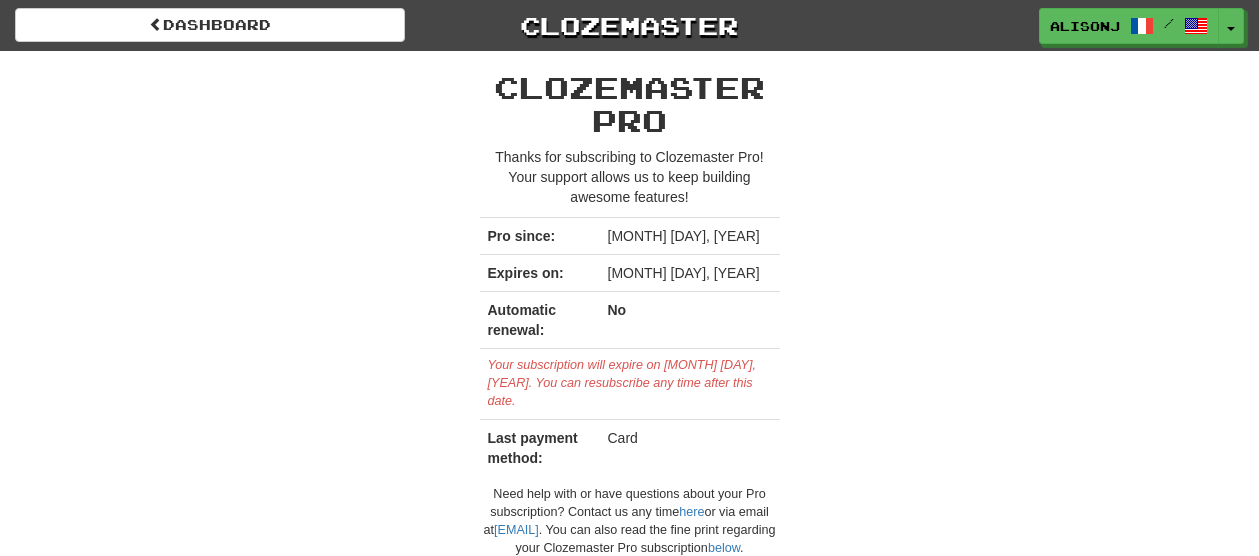 scroll, scrollTop: 0, scrollLeft: 0, axis: both 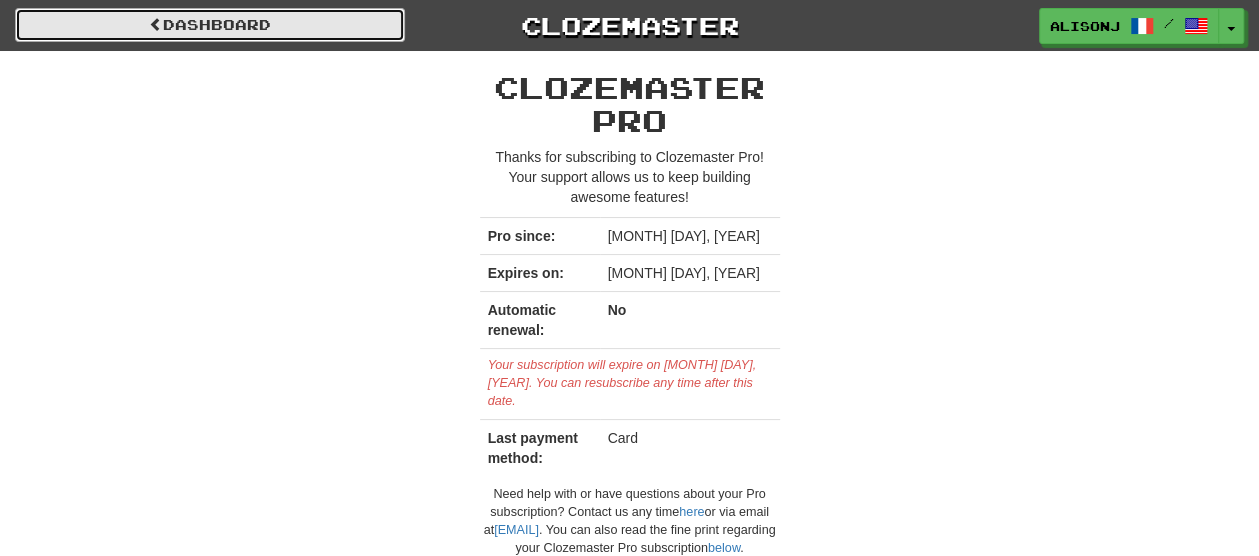 click on "Dashboard" at bounding box center (210, 25) 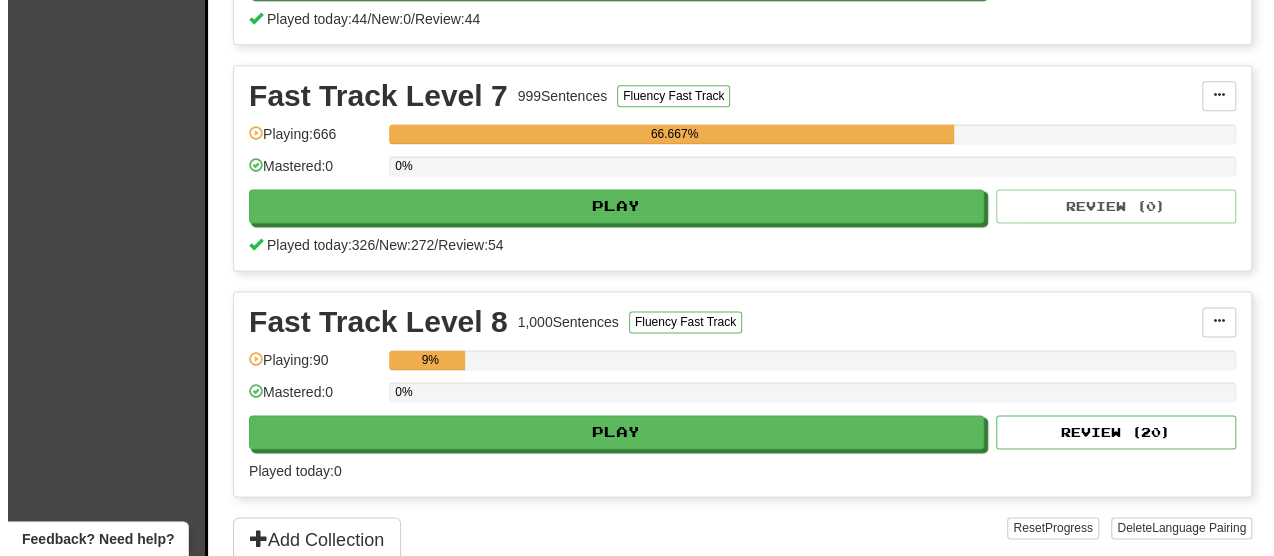 scroll, scrollTop: 1400, scrollLeft: 0, axis: vertical 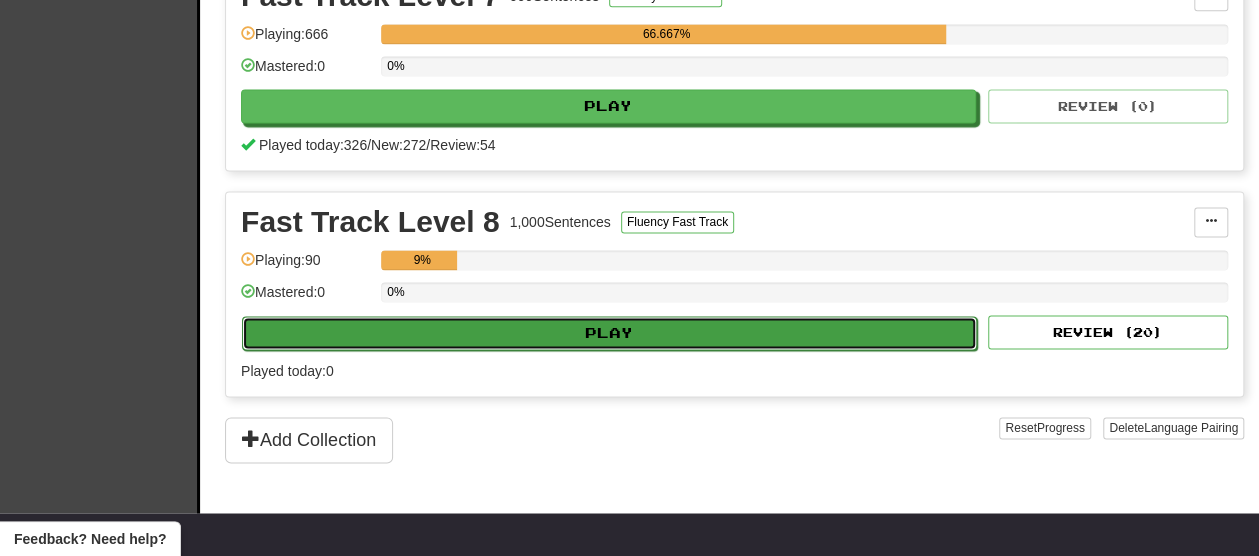 click on "Play" at bounding box center (609, 333) 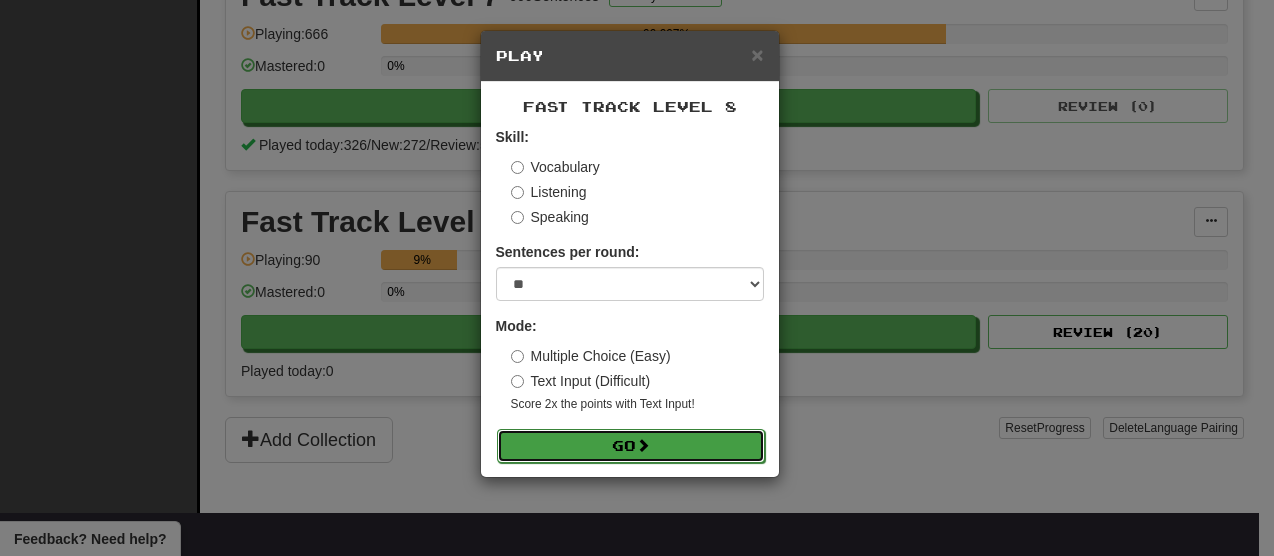 click on "Go" at bounding box center [631, 446] 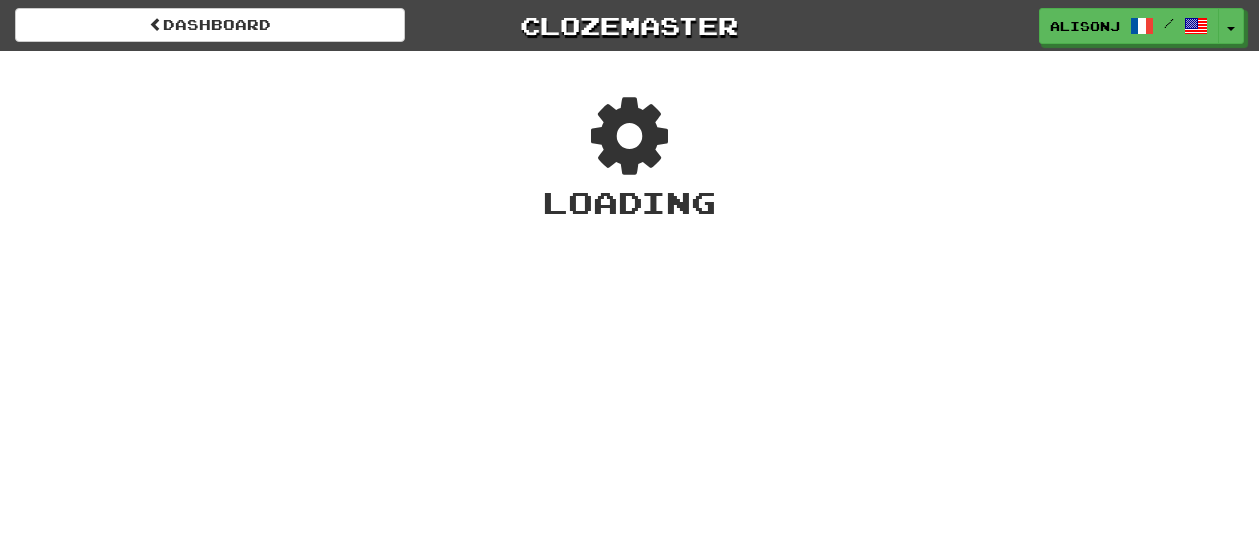 scroll, scrollTop: 0, scrollLeft: 0, axis: both 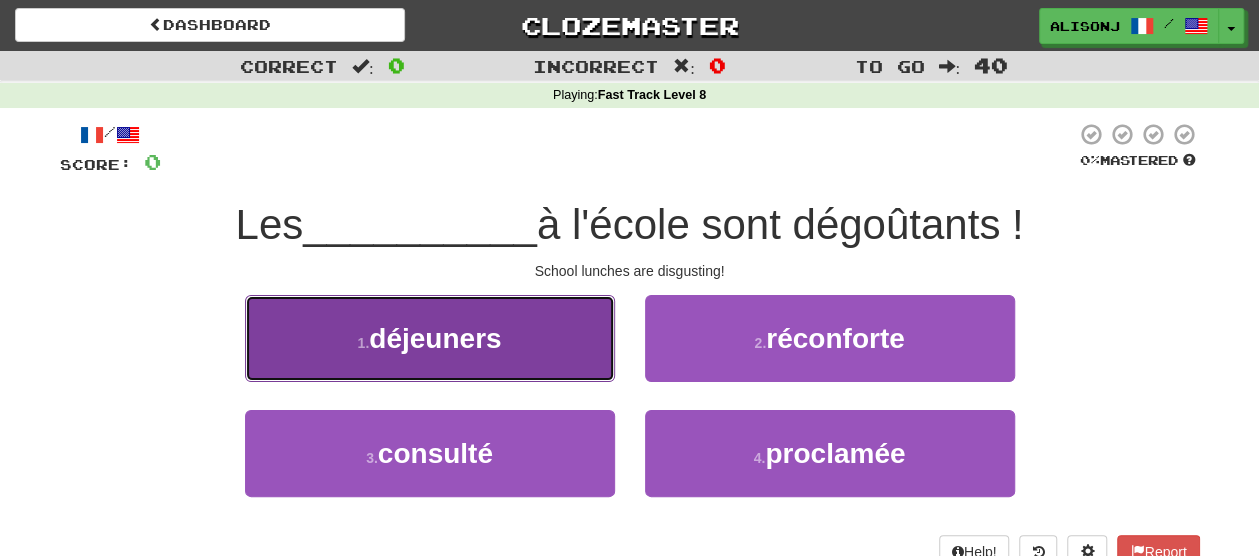 click on "1 . déjeuners" at bounding box center (430, 338) 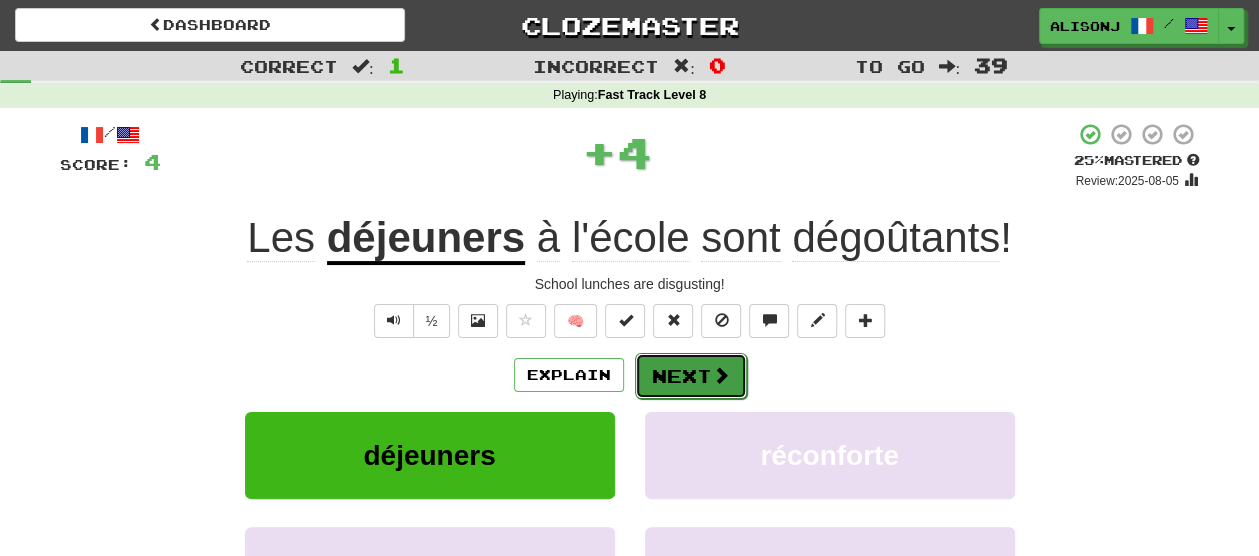 click on "Next" at bounding box center [691, 376] 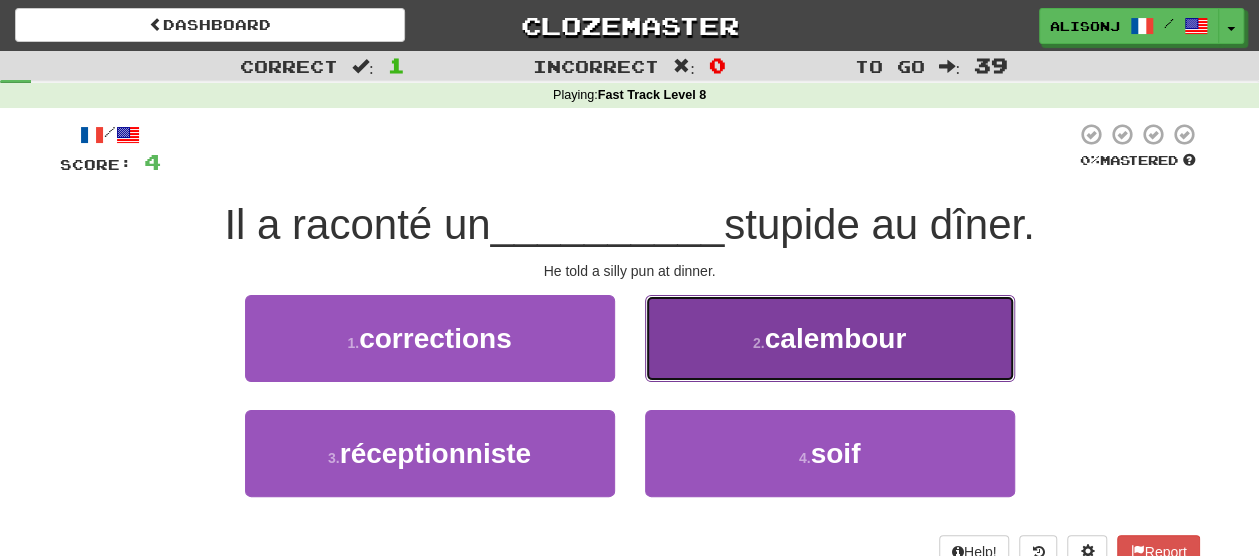 click on "2 . calembour" at bounding box center [830, 338] 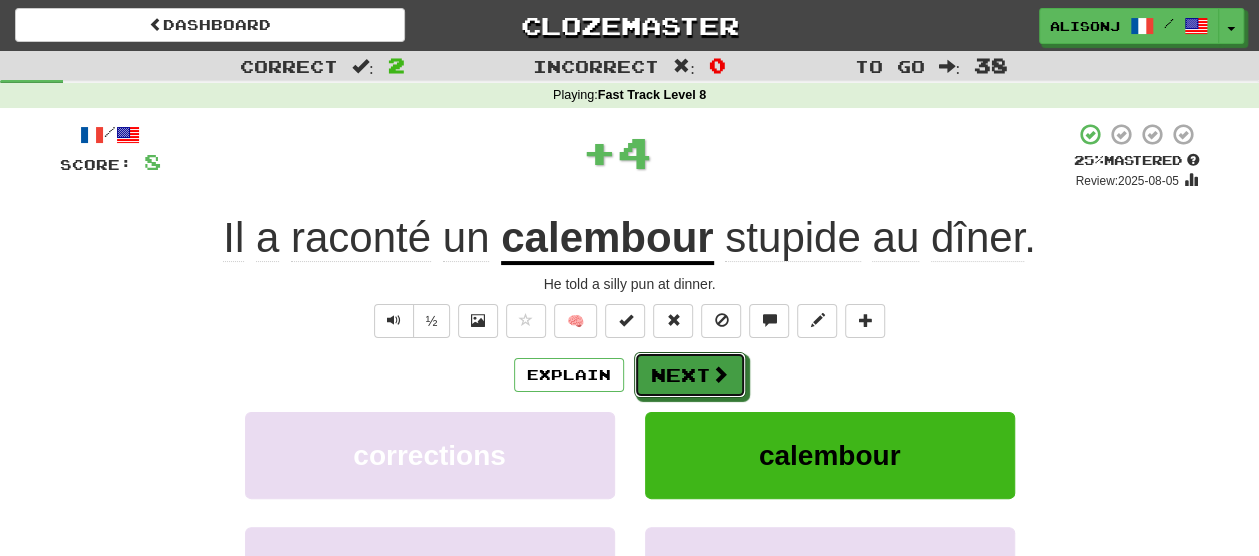 click on "Next" at bounding box center [690, 375] 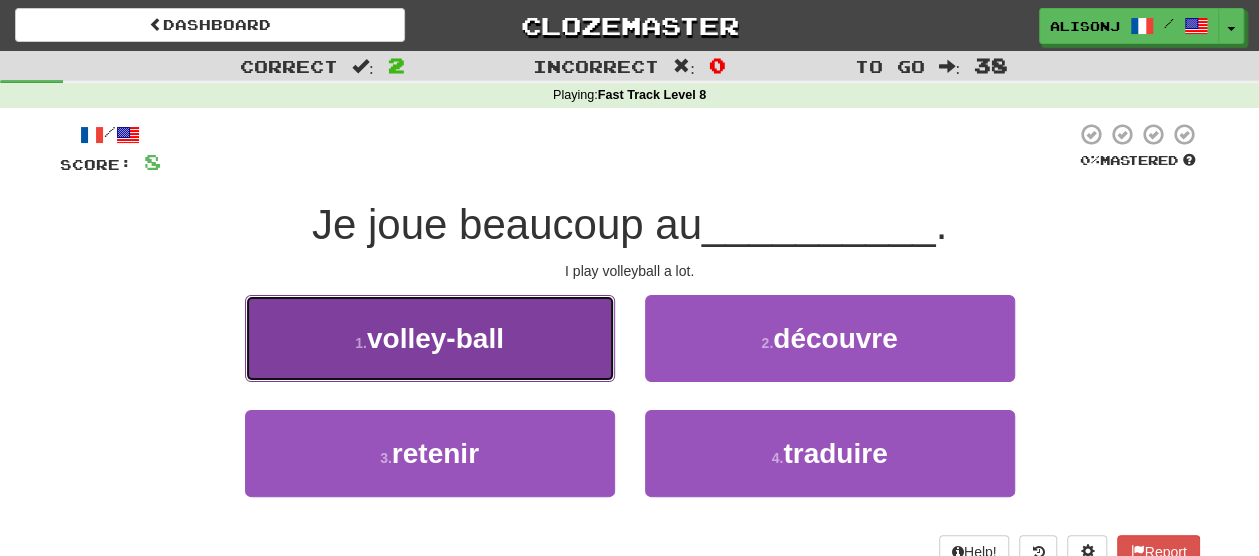 click on "1 . volley-ball" at bounding box center [430, 338] 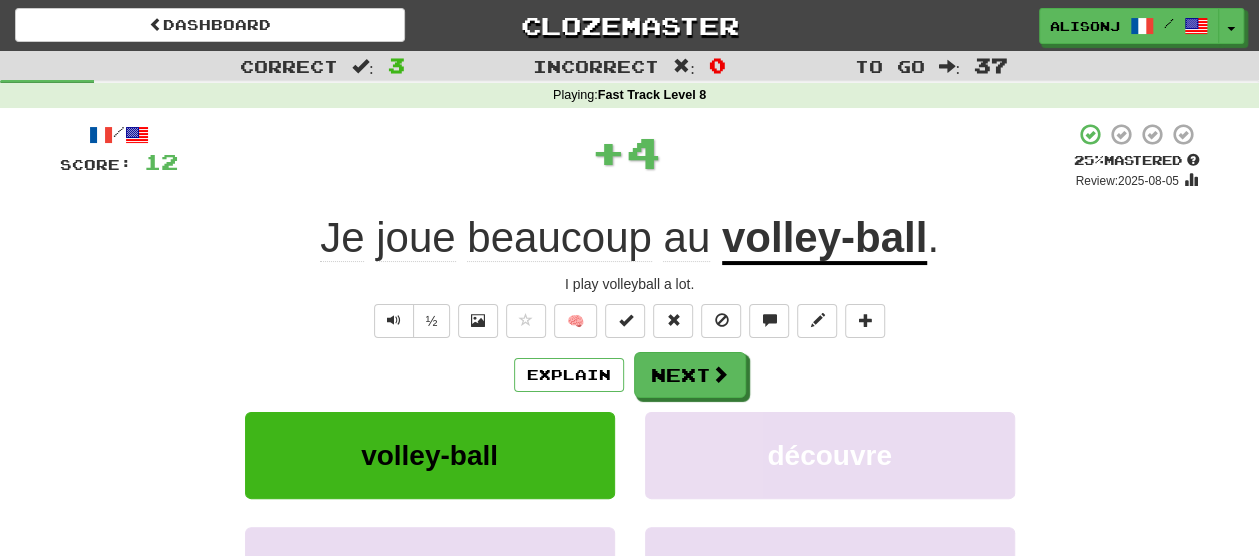 click on "Explain Next" at bounding box center [630, 375] 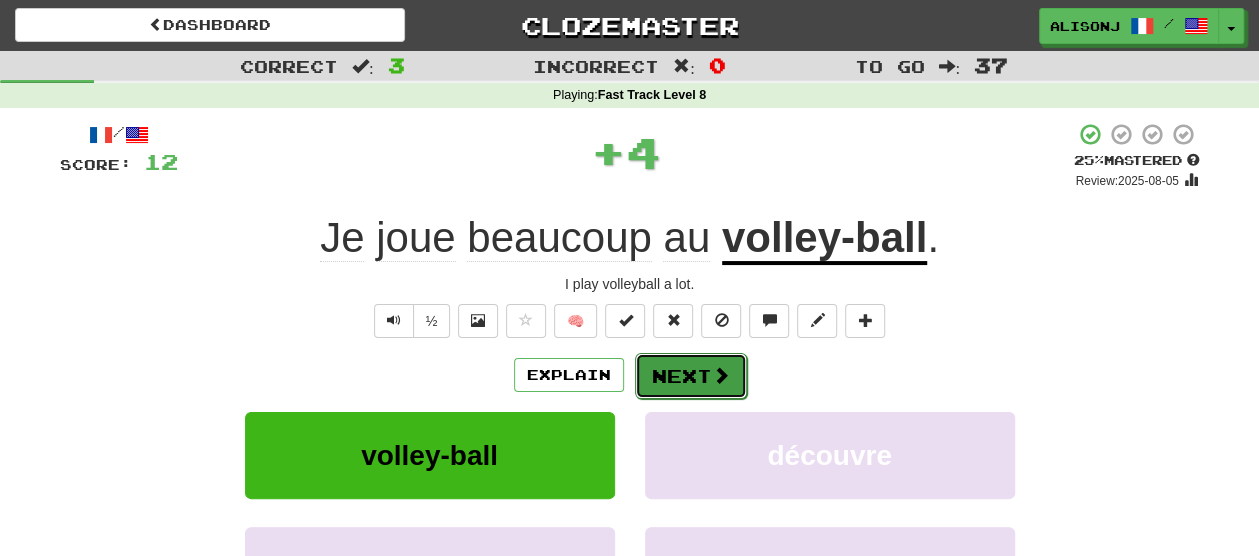 click on "Next" at bounding box center (691, 376) 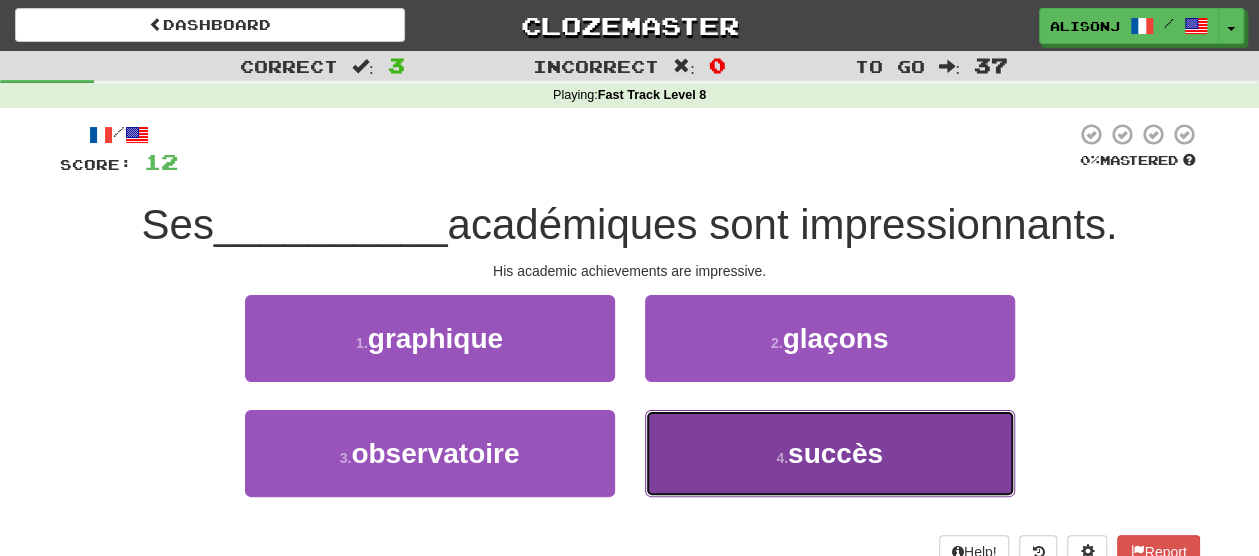 click on "4 . succès" at bounding box center (830, 453) 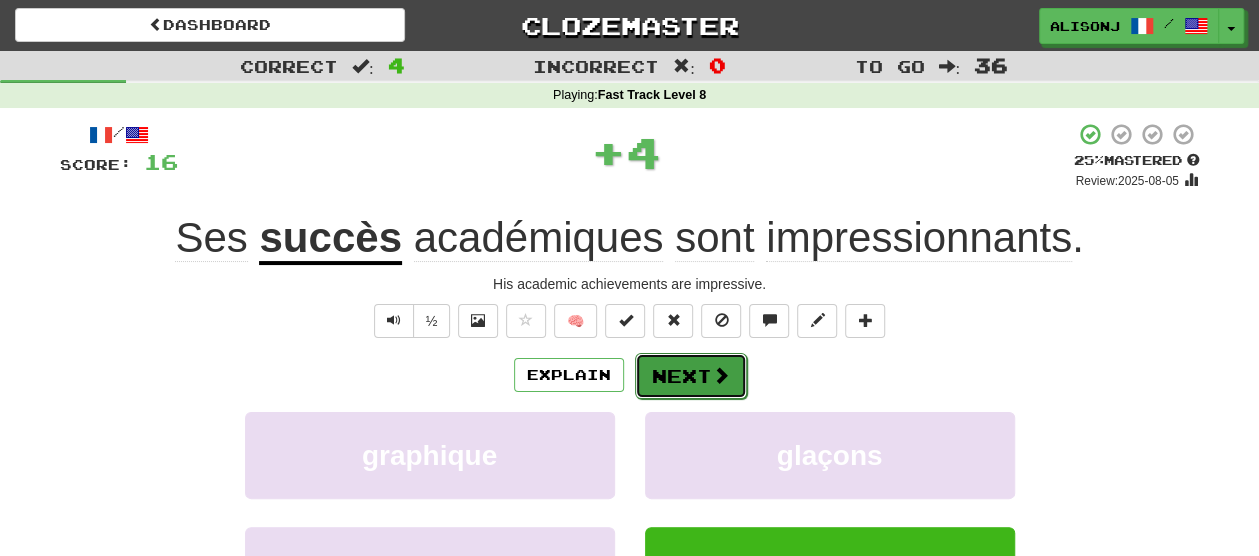 click on "Next" at bounding box center [691, 376] 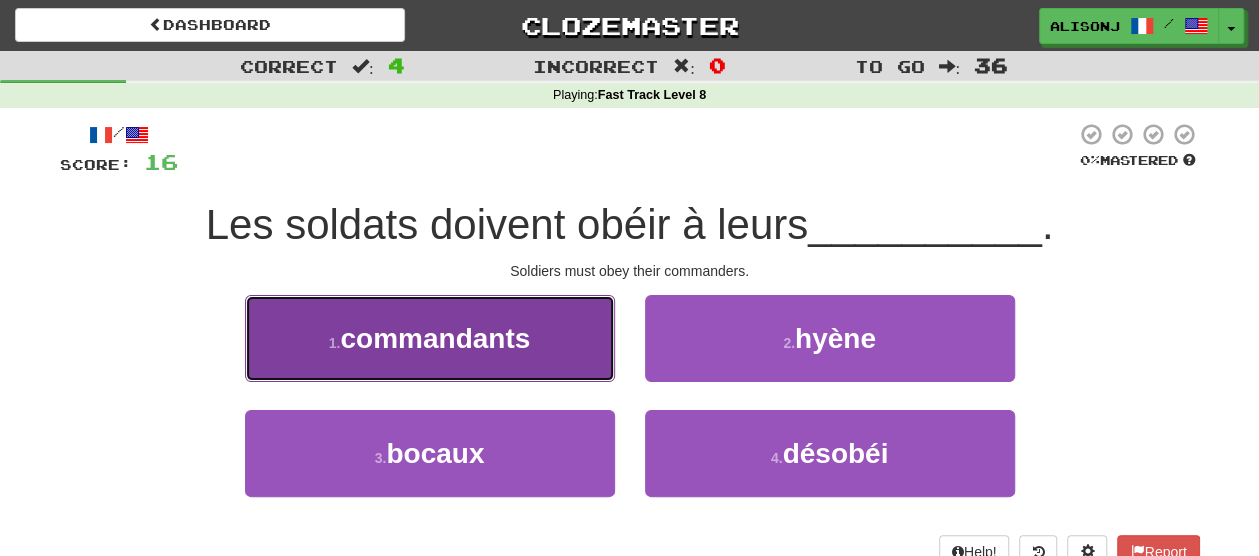 click on "1 . commandants" at bounding box center [430, 338] 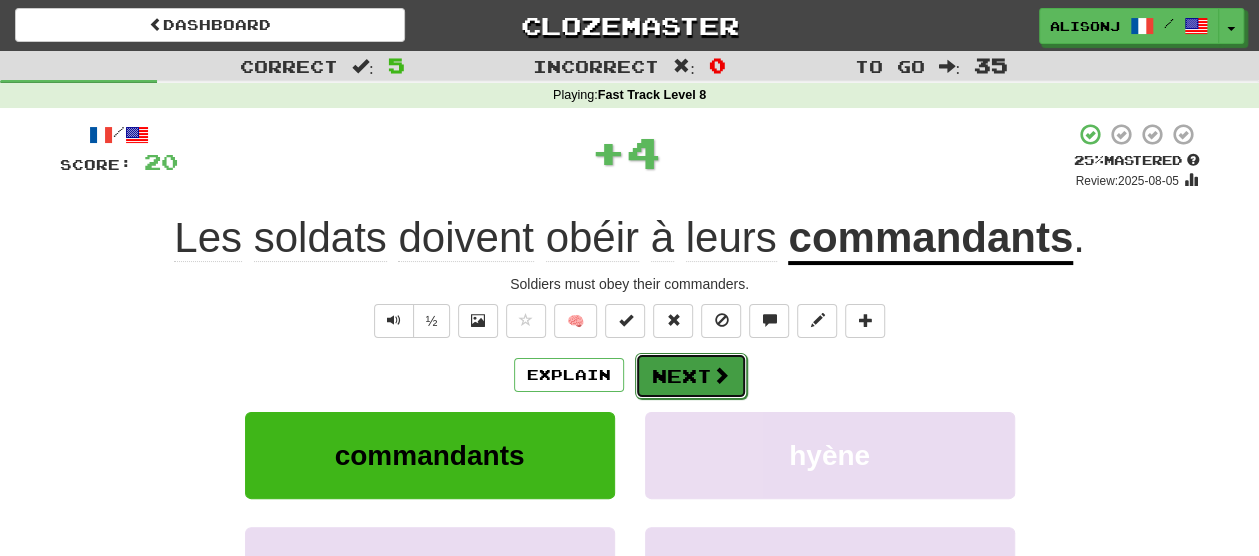 click on "Next" at bounding box center [691, 376] 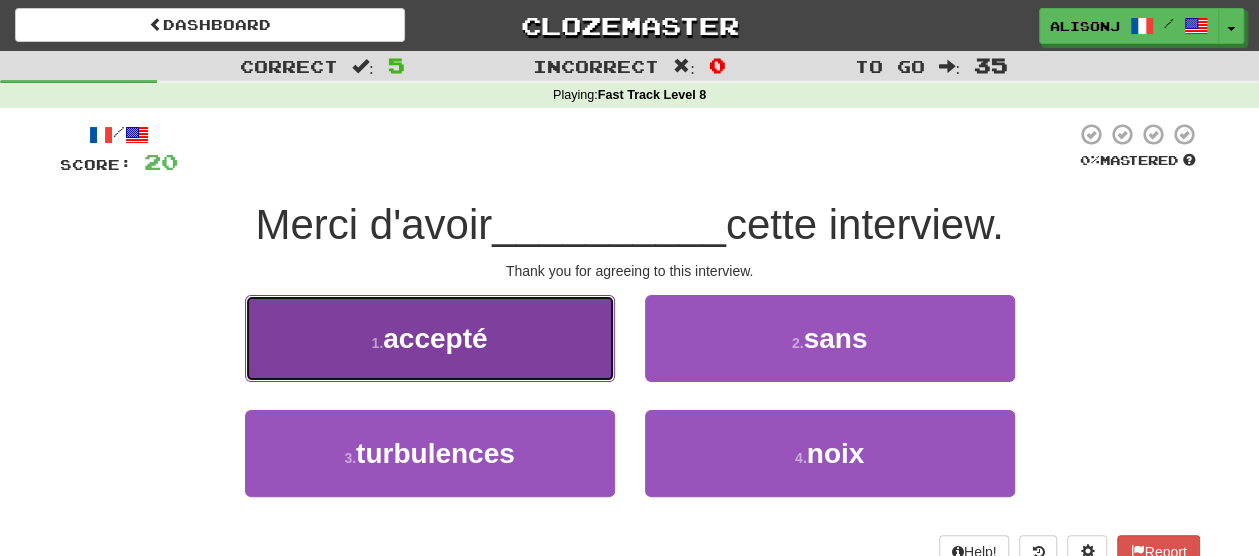 click on "1 . accepté" at bounding box center (430, 338) 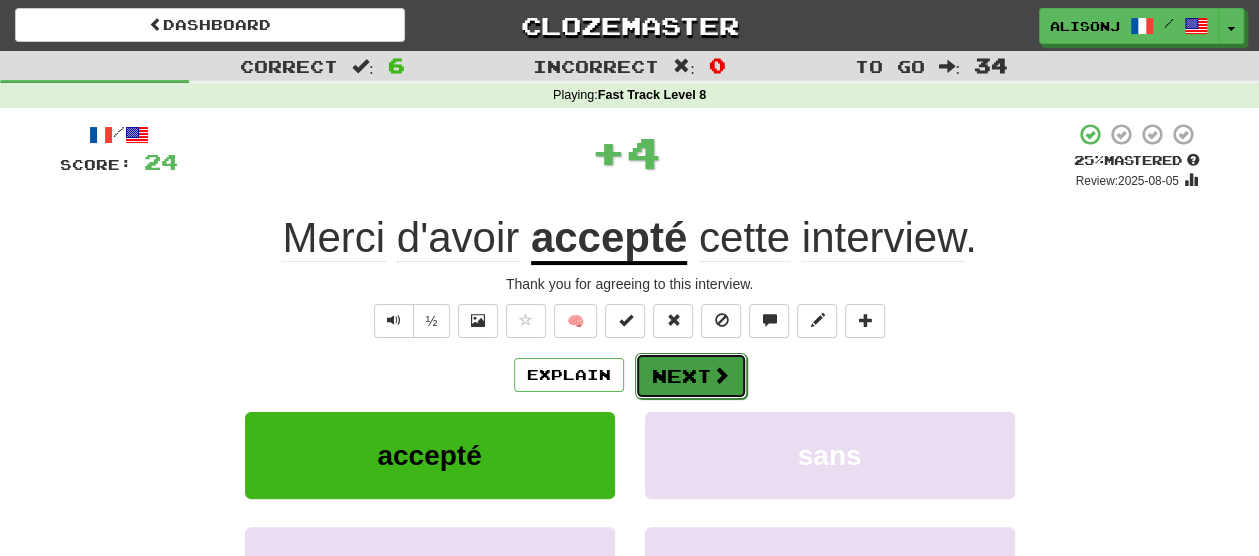 click on "Next" at bounding box center (691, 376) 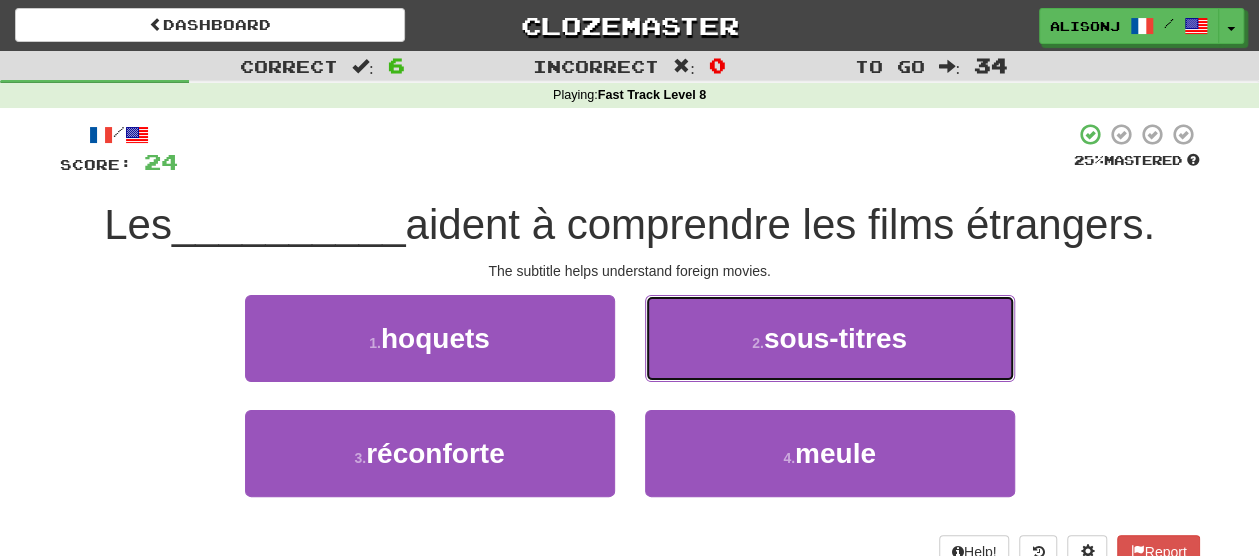 click on "2 . sous-titres" at bounding box center [830, 338] 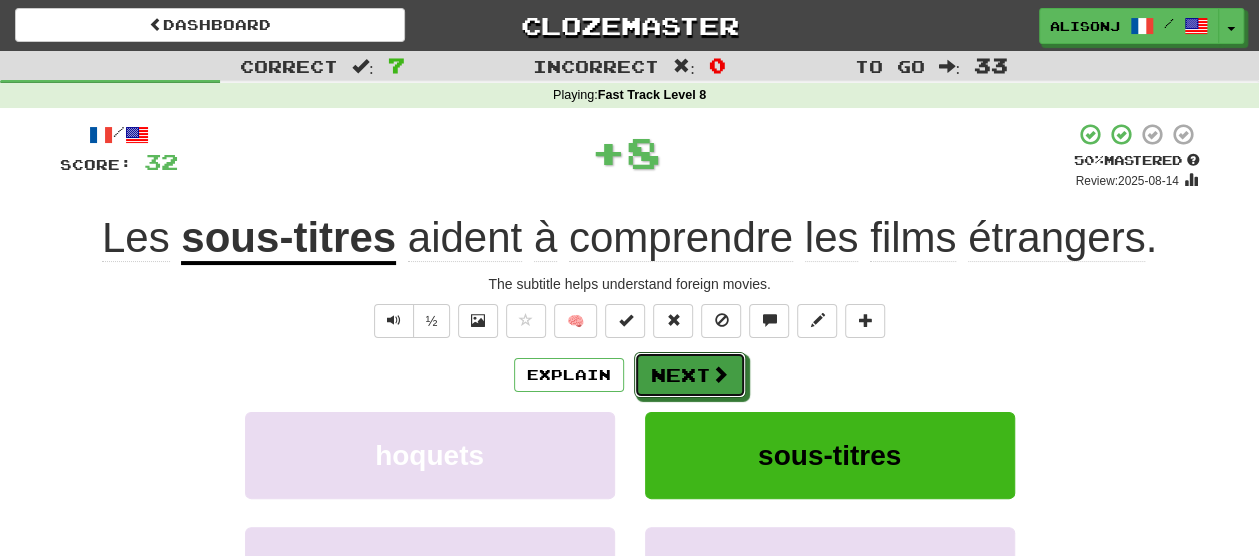 click on "Next" at bounding box center [690, 375] 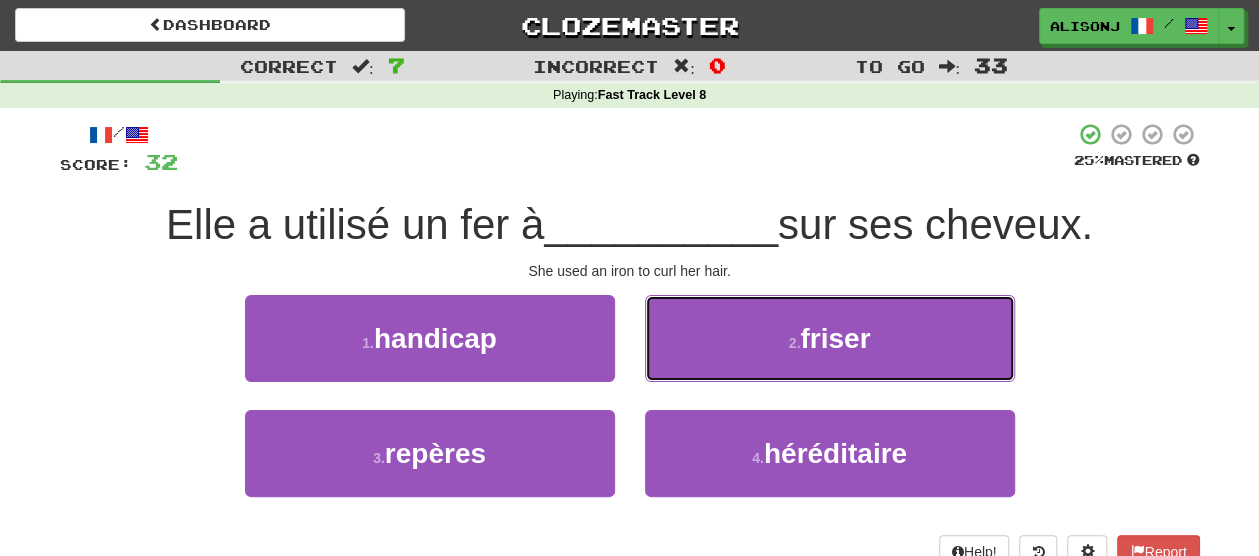 click on "2 . friser" at bounding box center (830, 338) 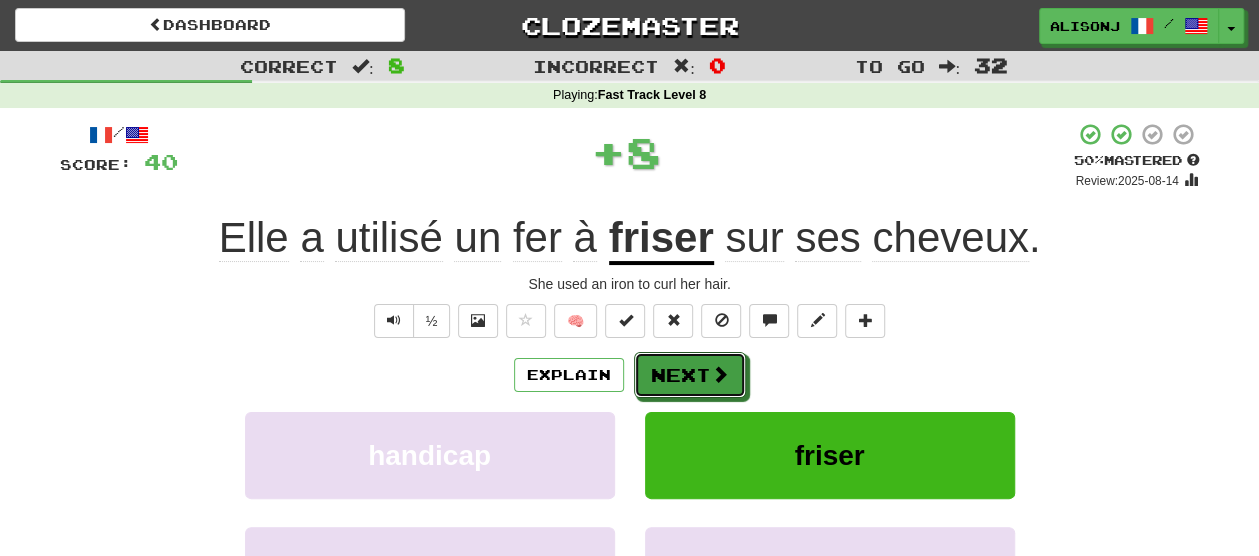 click on "Next" at bounding box center [690, 375] 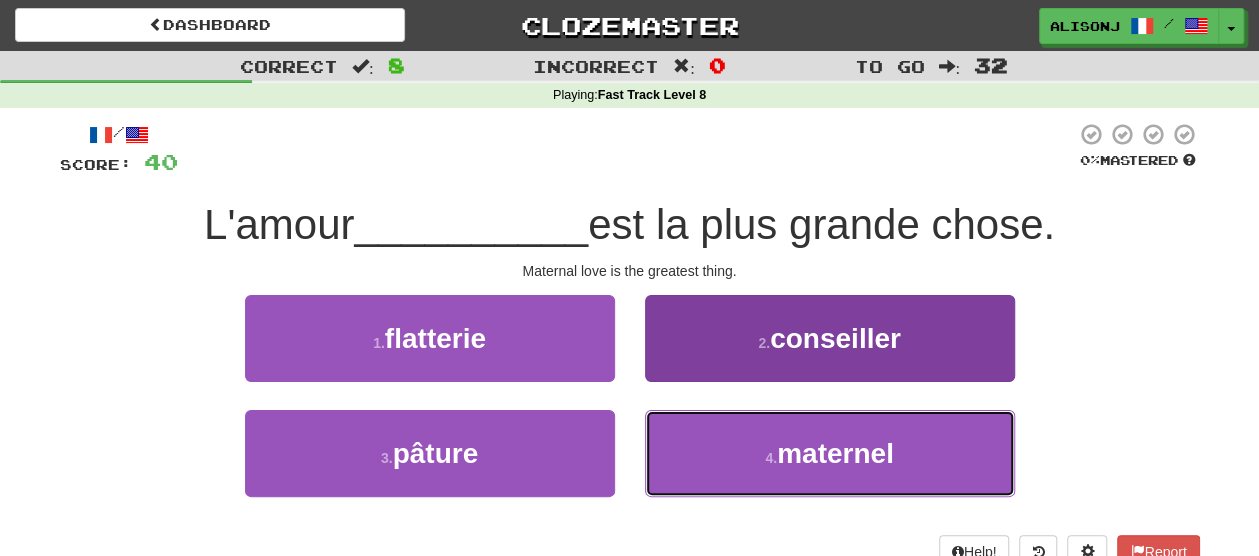 click on "4 . maternel" at bounding box center [830, 453] 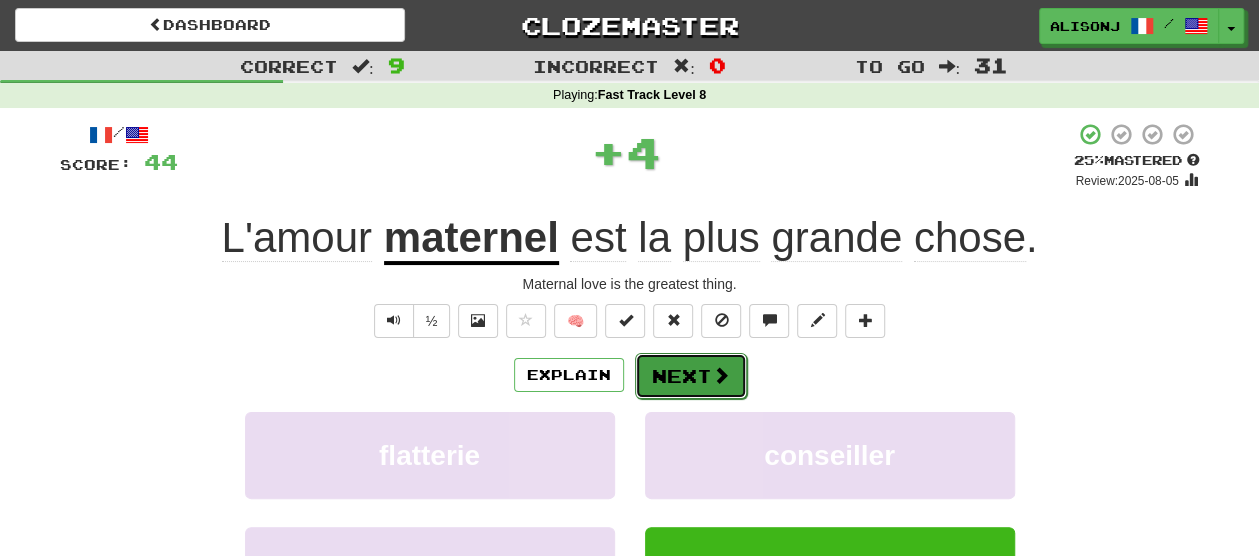 click on "Next" at bounding box center [691, 376] 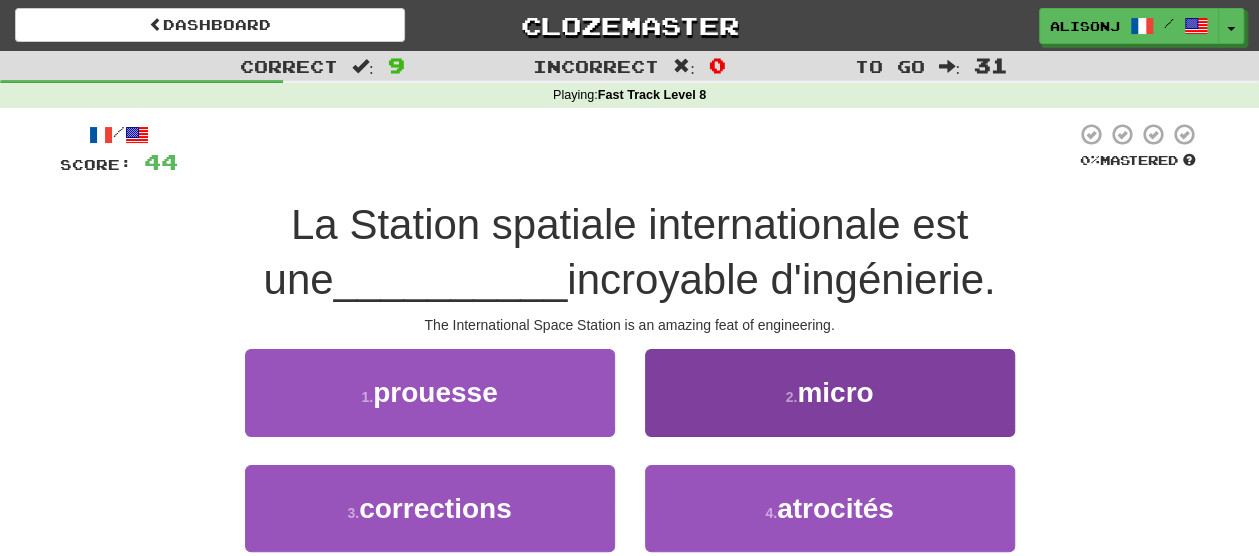 scroll, scrollTop: 100, scrollLeft: 0, axis: vertical 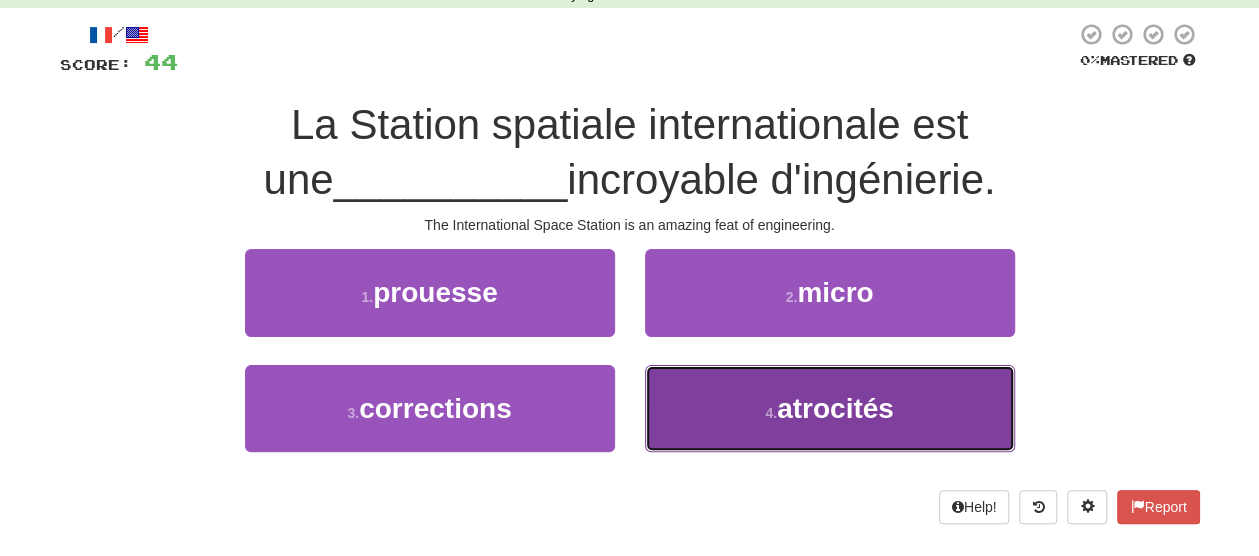 click on "4 . atrocités" at bounding box center [830, 408] 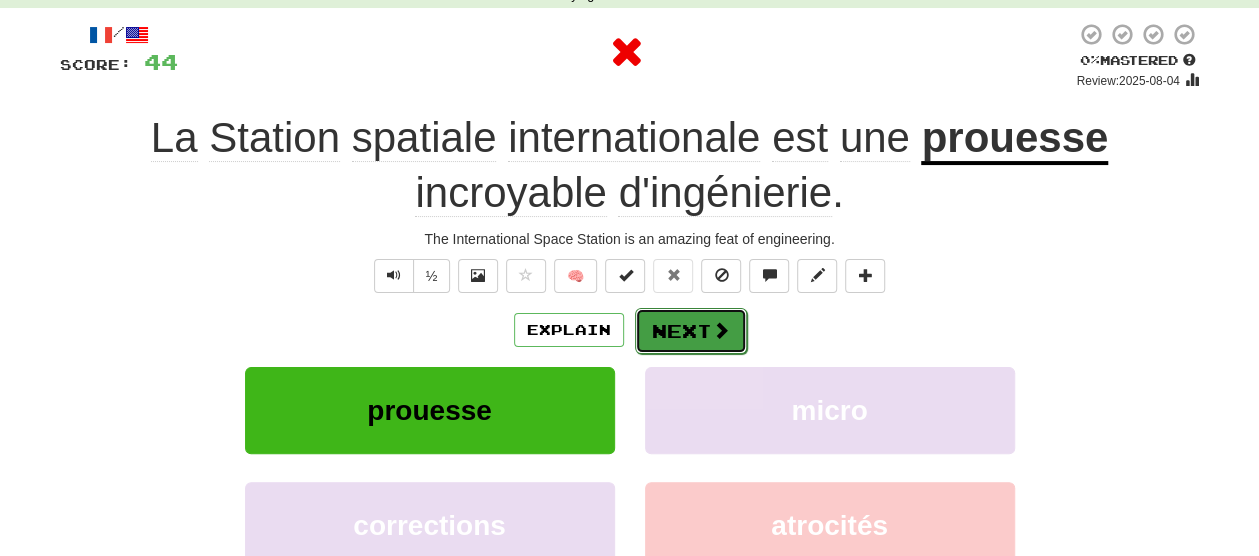 click on "Next" at bounding box center [691, 331] 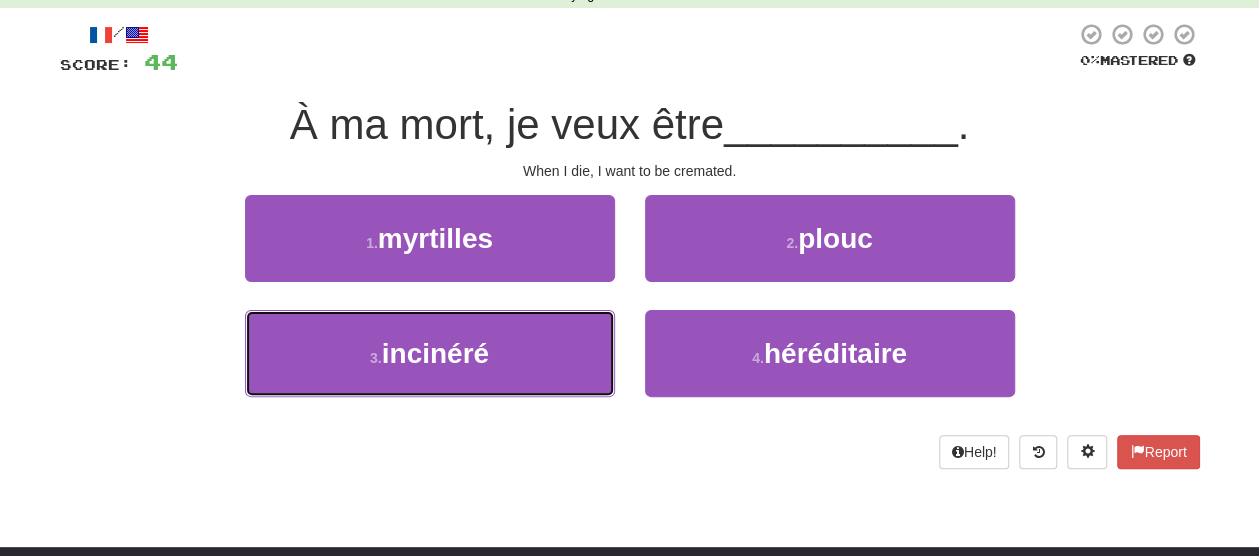drag, startPoint x: 532, startPoint y: 344, endPoint x: 609, endPoint y: 297, distance: 90.21086 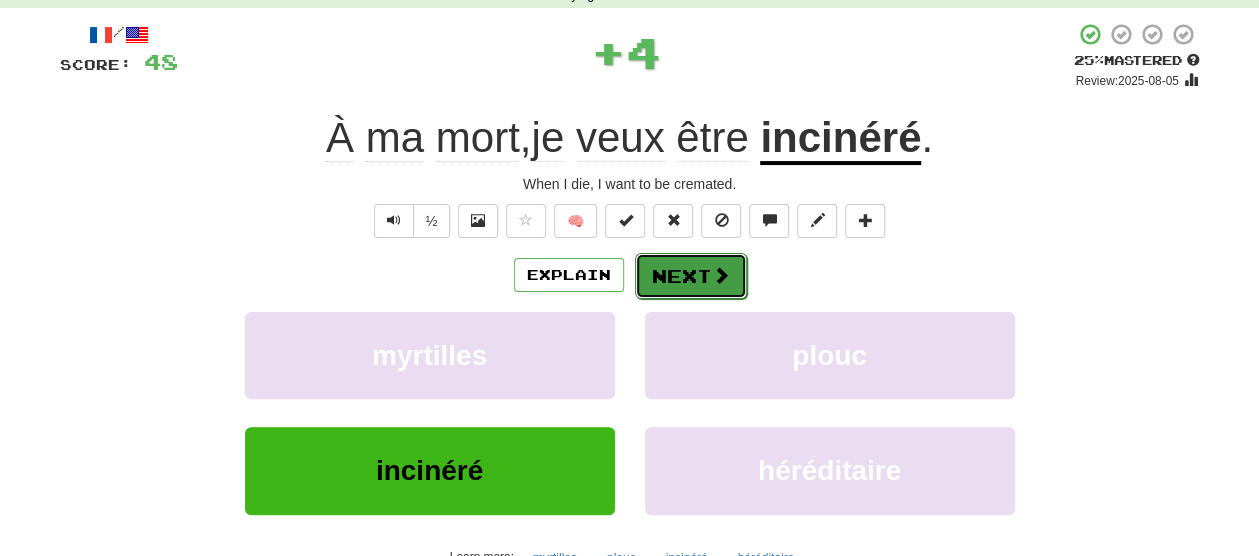 click on "Next" at bounding box center [691, 276] 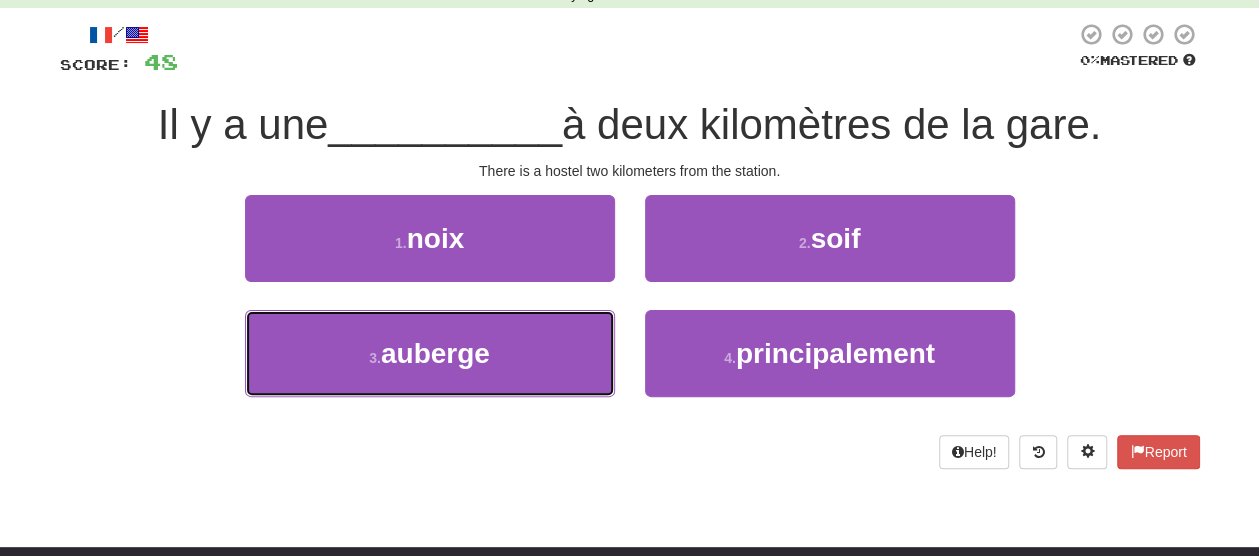 drag, startPoint x: 528, startPoint y: 369, endPoint x: 617, endPoint y: 305, distance: 109.62208 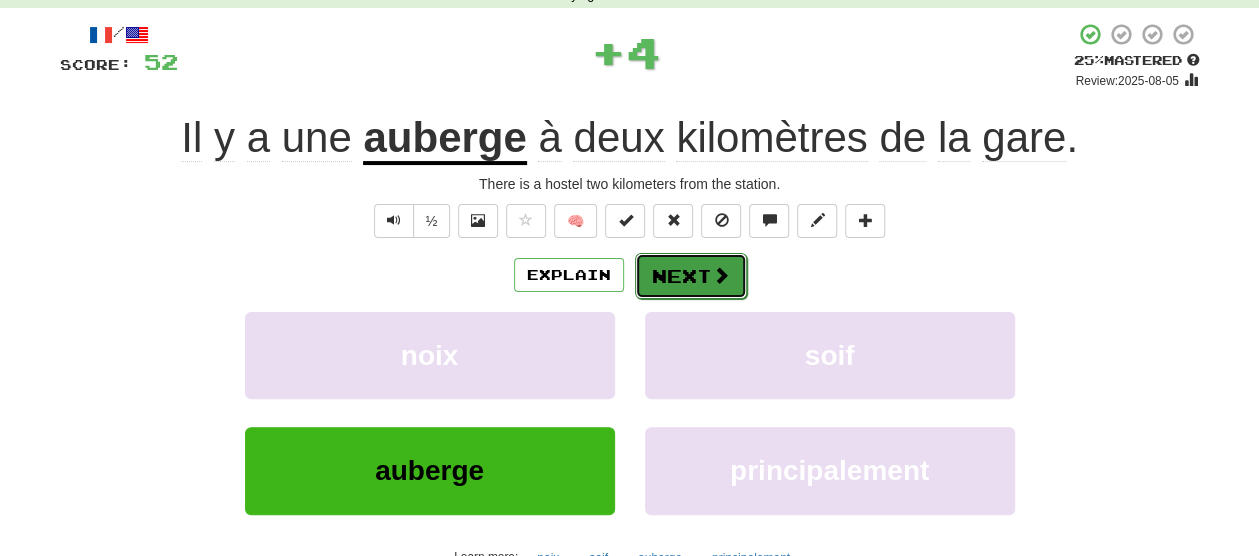 click on "Next" at bounding box center [691, 276] 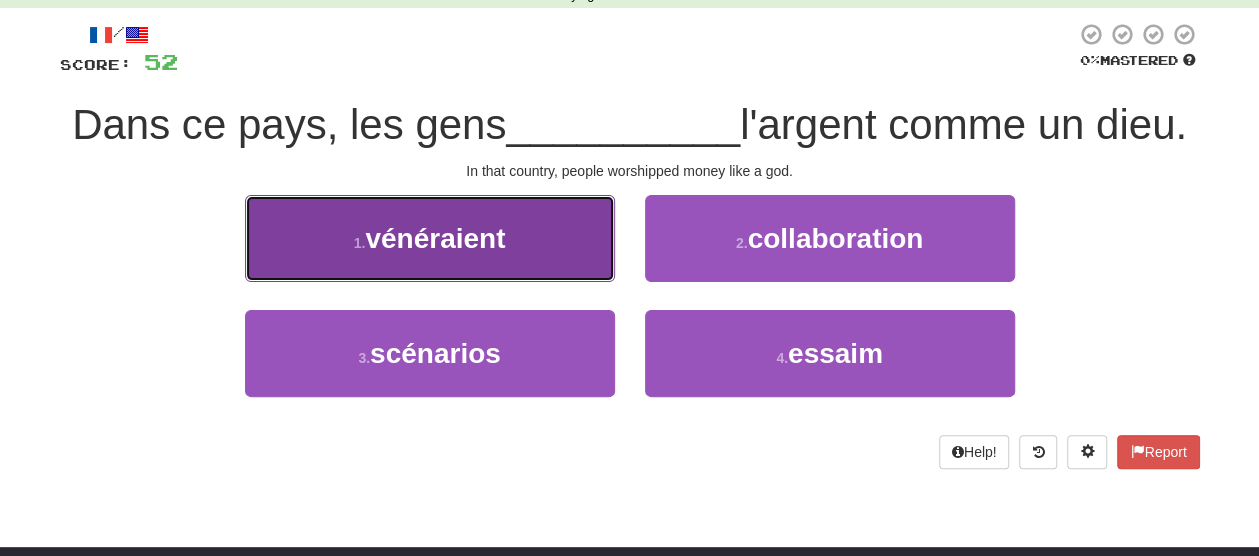 click on "1 . vénéraient" at bounding box center [430, 238] 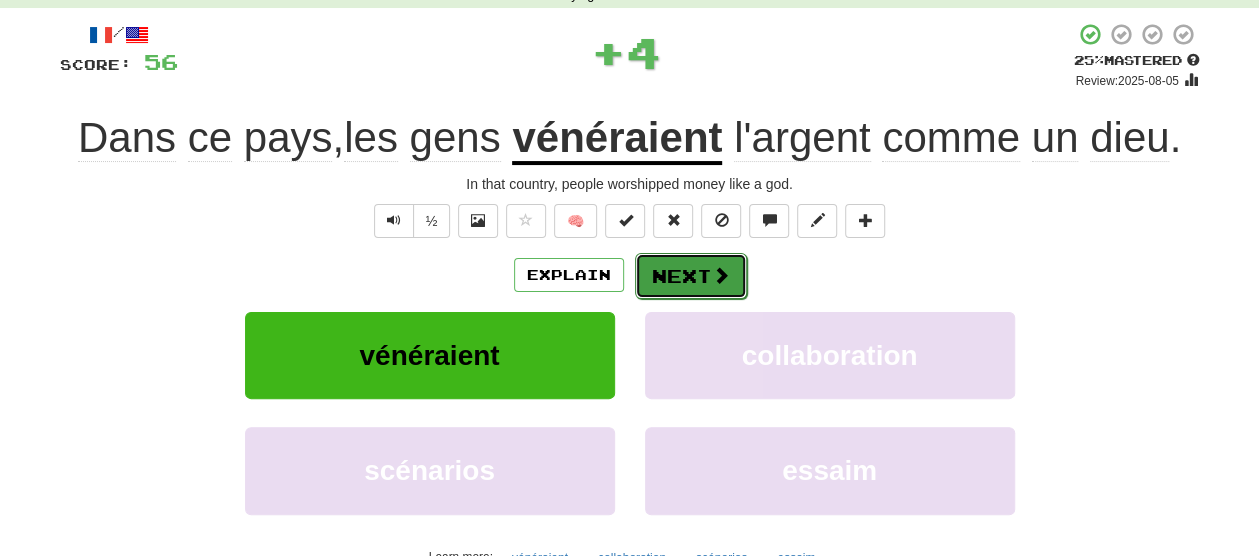 click on "Next" at bounding box center (691, 276) 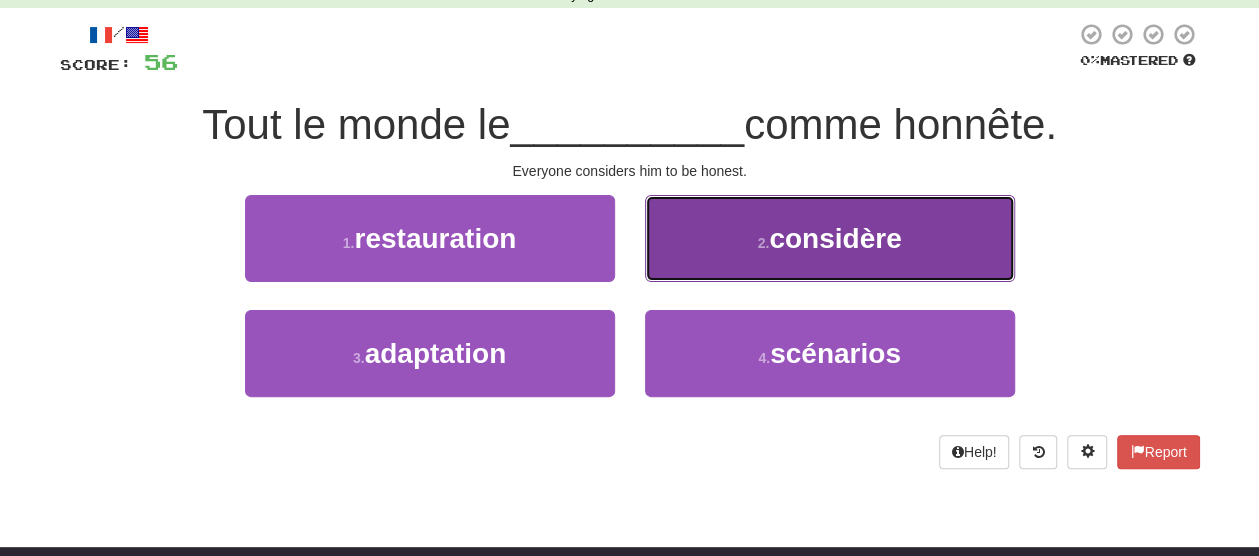 click on "2 .  considère" at bounding box center [830, 238] 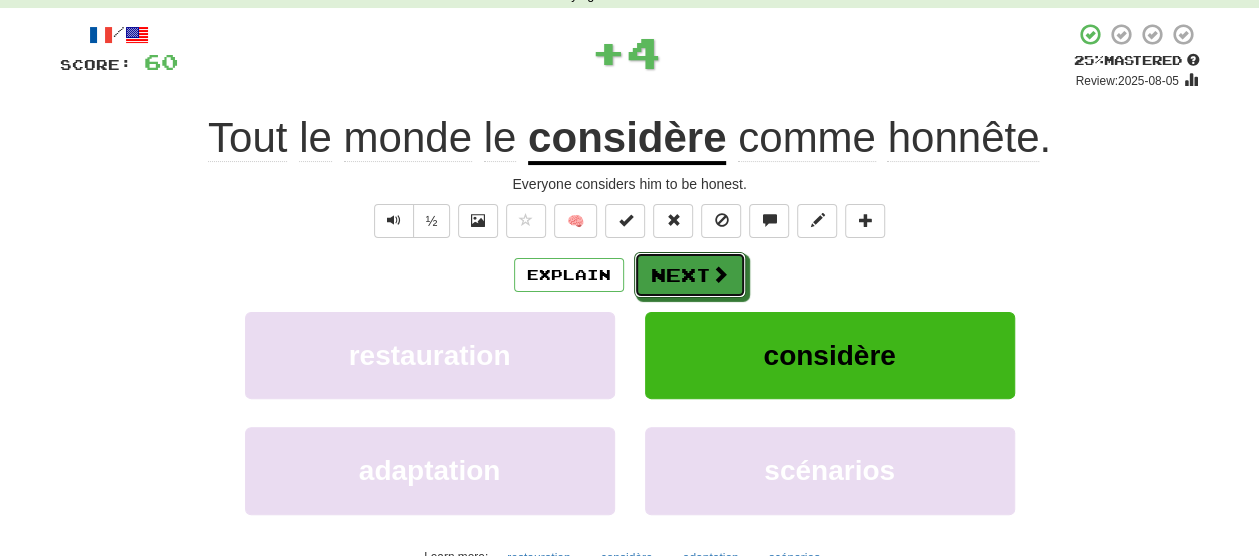 click on "Next" at bounding box center (690, 275) 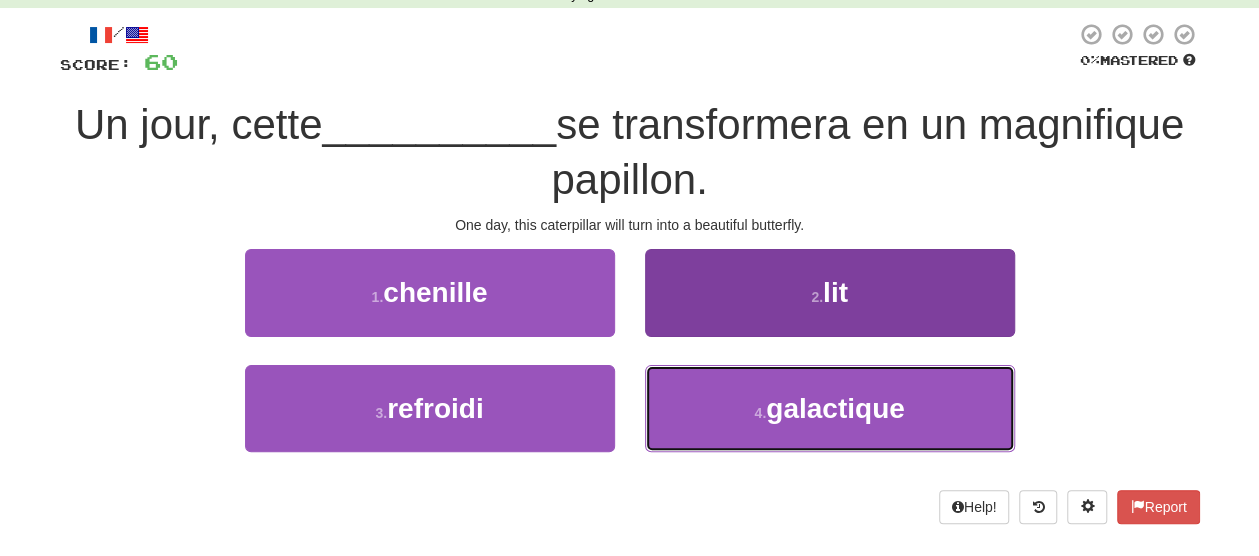 click on "4 . galactique" at bounding box center [830, 408] 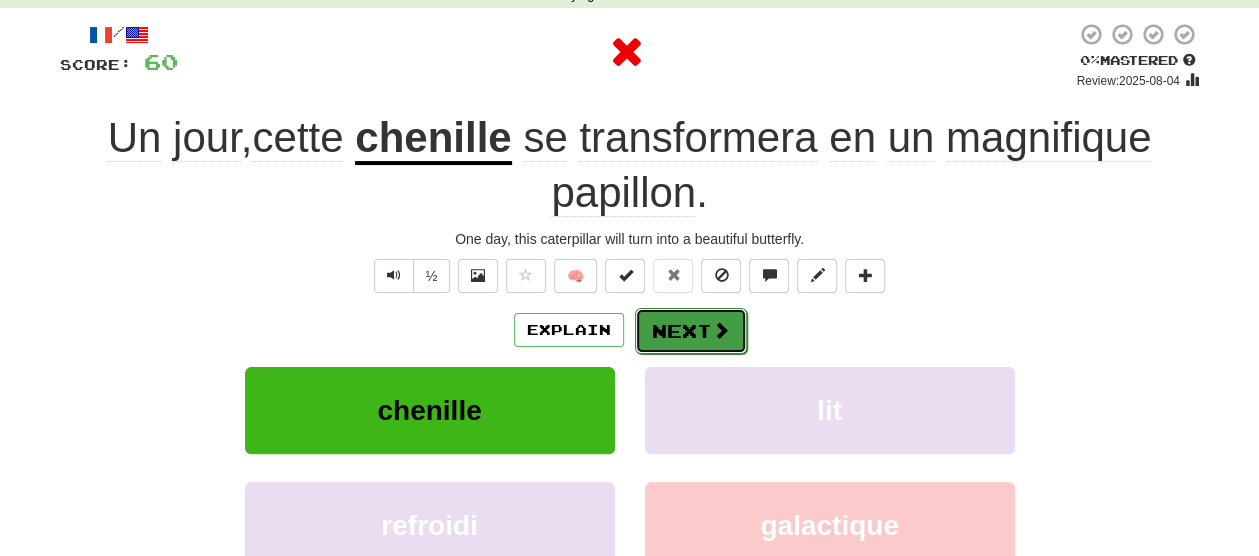 click on "Next" at bounding box center [691, 331] 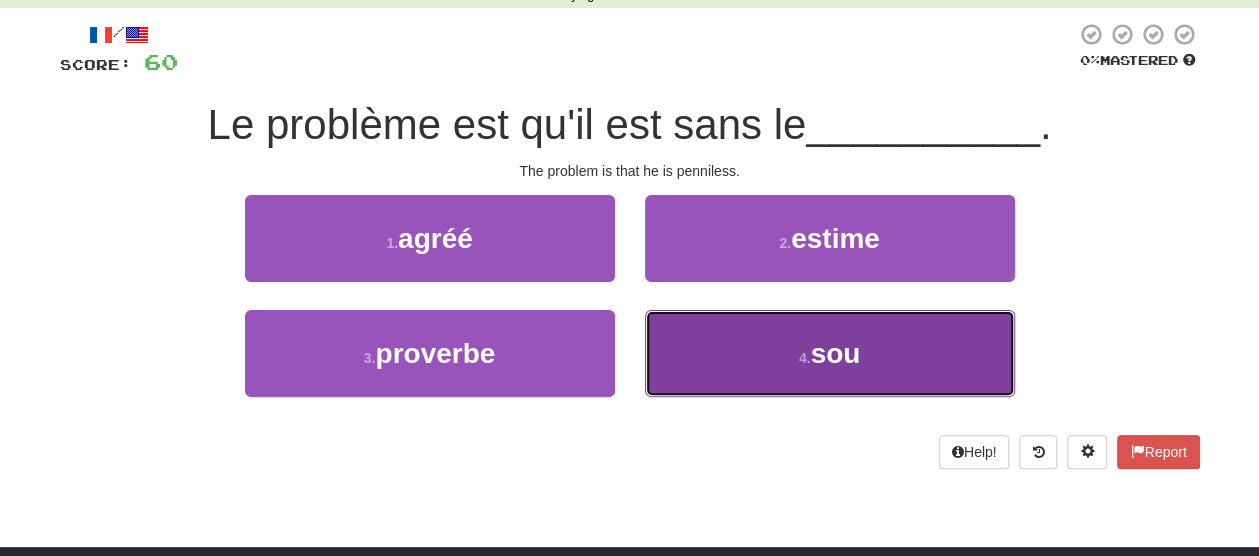 click on "4 . sou" at bounding box center [830, 353] 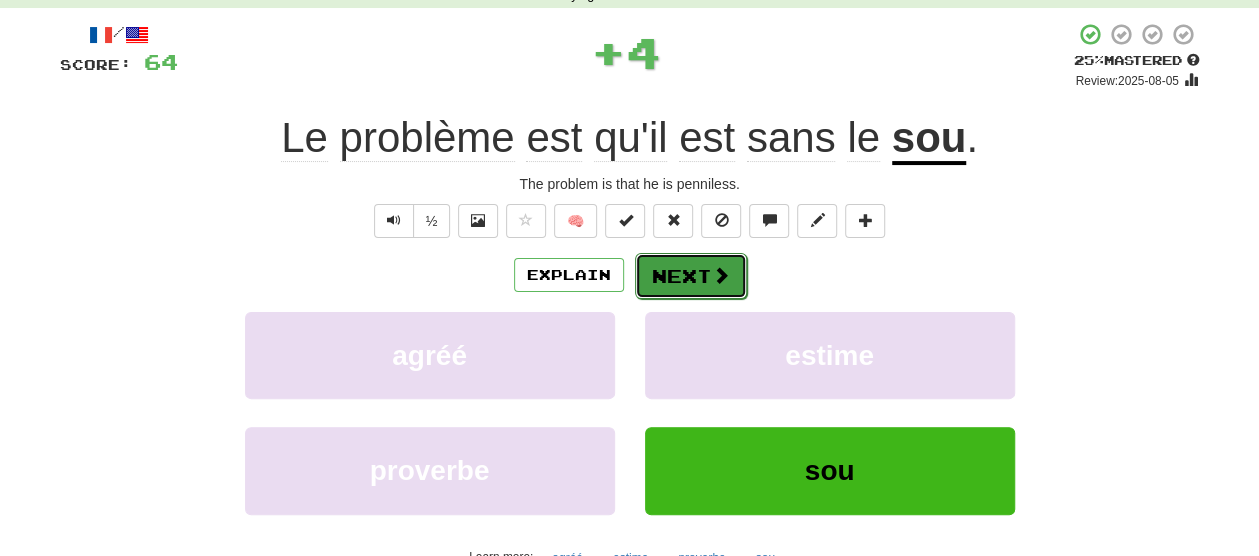 click on "Next" at bounding box center [691, 276] 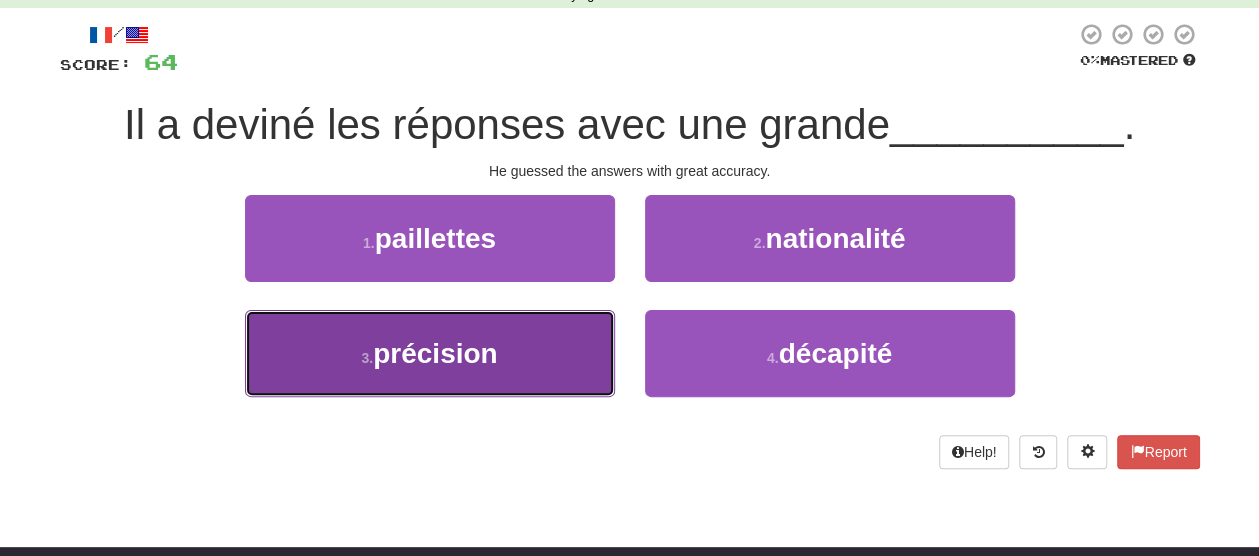 click on "3 . précision" at bounding box center [430, 353] 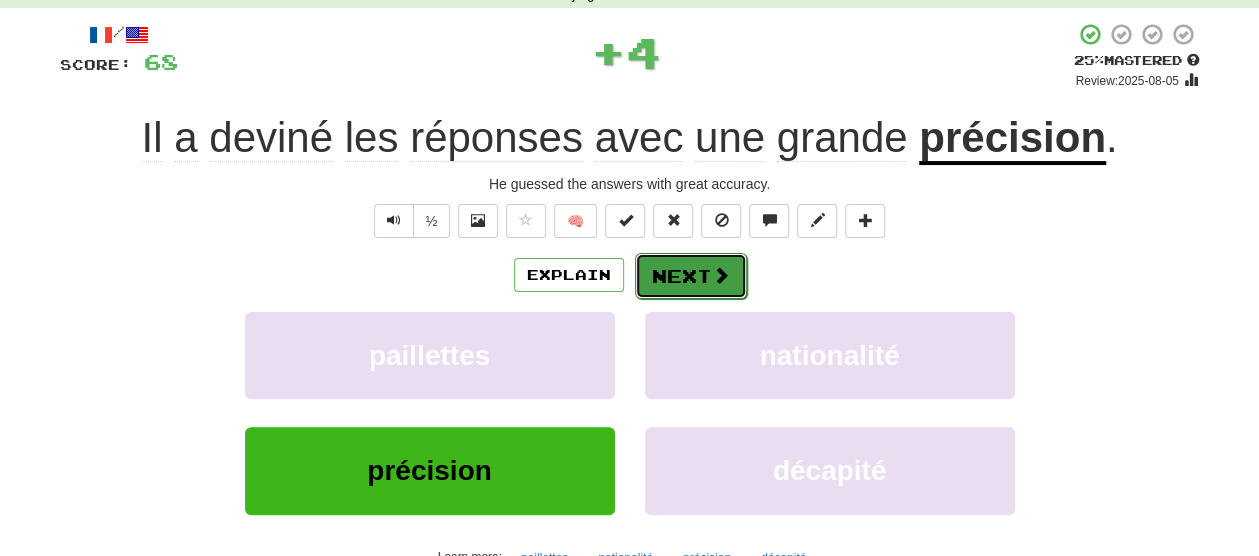 click on "Next" at bounding box center (691, 276) 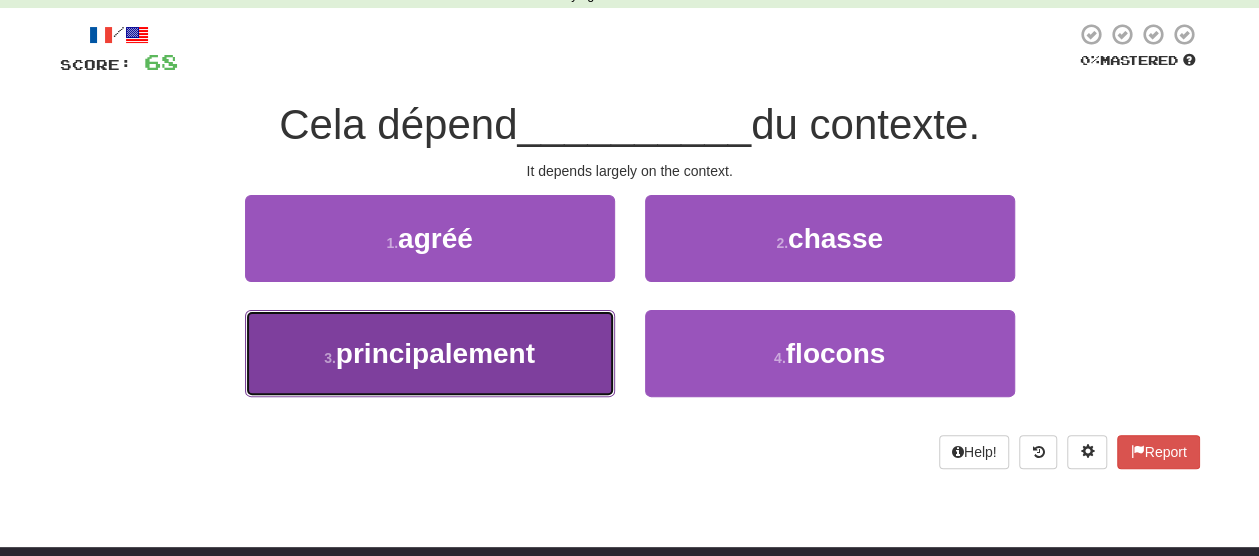 click on "3 .  principalement" at bounding box center (430, 353) 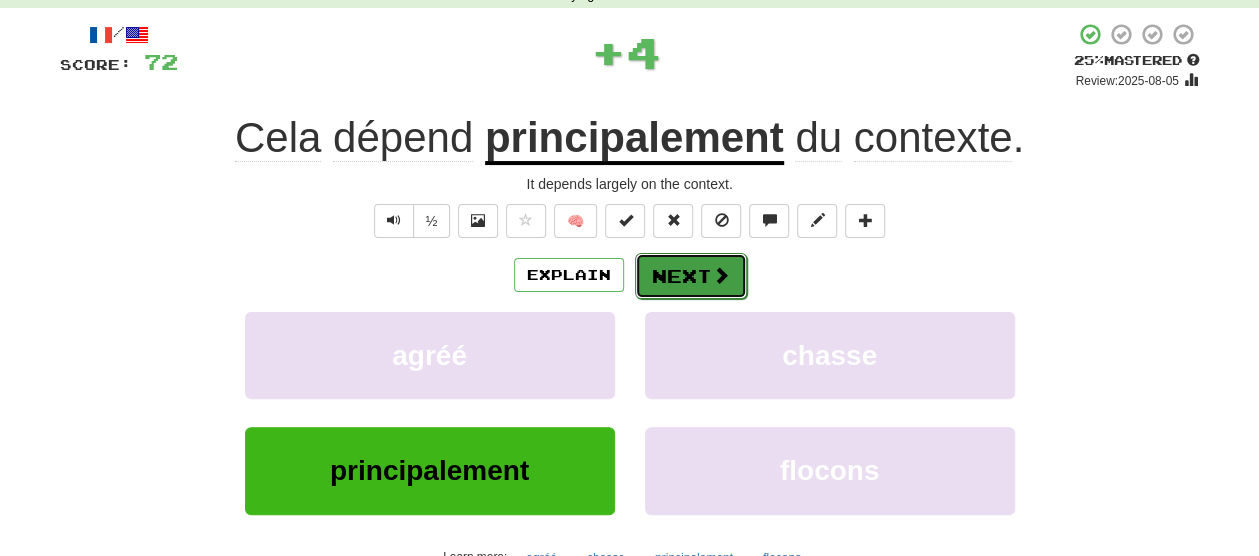 click on "Next" at bounding box center (691, 276) 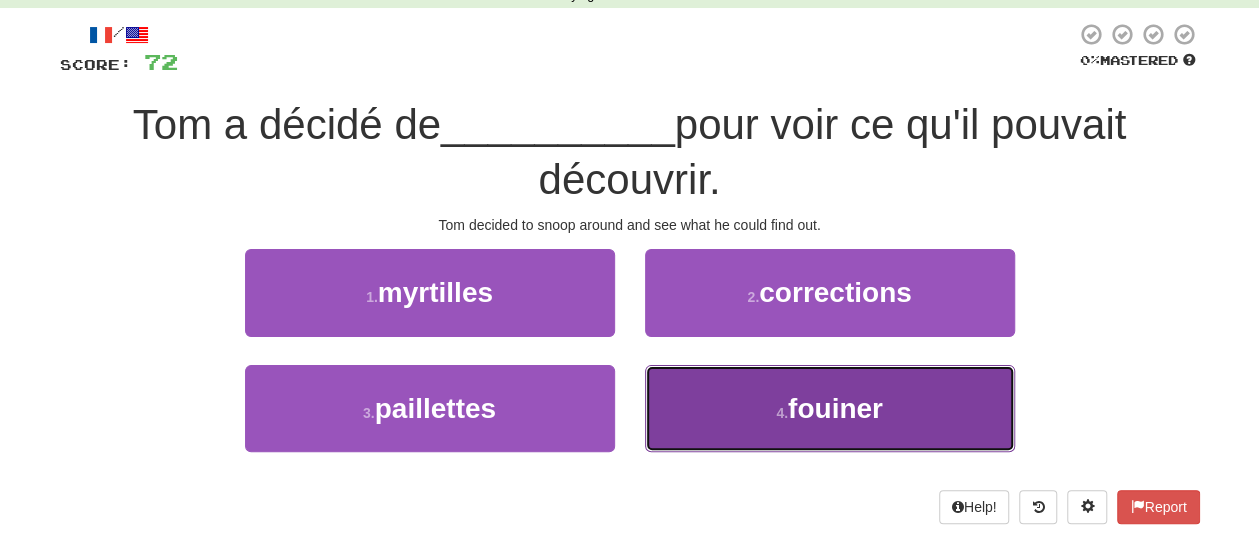 click on "4 . fouiner" at bounding box center [830, 408] 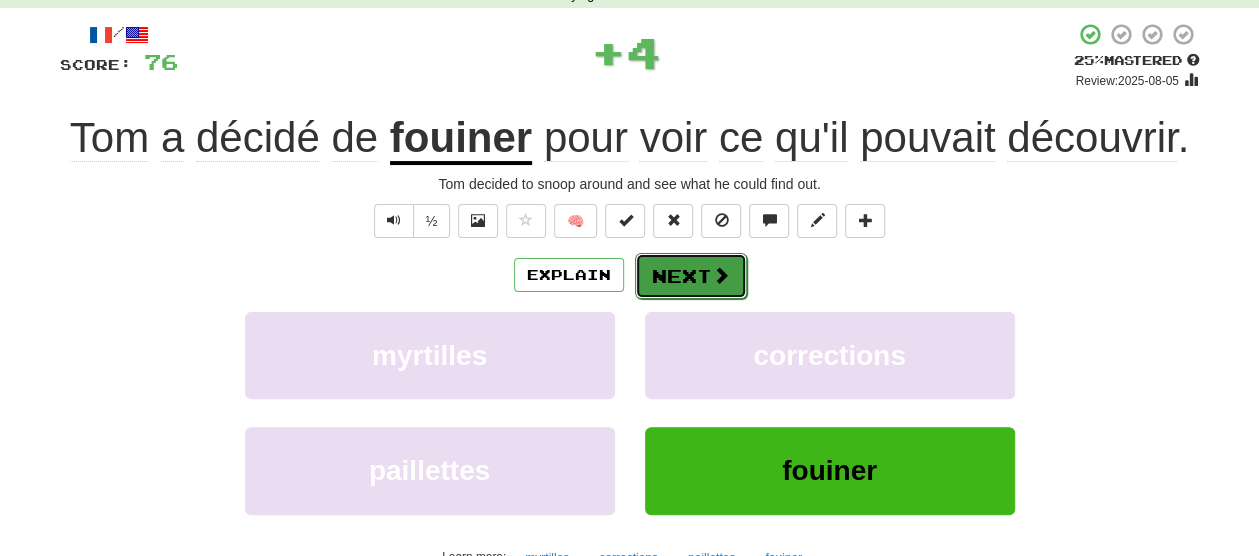 click on "Next" at bounding box center [691, 276] 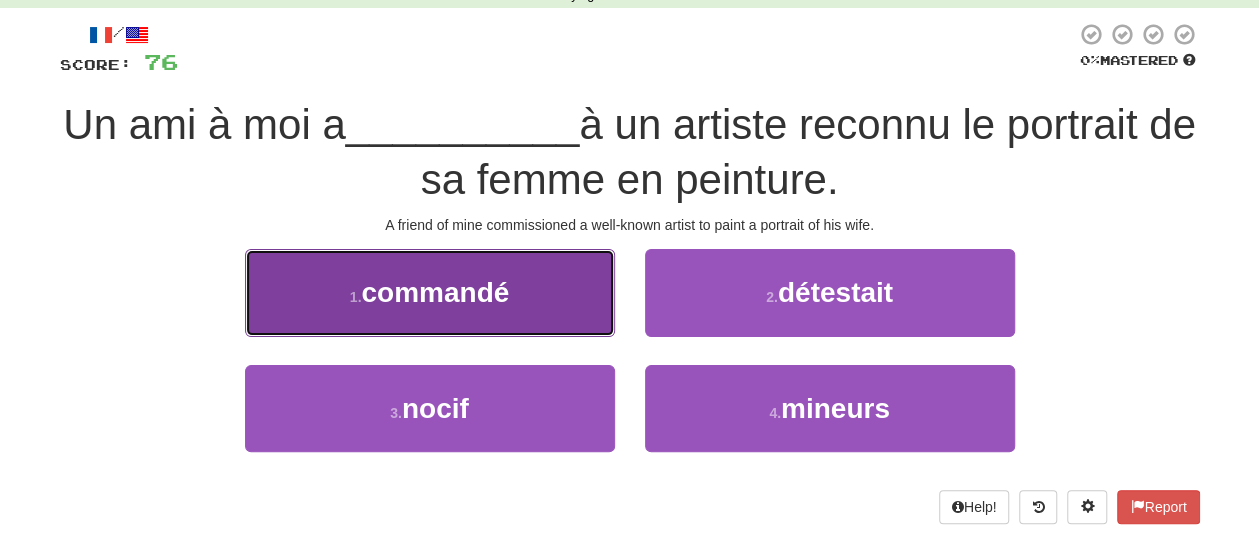 click on "1 . commandé" at bounding box center (430, 292) 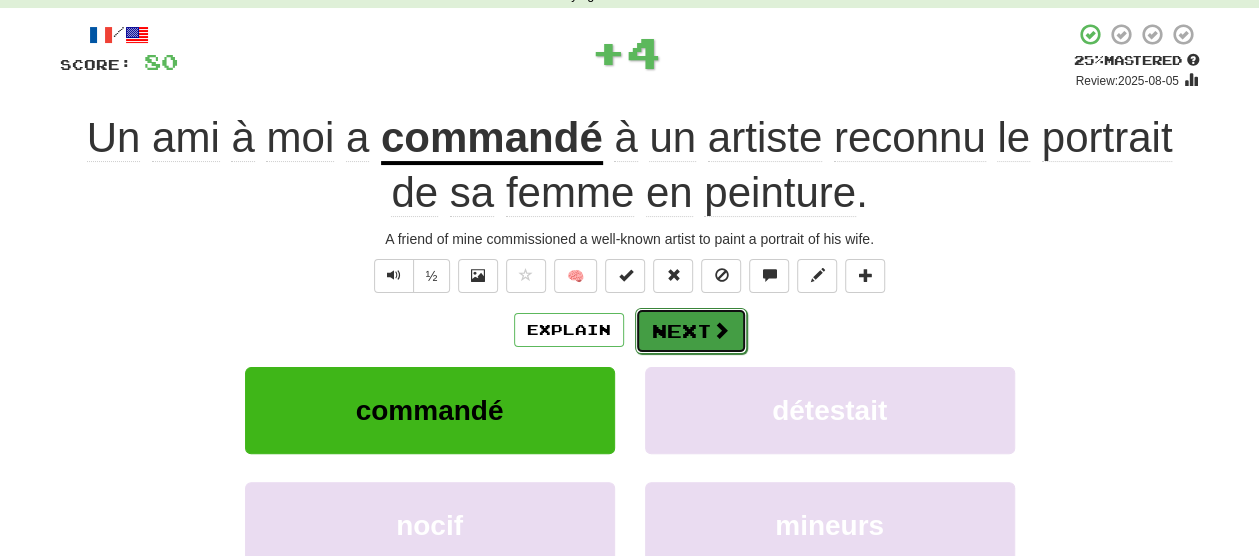 click at bounding box center [721, 330] 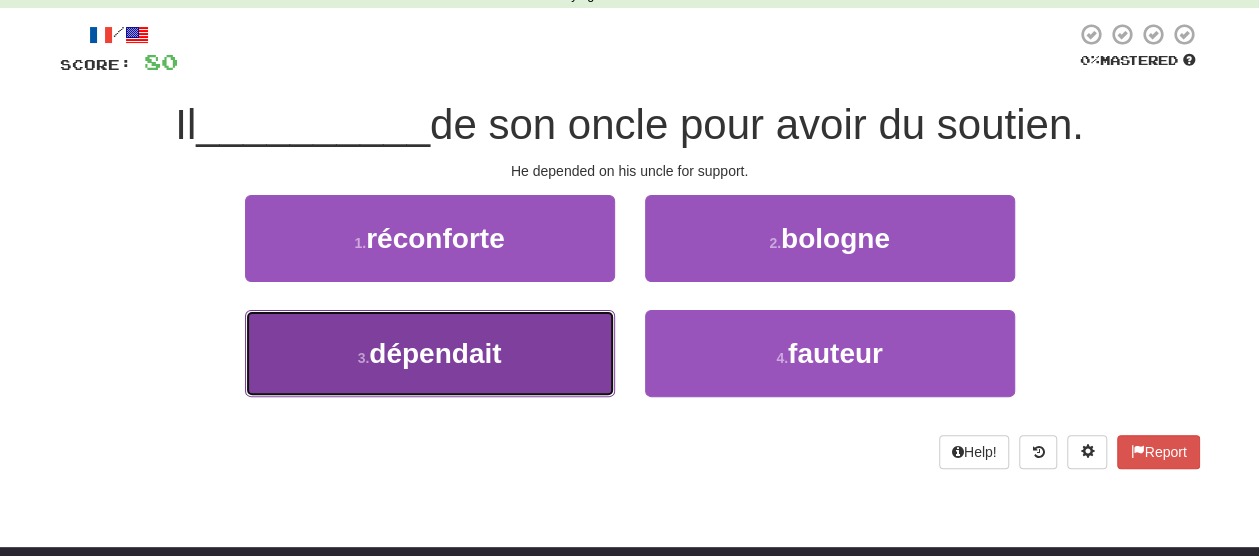 click on "3 . dépendait" at bounding box center [430, 353] 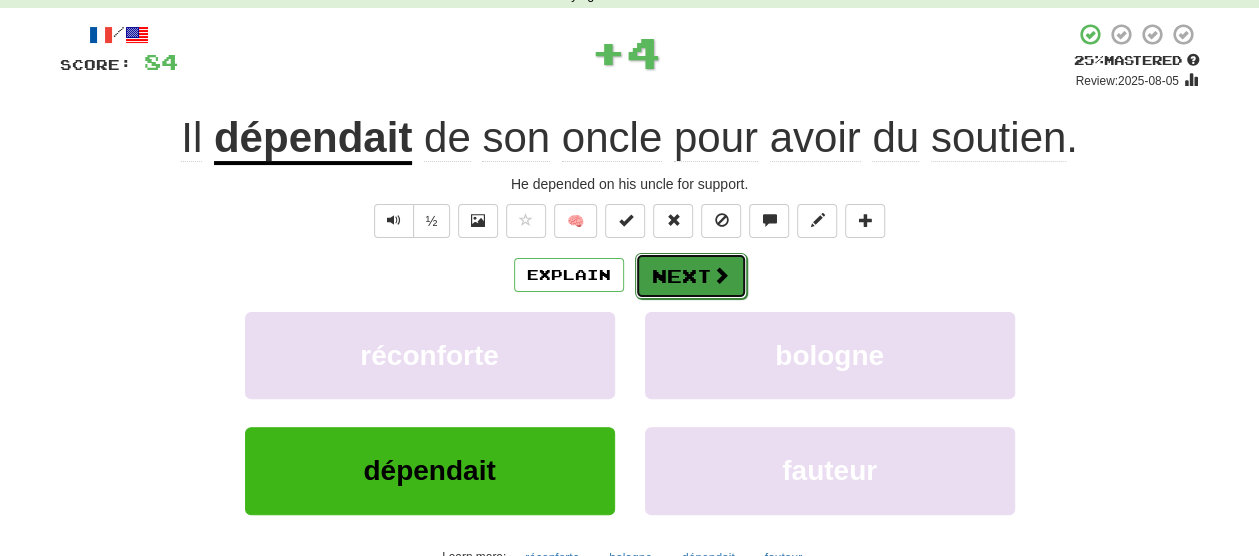 click at bounding box center [721, 275] 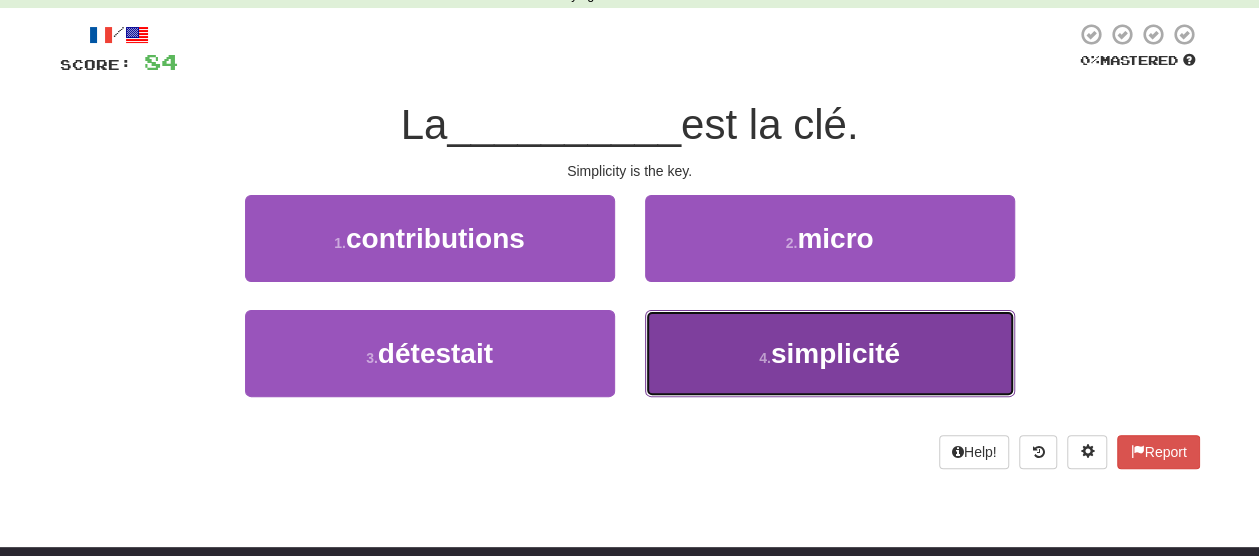 click on "4 .  simplicité" at bounding box center [830, 353] 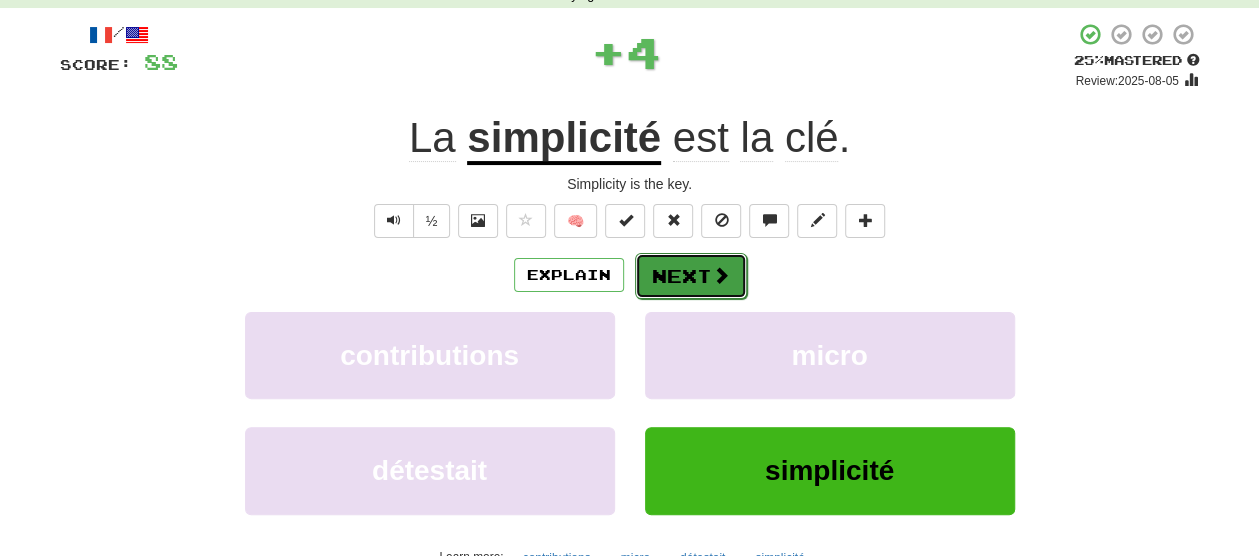 click at bounding box center [721, 275] 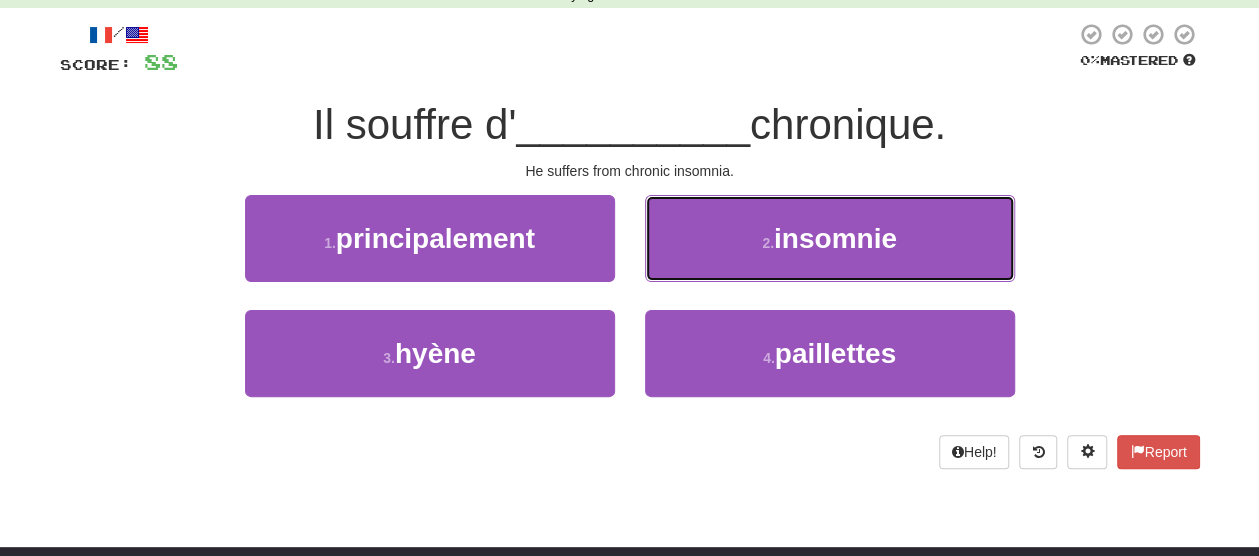 click on "2 . insomnie" at bounding box center [830, 238] 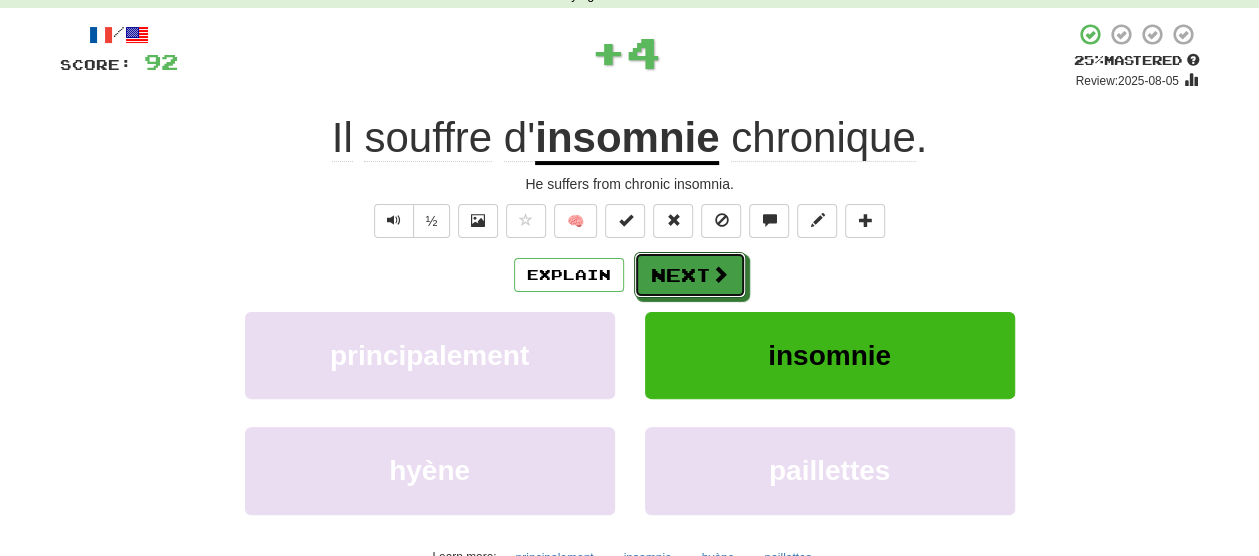 click at bounding box center (720, 274) 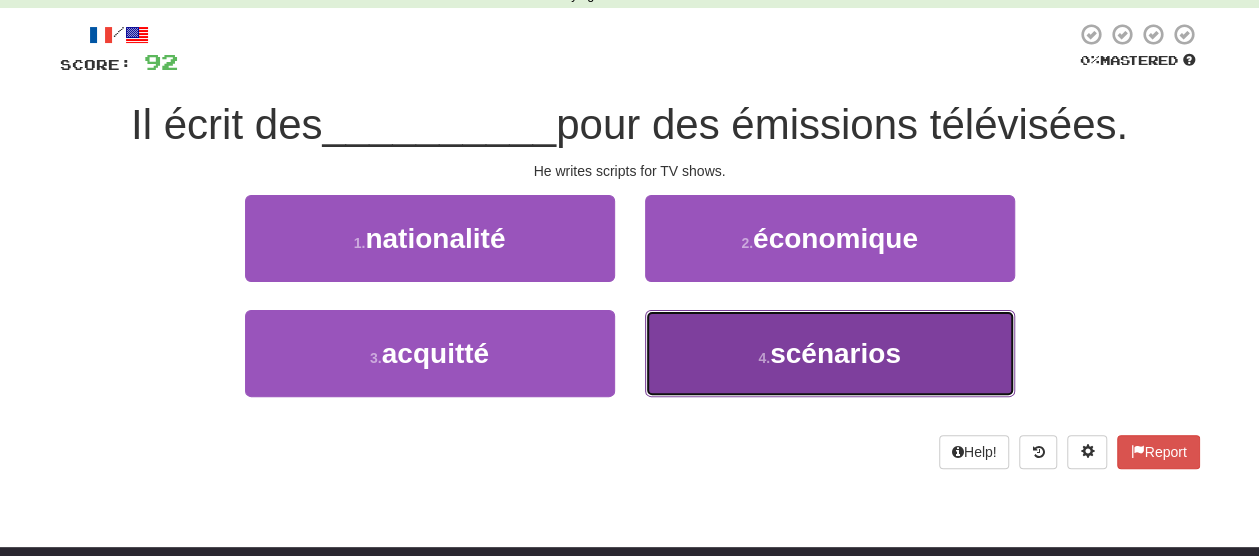 click on "4 . scénarios" at bounding box center (830, 353) 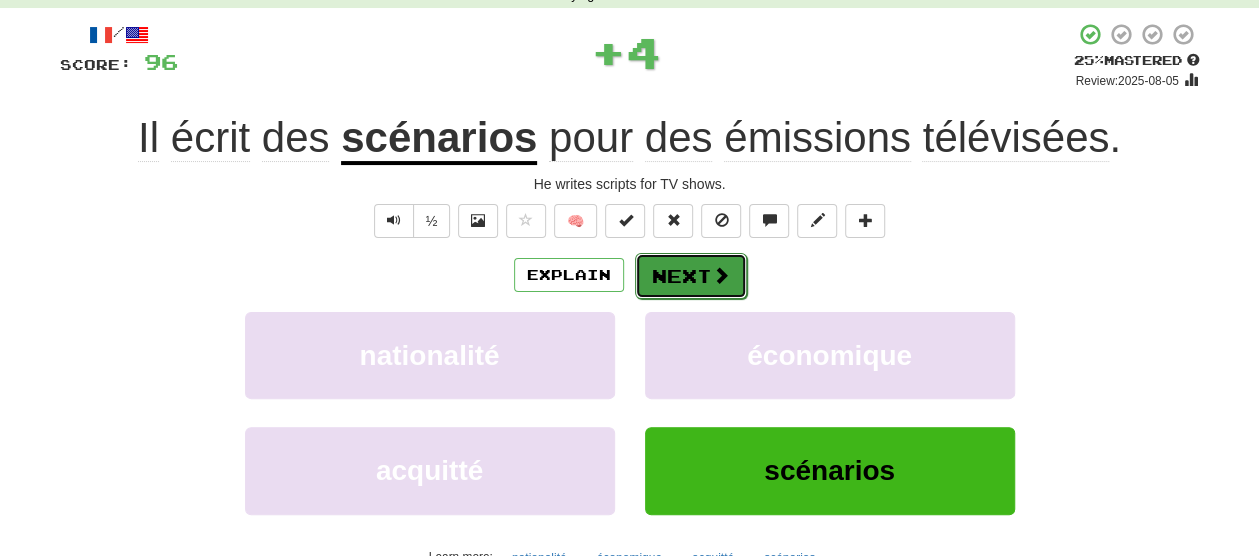 click on "Next" at bounding box center (691, 276) 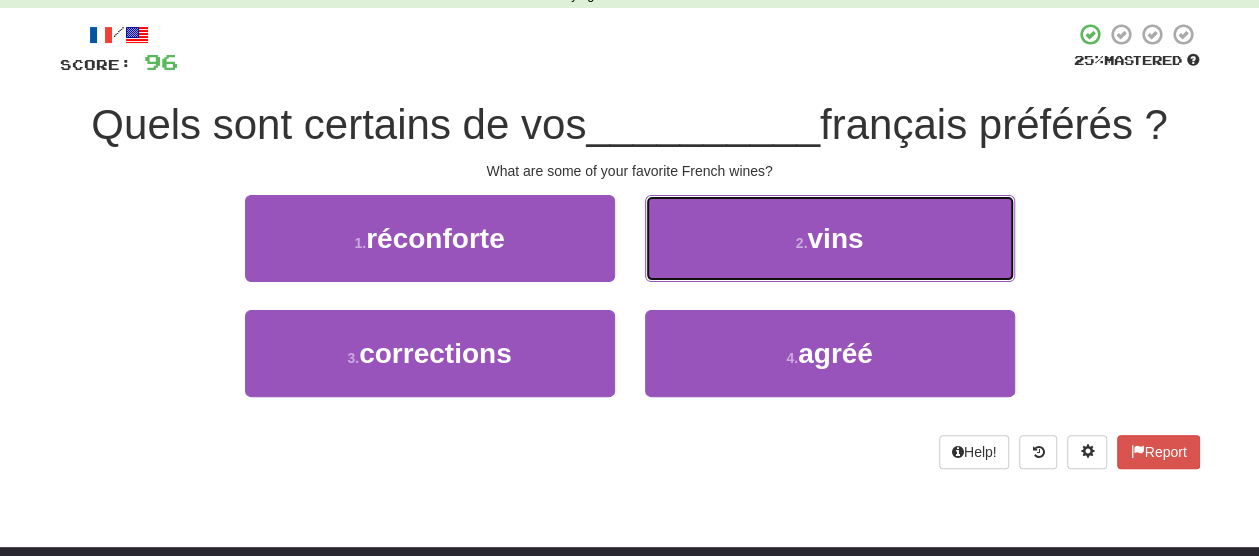 click on "2 . vins" at bounding box center (830, 238) 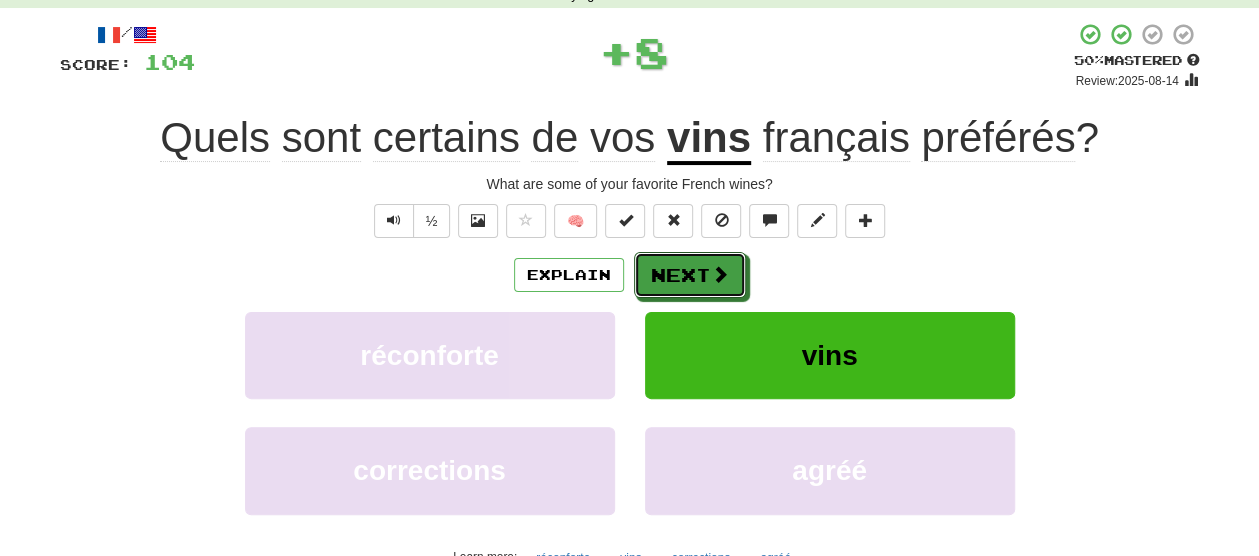 click on "Next" at bounding box center [690, 275] 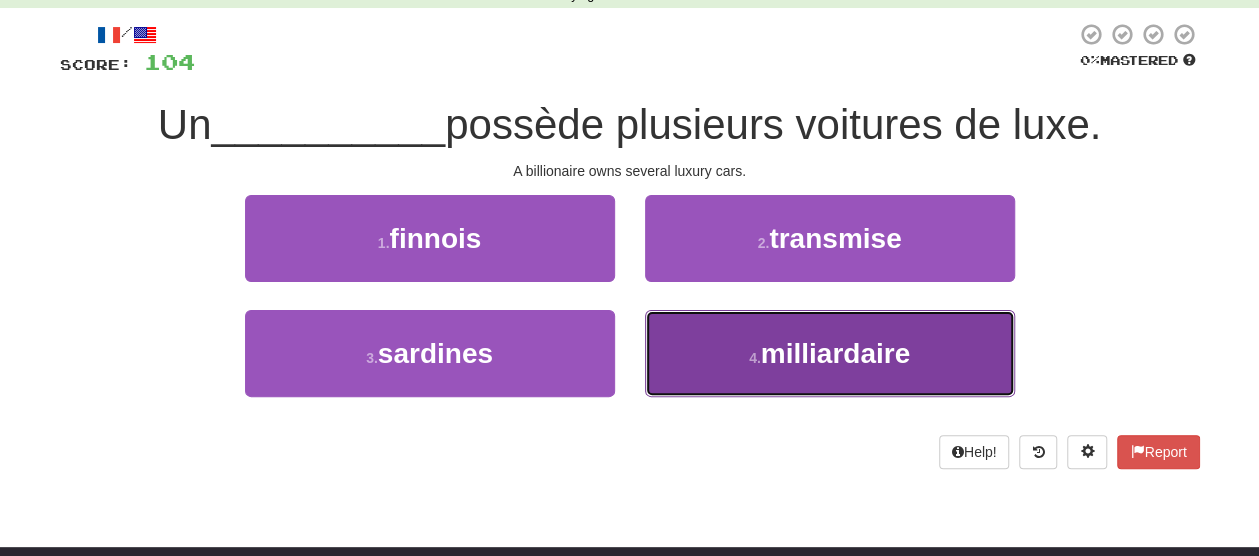 click on "4 .  milliardaire" at bounding box center (830, 353) 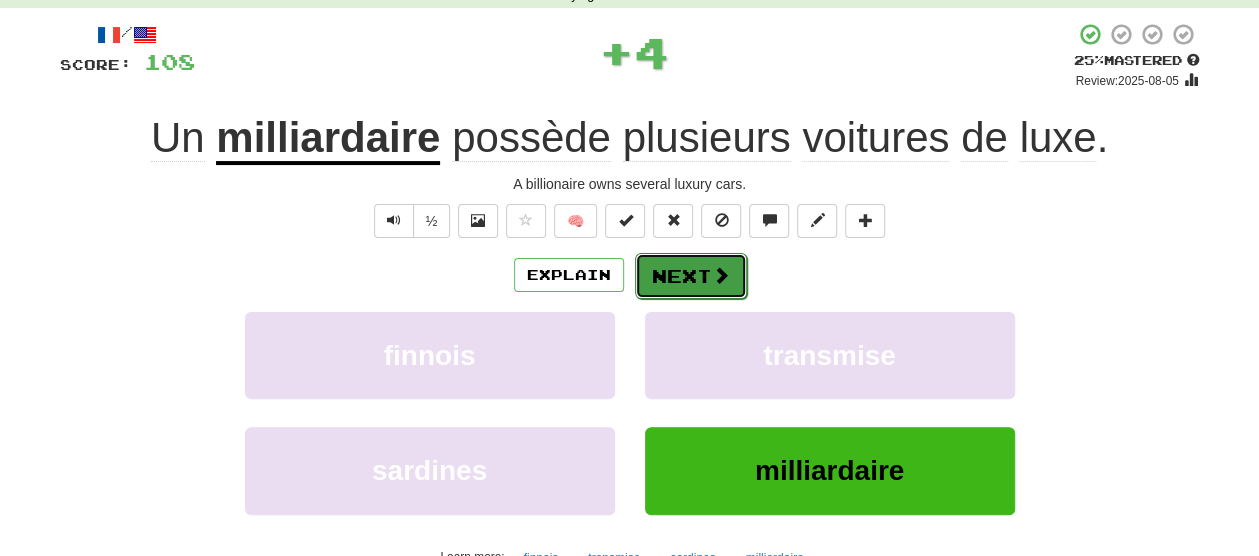 click on "Next" at bounding box center (691, 276) 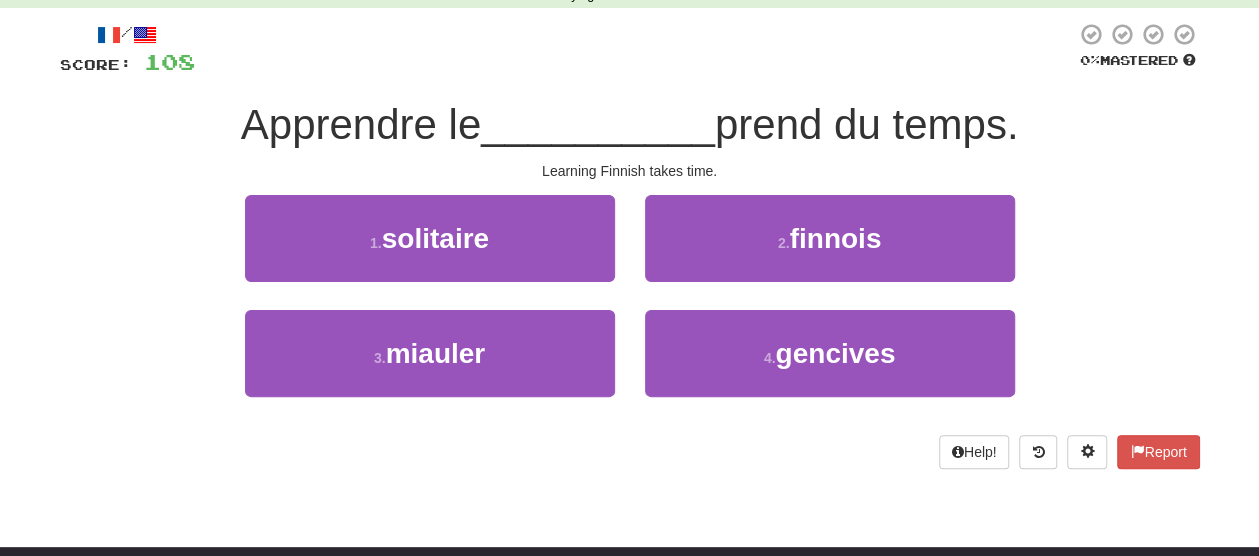 click on "2 . finnois" at bounding box center [830, 252] 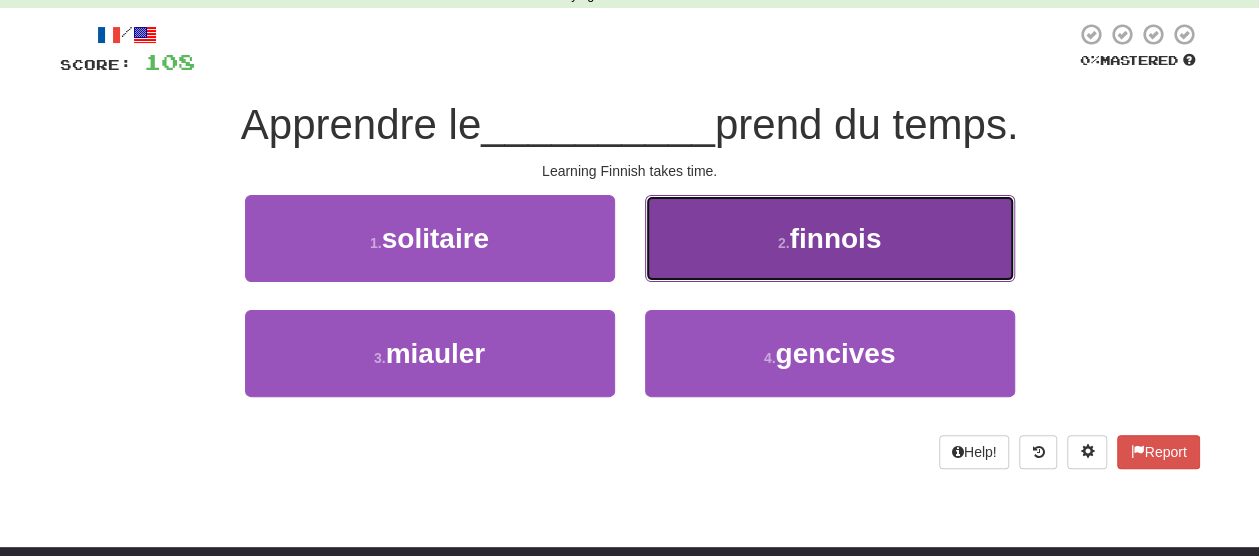 click on "2 . finnois" at bounding box center (830, 238) 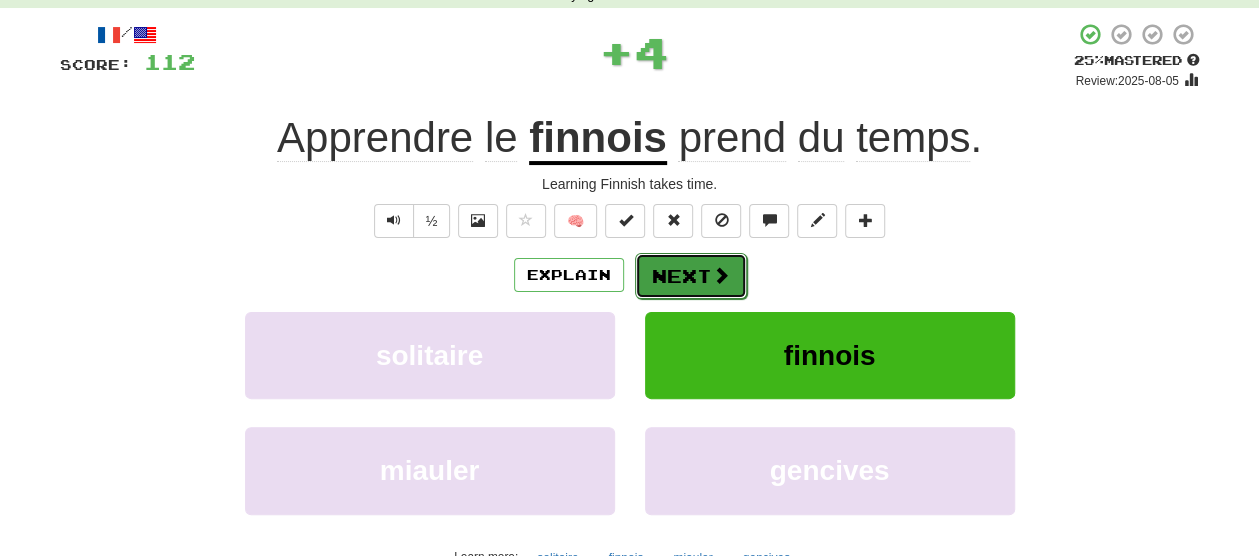 click on "Next" at bounding box center (691, 276) 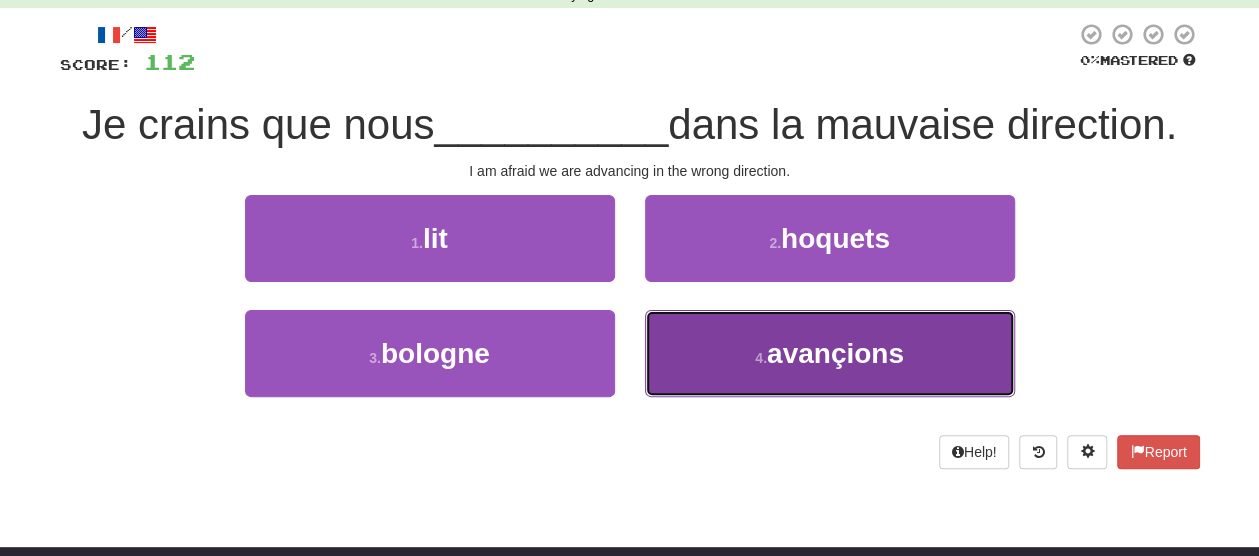 click on "4 . avancions" at bounding box center (830, 353) 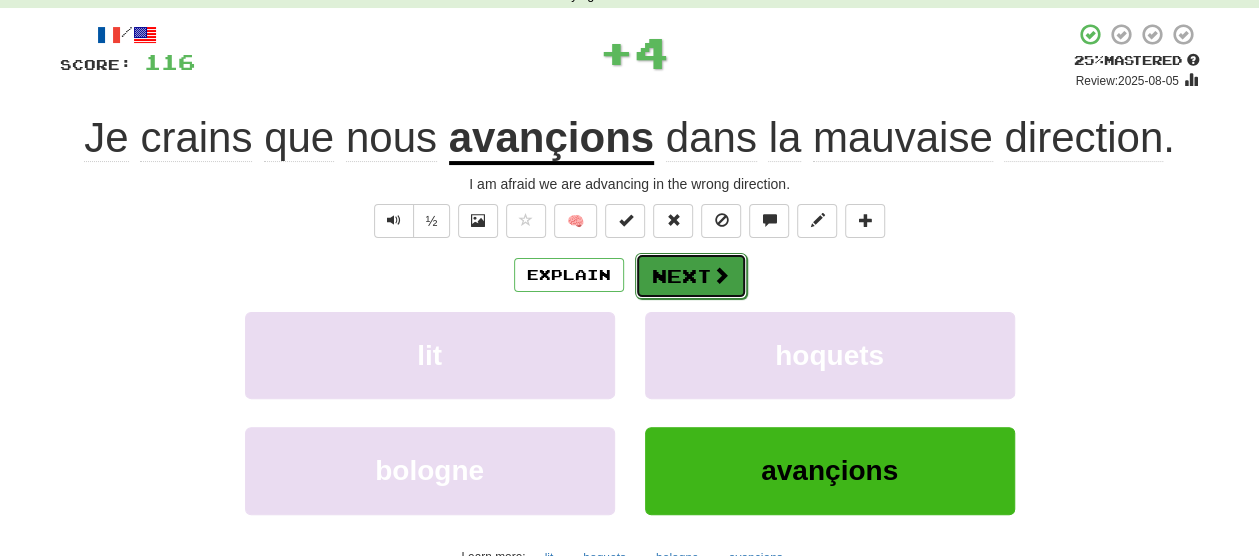 click on "Next" at bounding box center [691, 276] 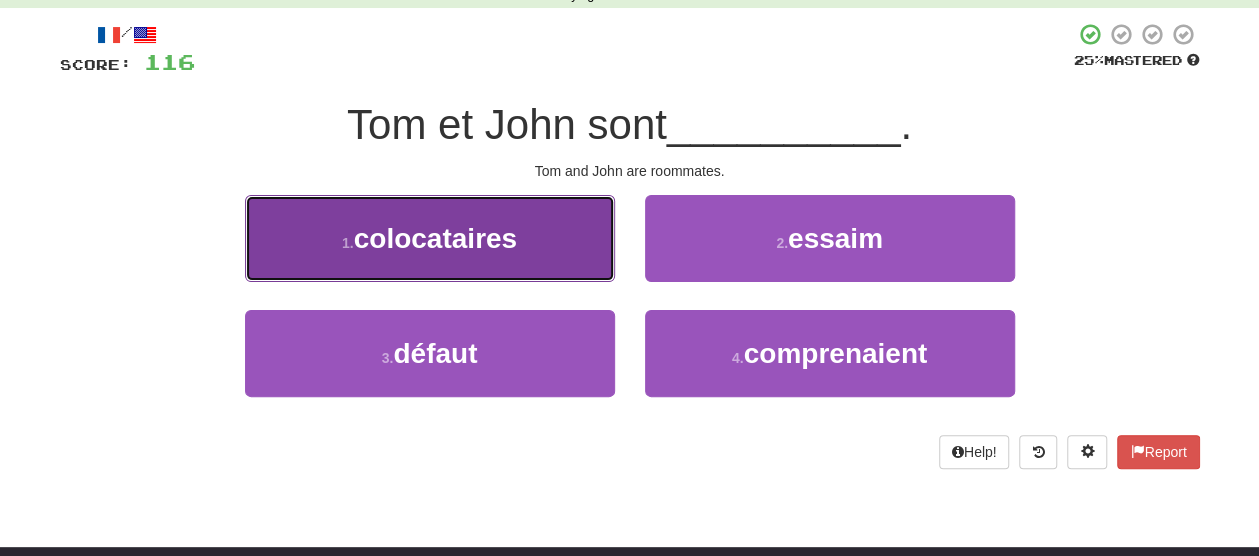 click on "1 . colocataires" at bounding box center [430, 238] 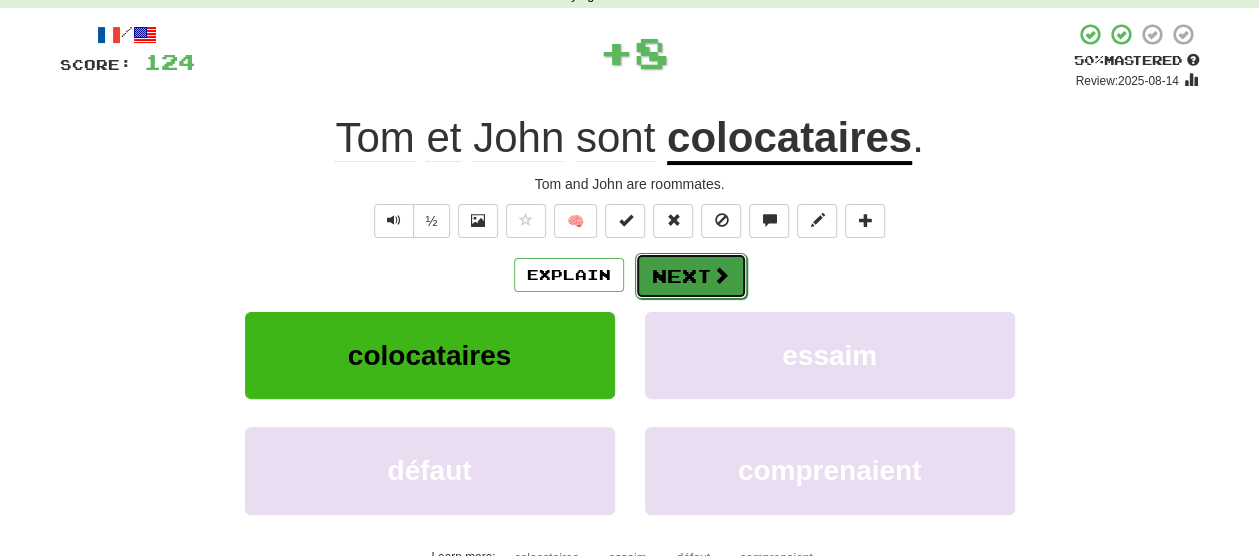 click on "Next" at bounding box center (691, 276) 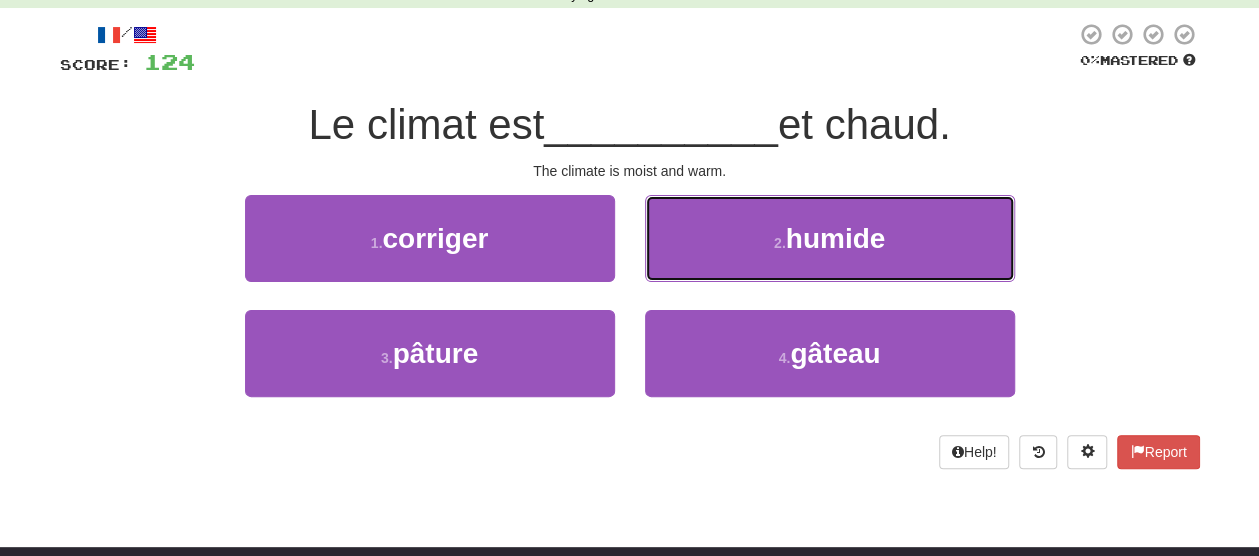 click on "2 . humide" at bounding box center (830, 238) 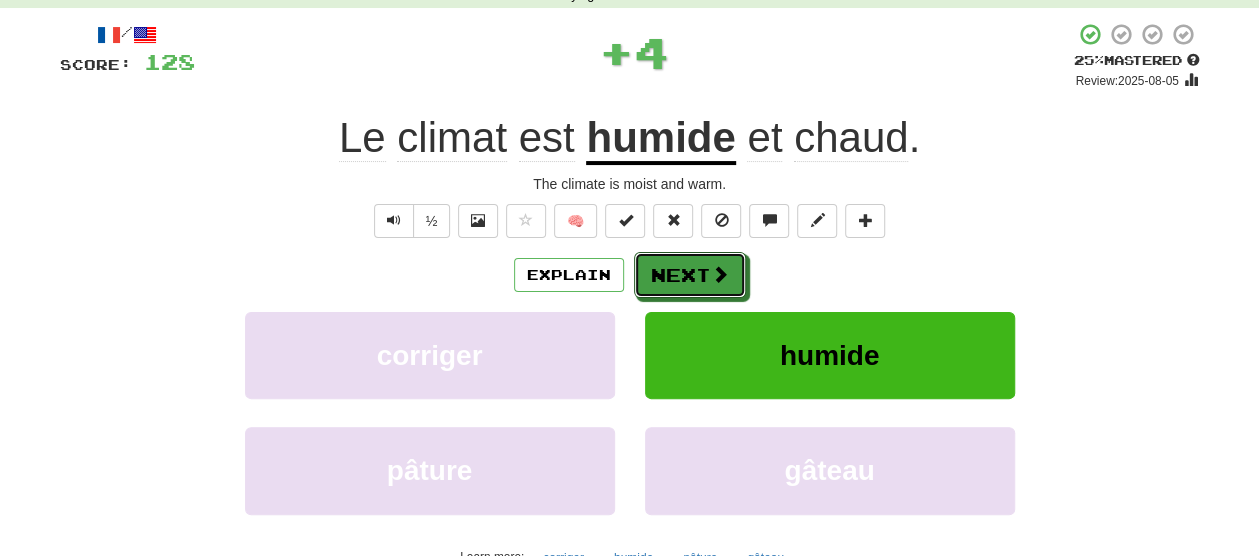 click on "Next" at bounding box center [690, 275] 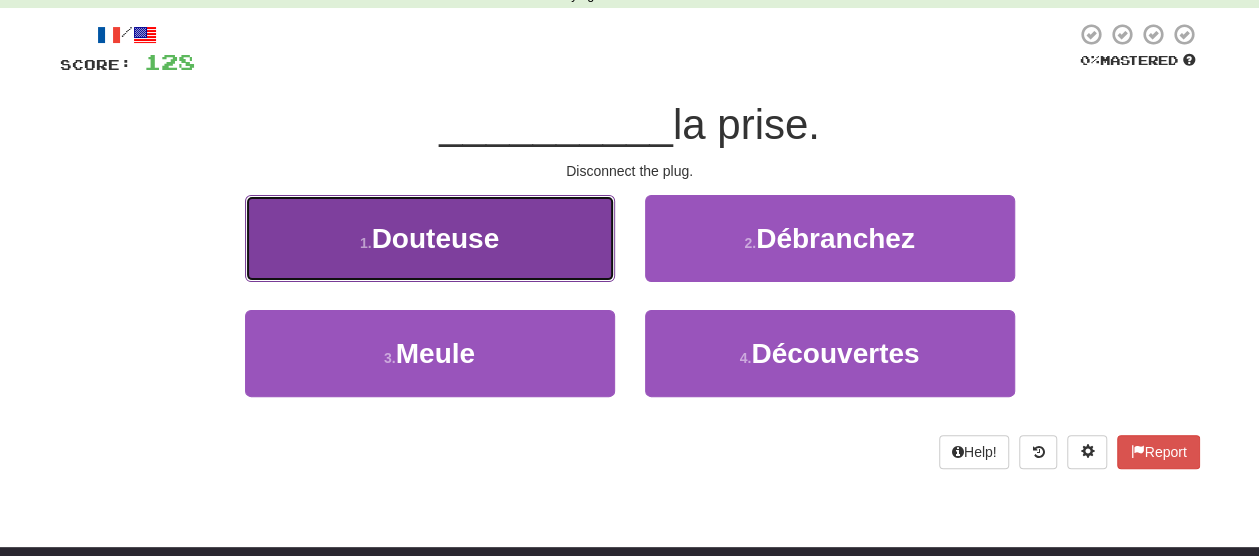click on "1 . Douteuse" at bounding box center (430, 238) 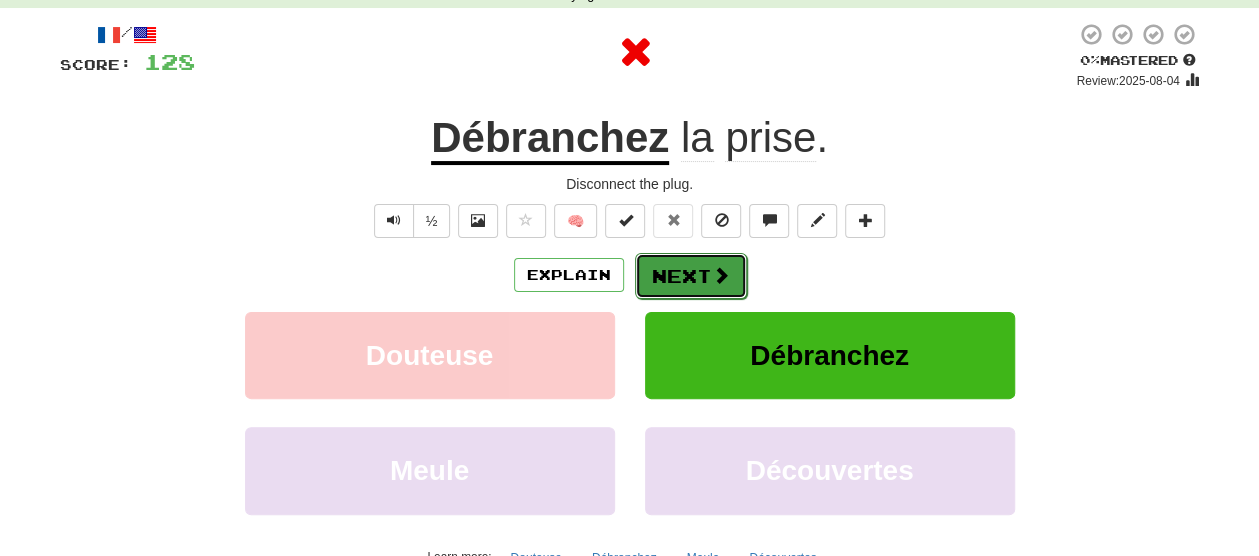 click on "Next" at bounding box center [691, 276] 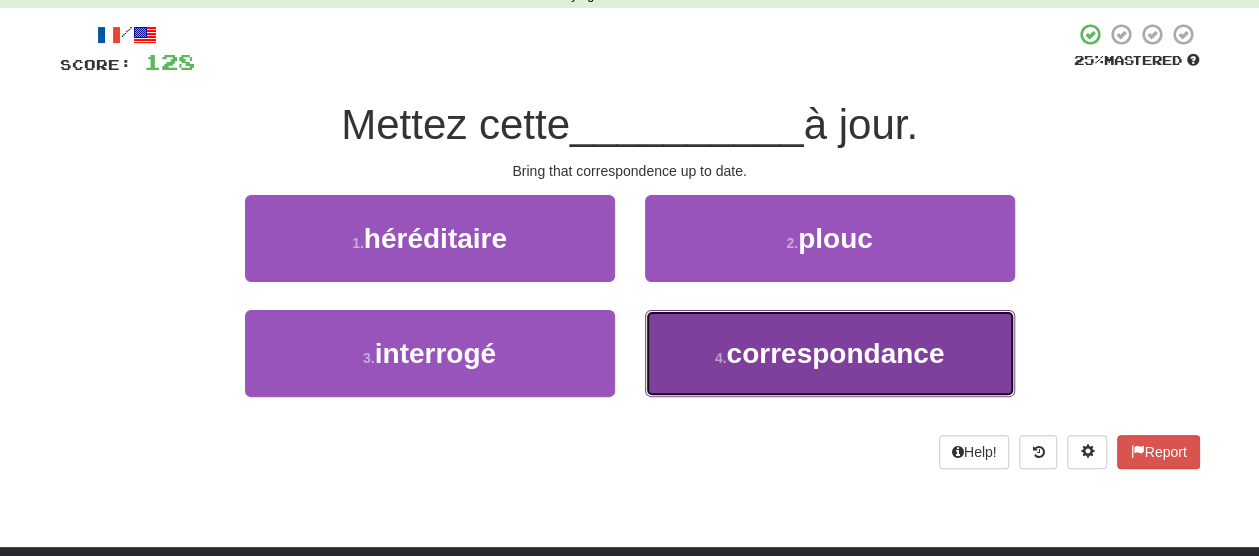 click on "correspondance" at bounding box center [835, 353] 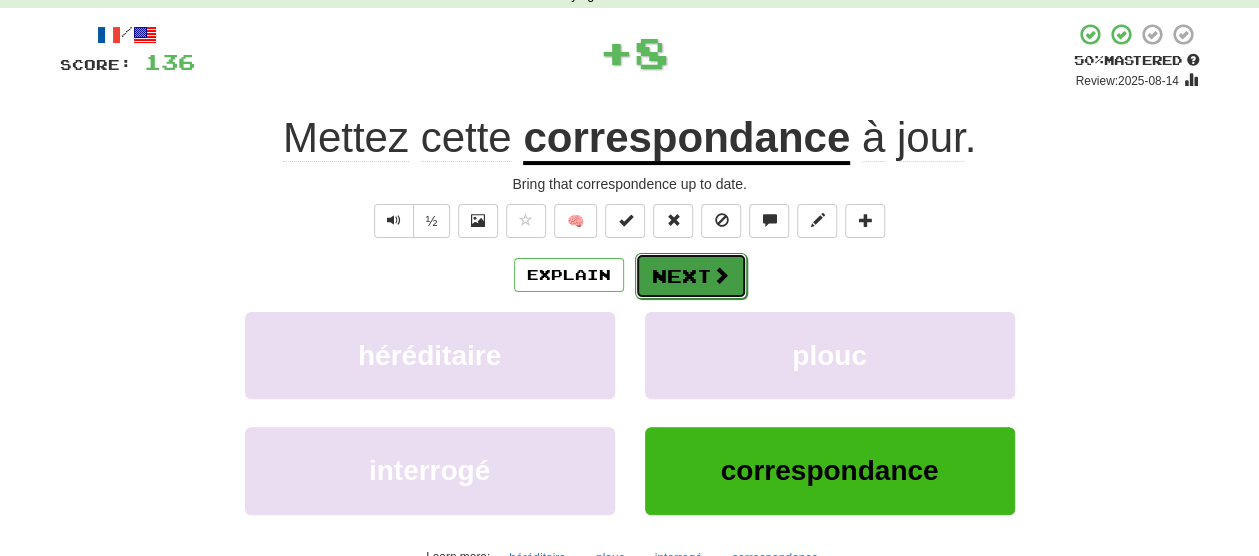 click on "Next" at bounding box center (691, 276) 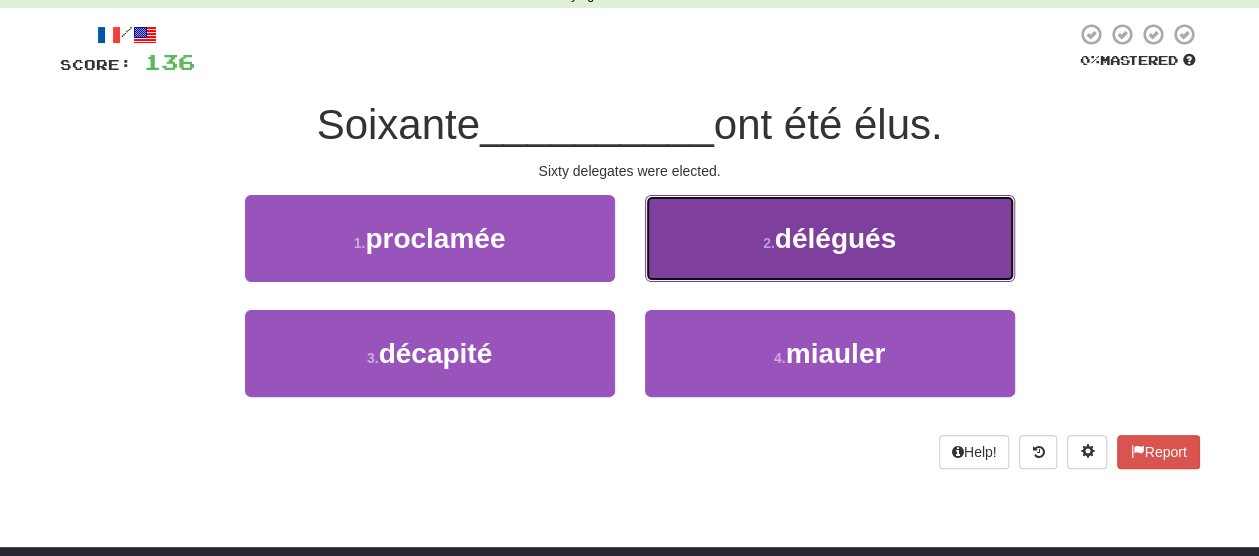 click on "2 .  délégués" at bounding box center [830, 238] 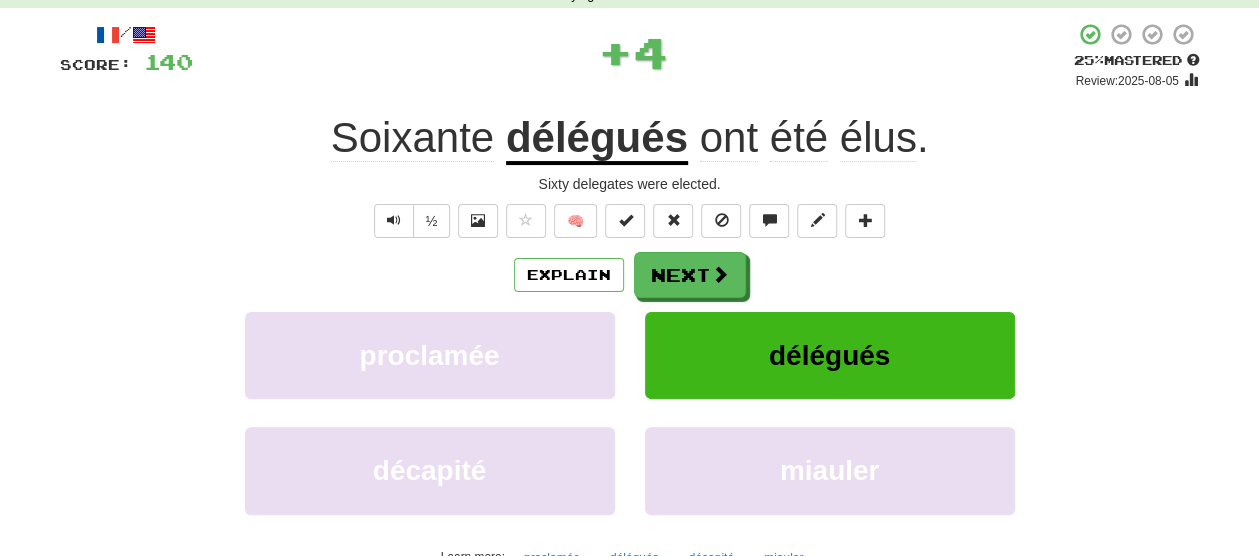 click on "Explain Next" at bounding box center (630, 275) 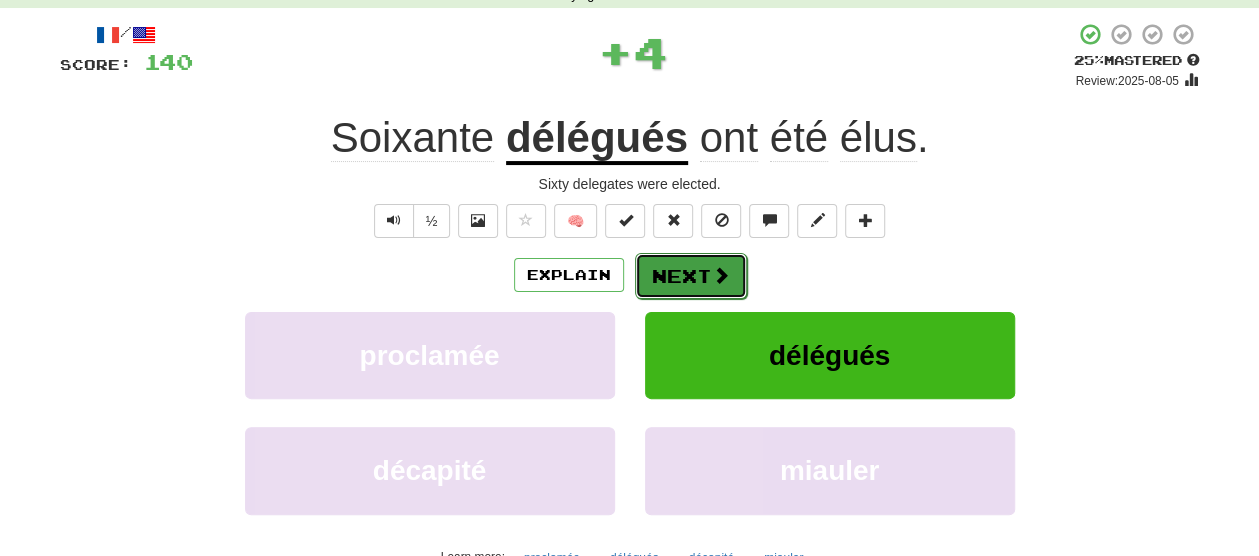 click at bounding box center [721, 275] 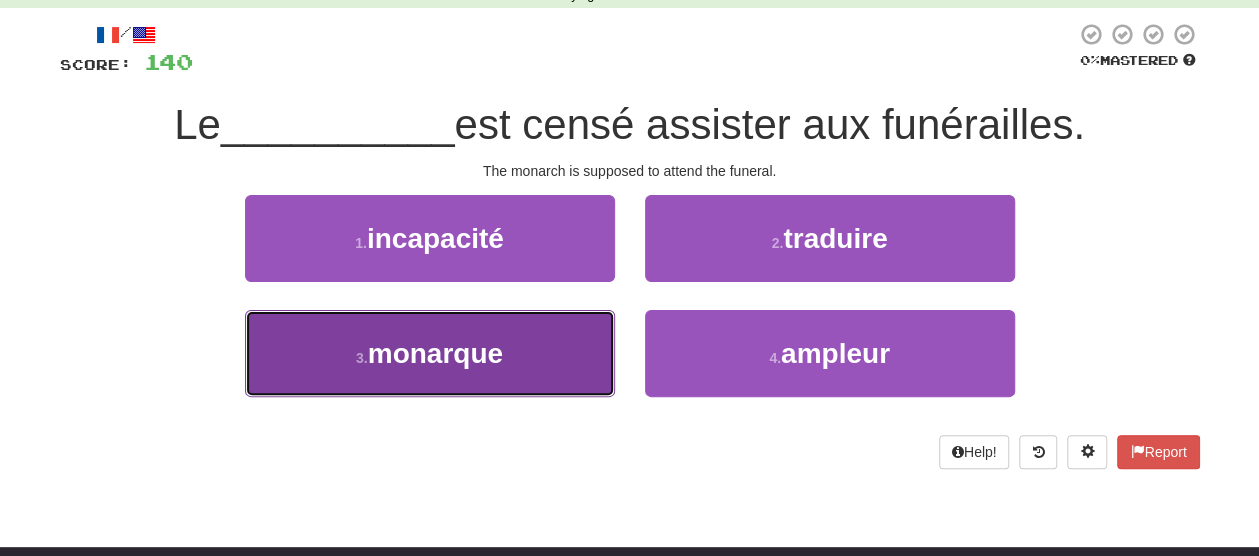 click on "3 . monarque" at bounding box center [430, 353] 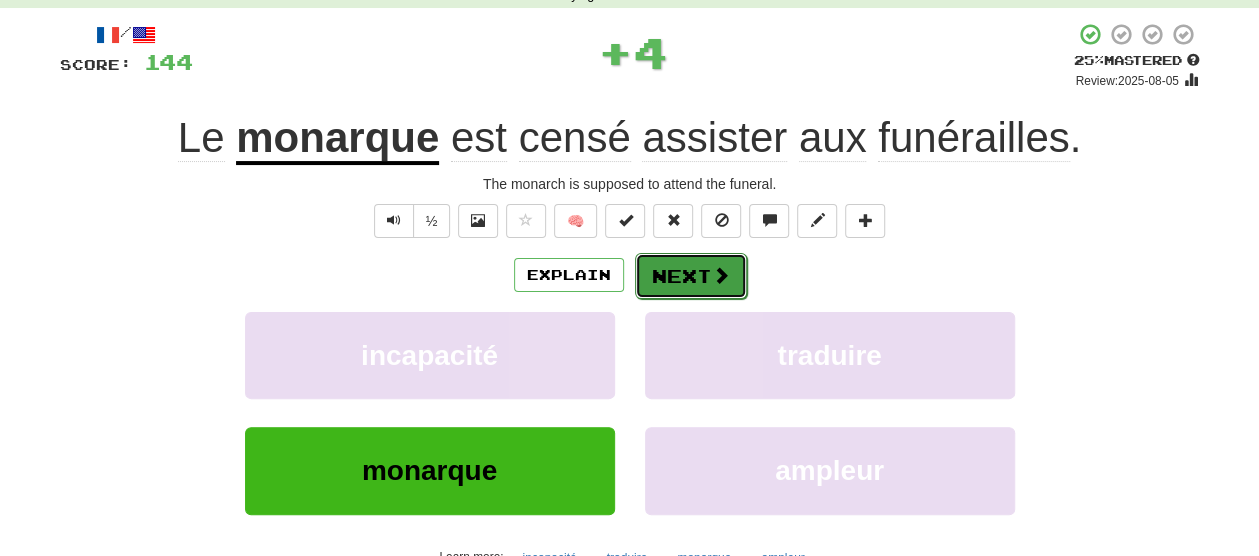 click on "Next" at bounding box center (691, 276) 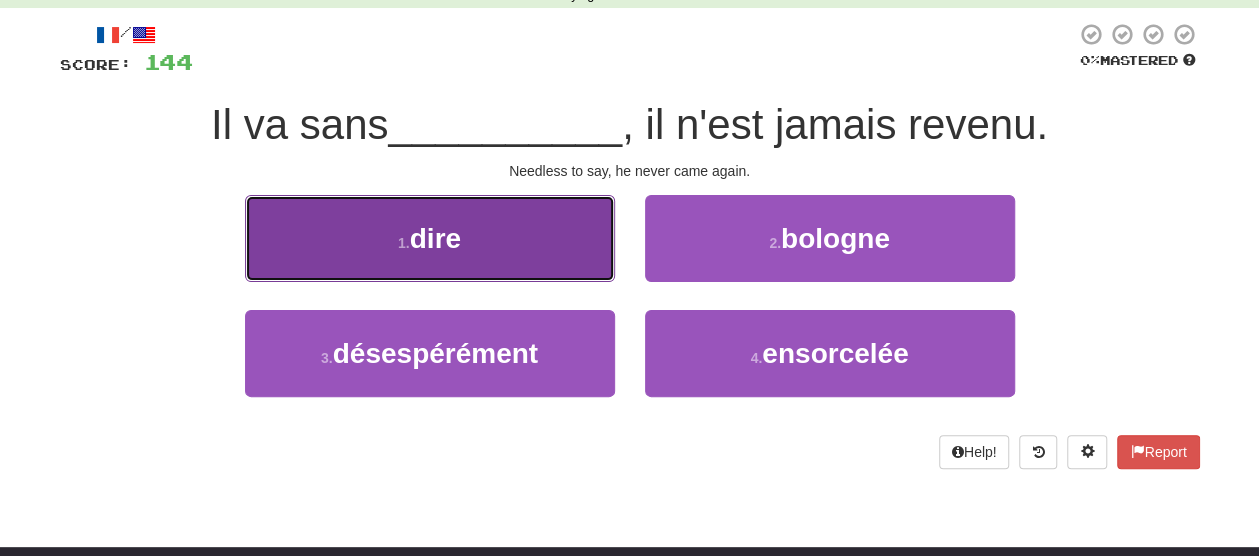 click on "1 .  dire" at bounding box center (430, 238) 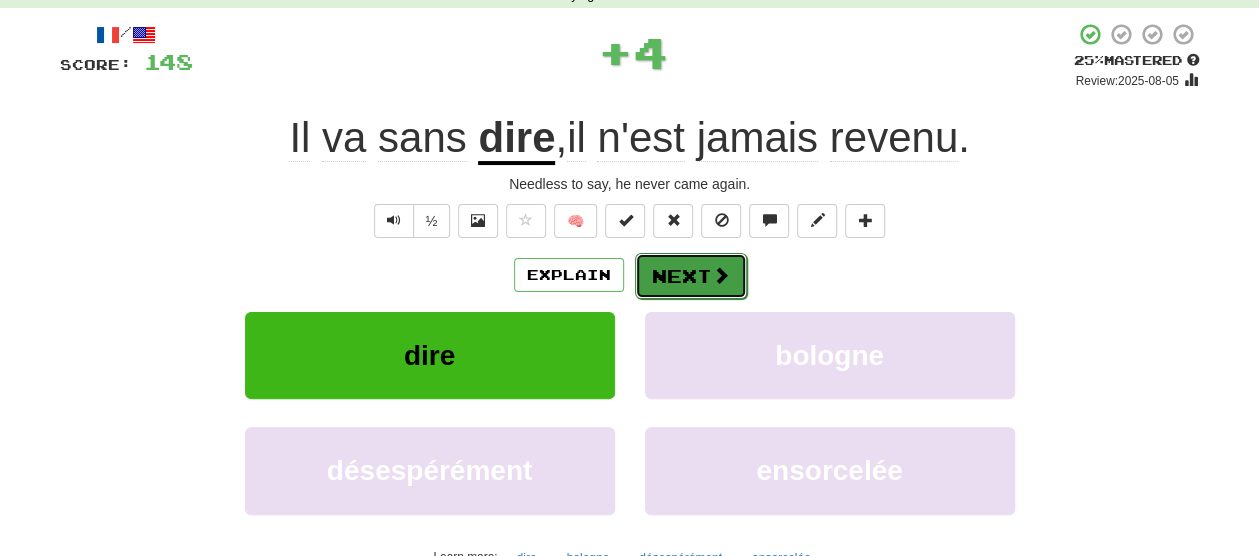 click on "Next" at bounding box center (691, 276) 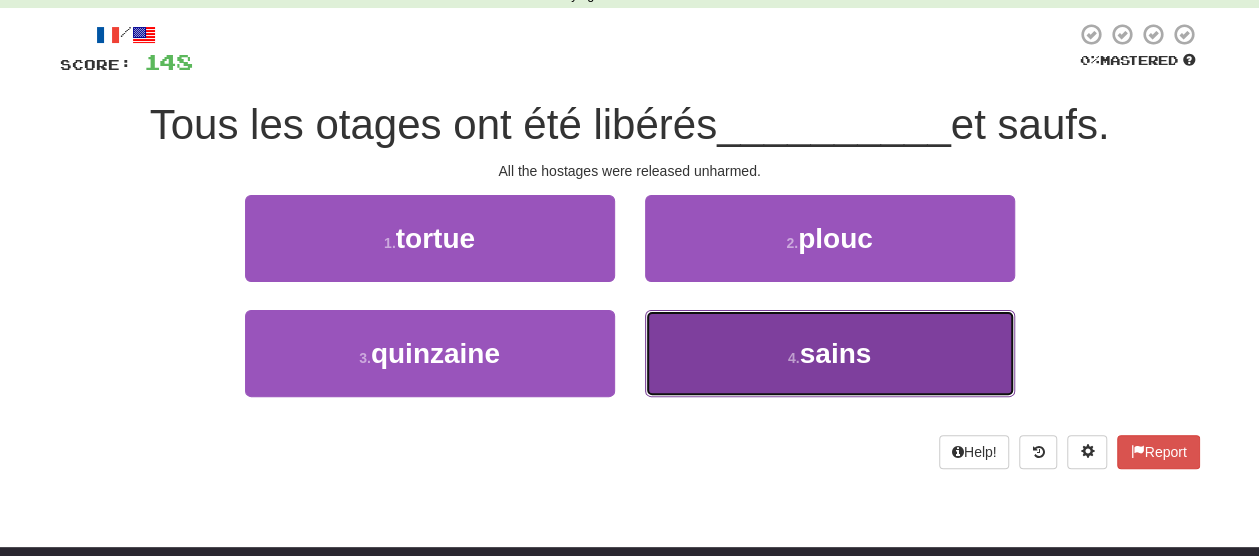 click on "4 . sains" at bounding box center [830, 353] 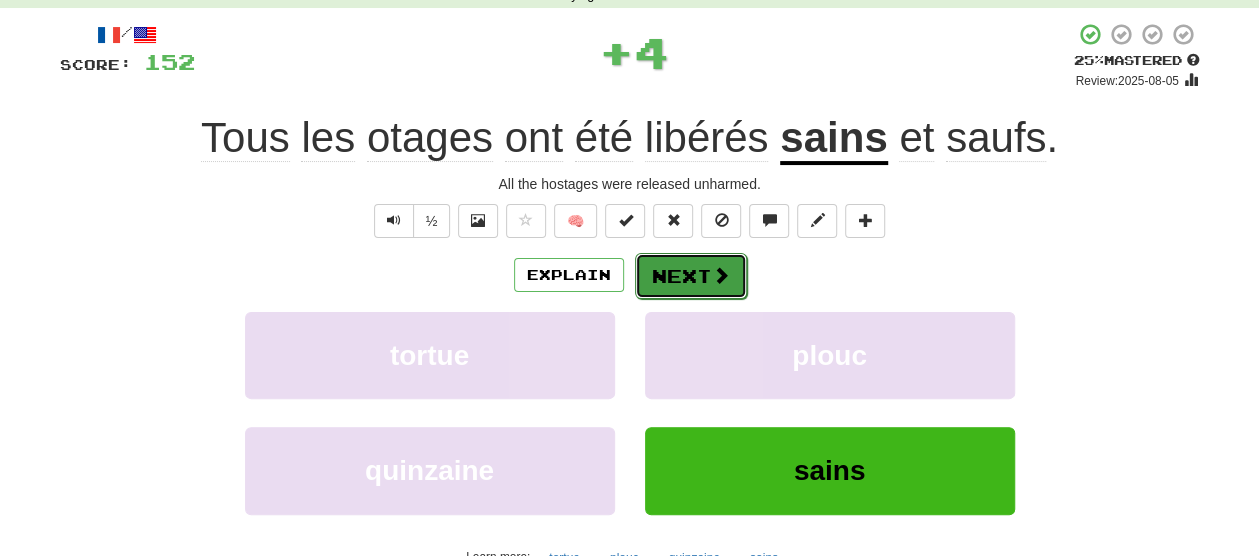 click on "Explain Next" at bounding box center [630, 275] 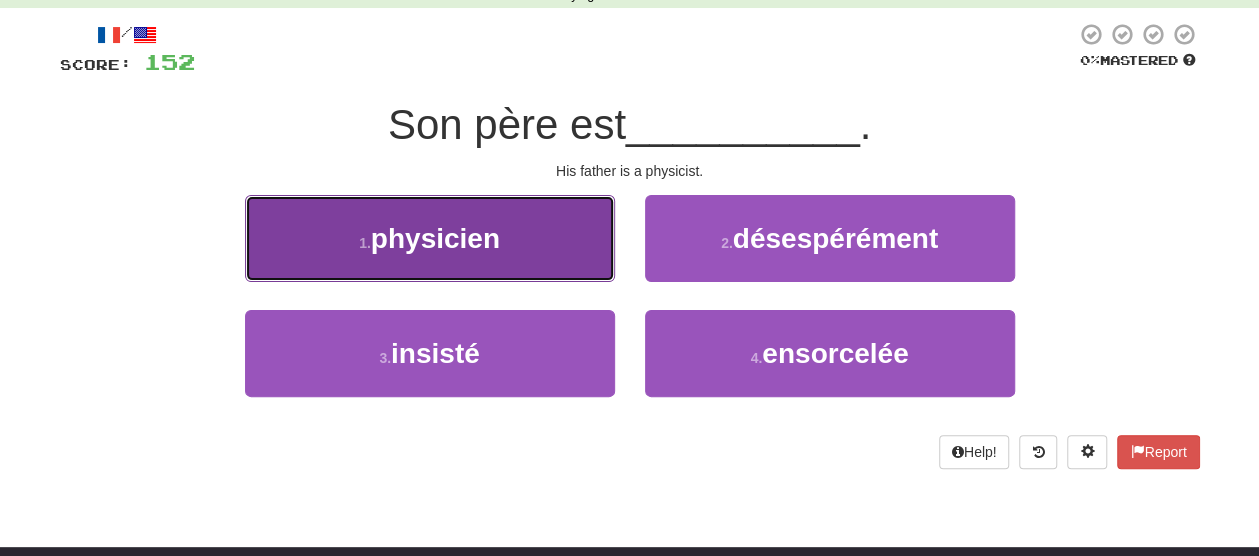 click on "1 . physicien" at bounding box center [430, 238] 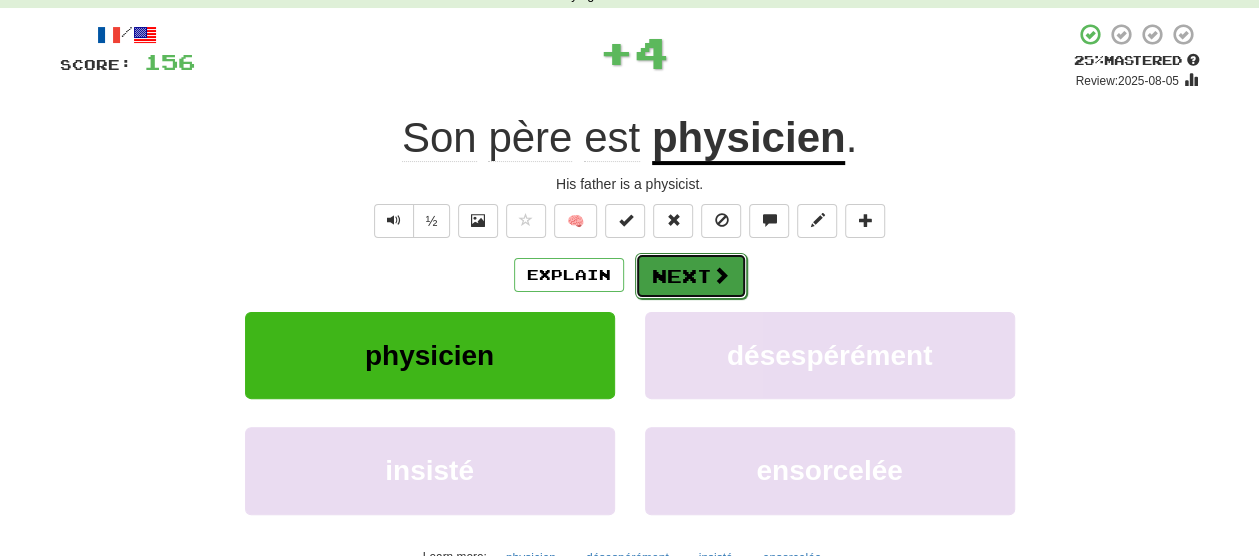 click on "Next" at bounding box center (691, 276) 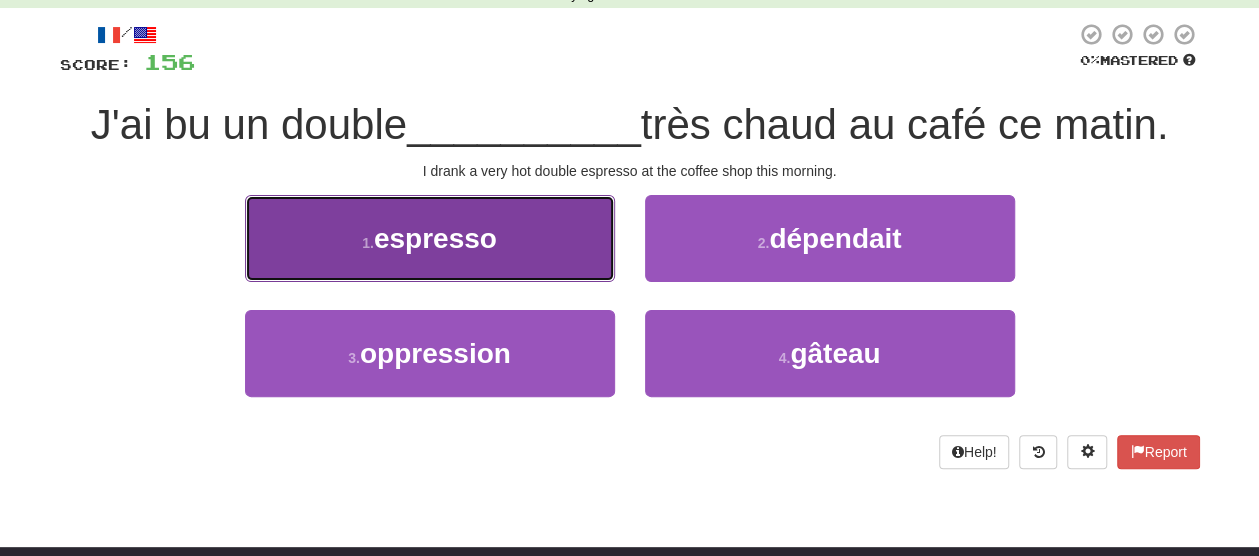 click on "1 . espresso" at bounding box center (430, 238) 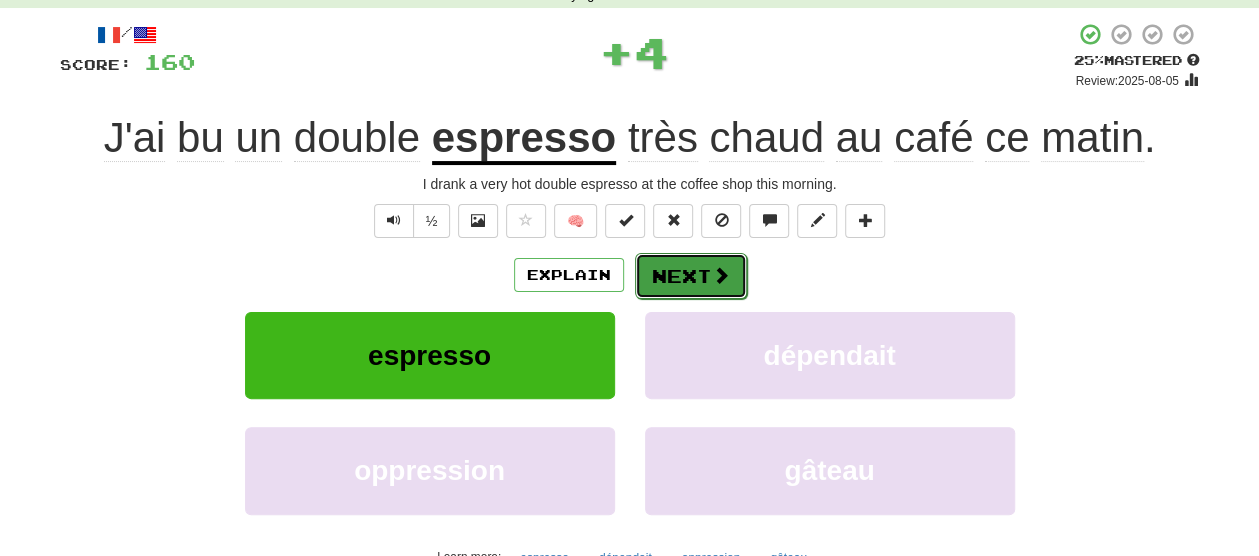 click at bounding box center [721, 275] 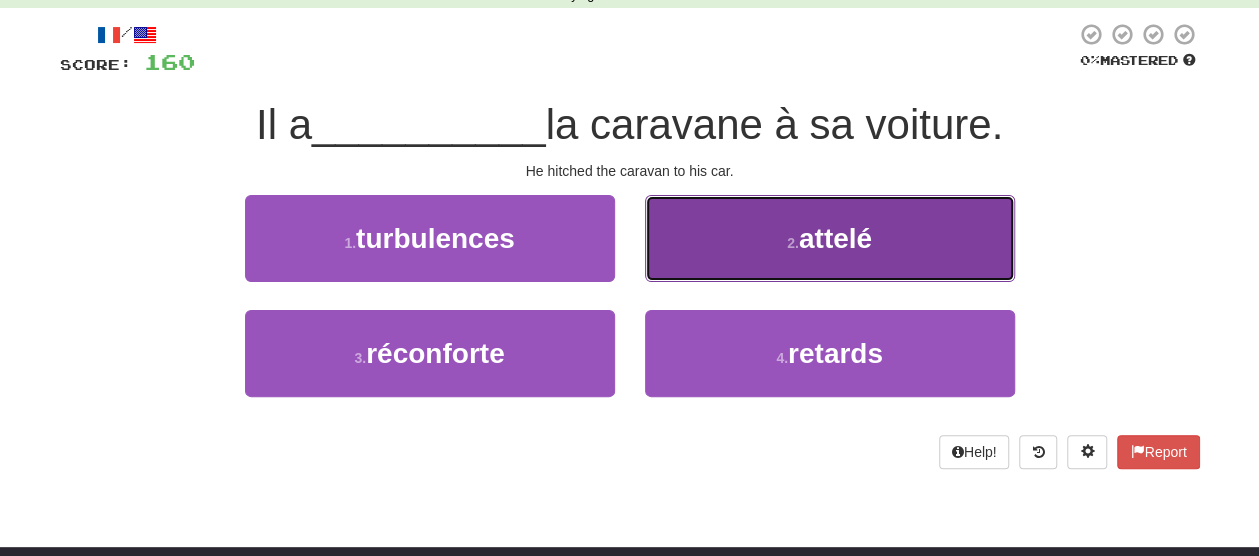 click on "2 . attelé" at bounding box center [830, 238] 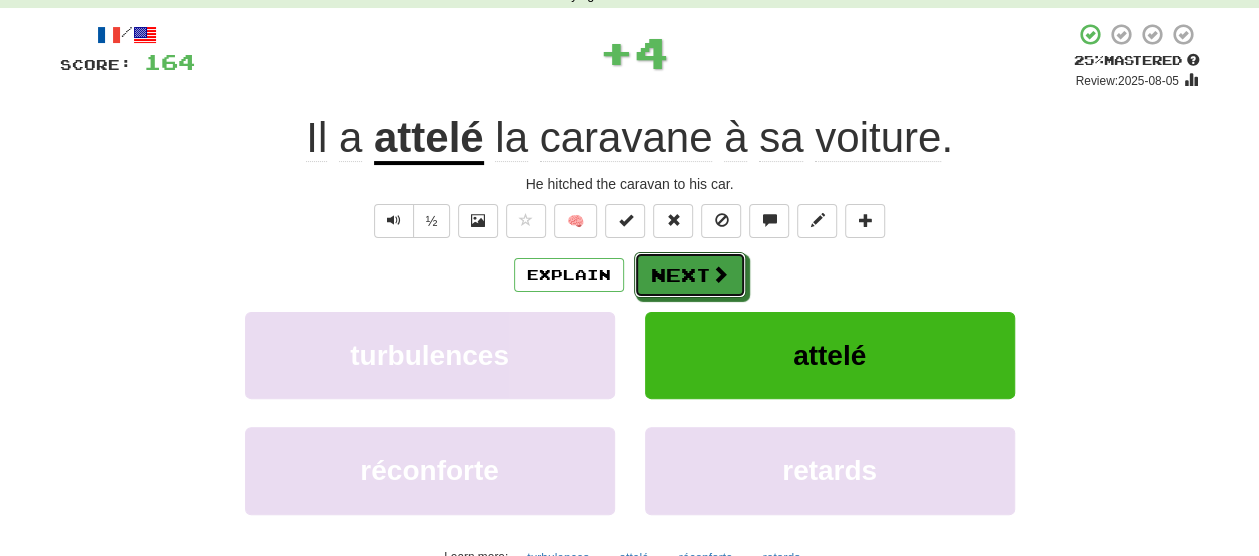 click on "Next" at bounding box center (690, 275) 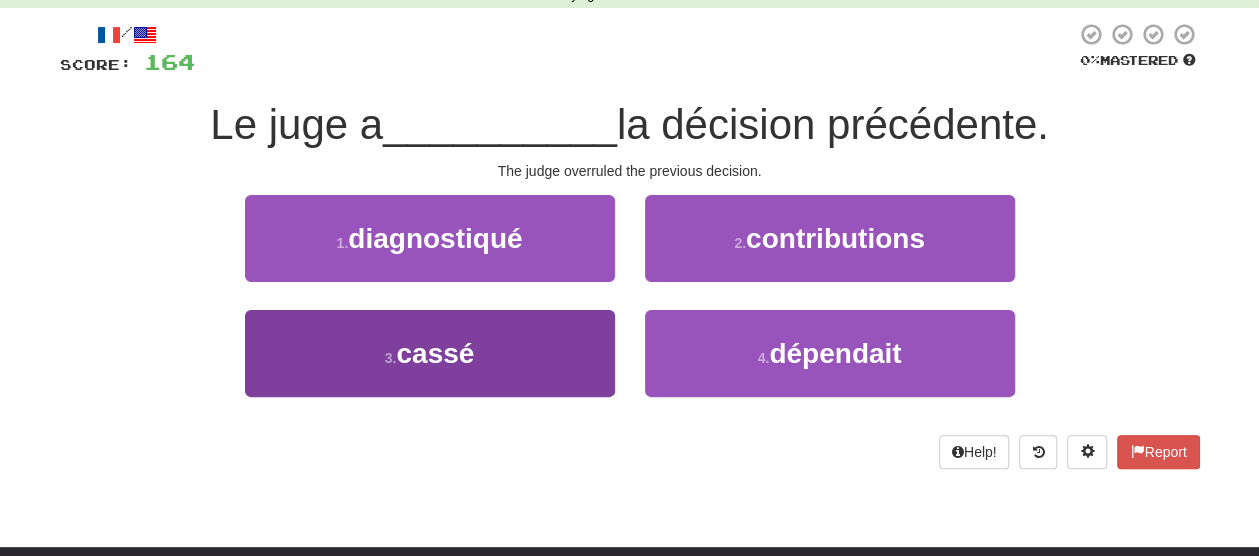 drag, startPoint x: 451, startPoint y: 397, endPoint x: 458, endPoint y: 383, distance: 15.652476 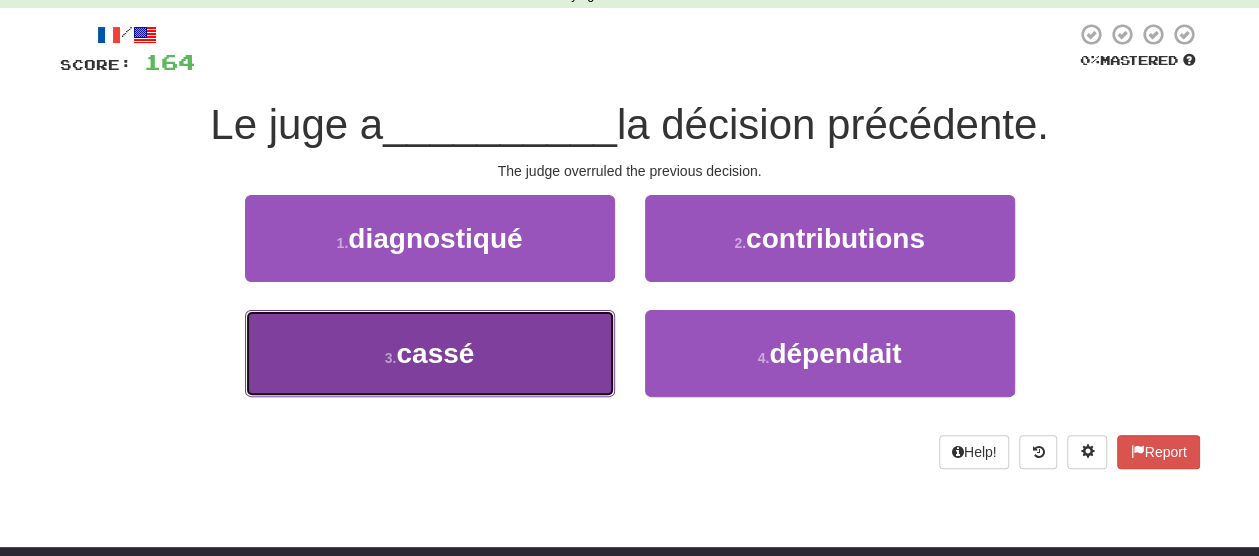 click on "3 .  cassé" at bounding box center (430, 353) 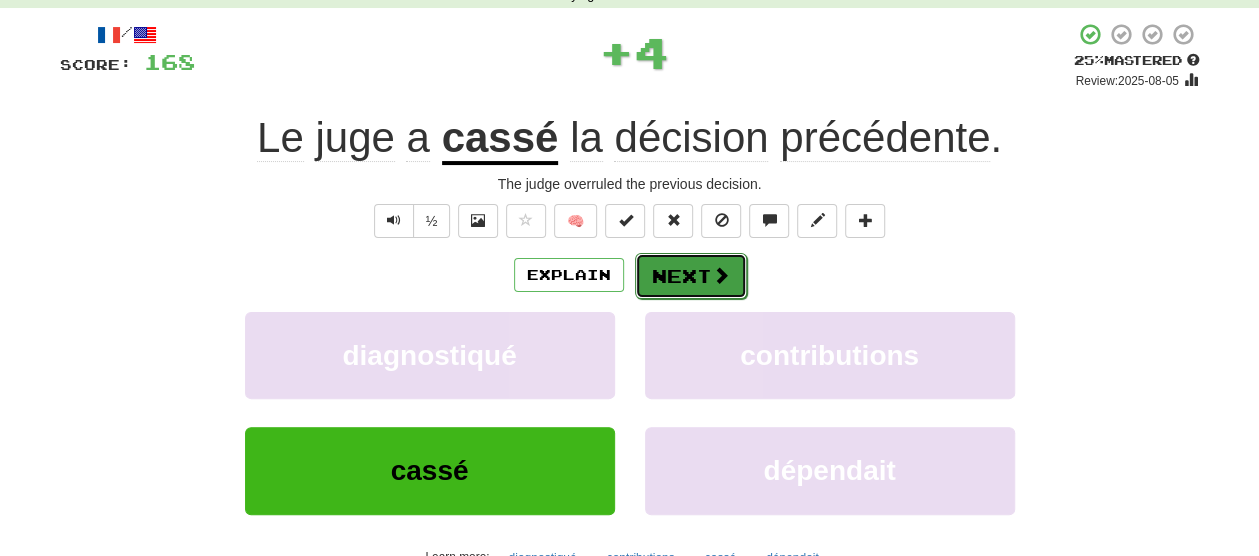 click on "Next" at bounding box center [691, 276] 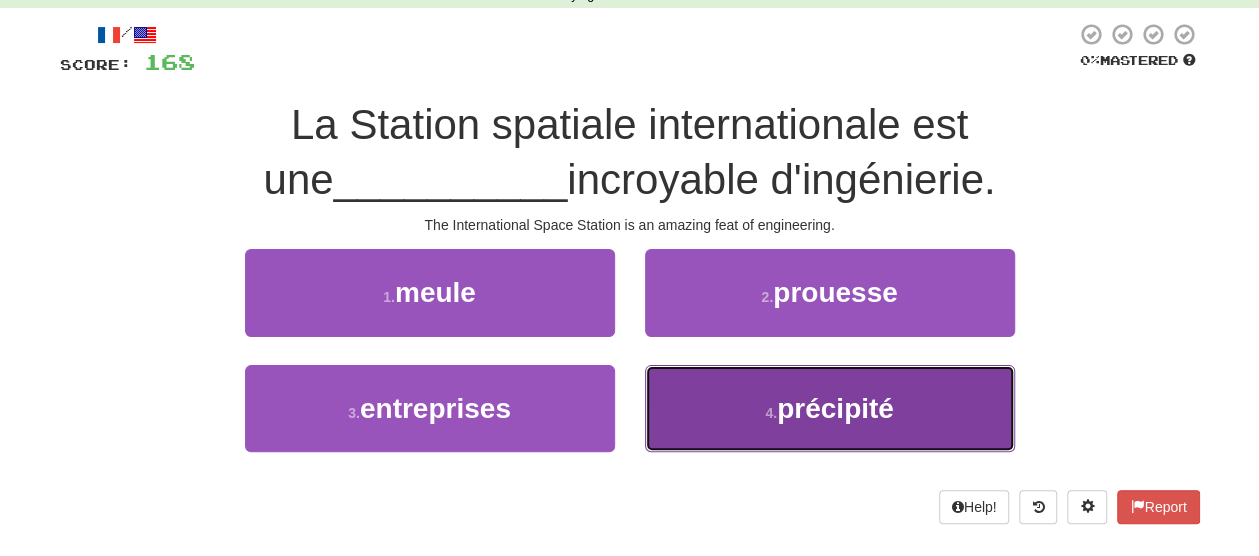 click on "4 . précipité" at bounding box center [830, 408] 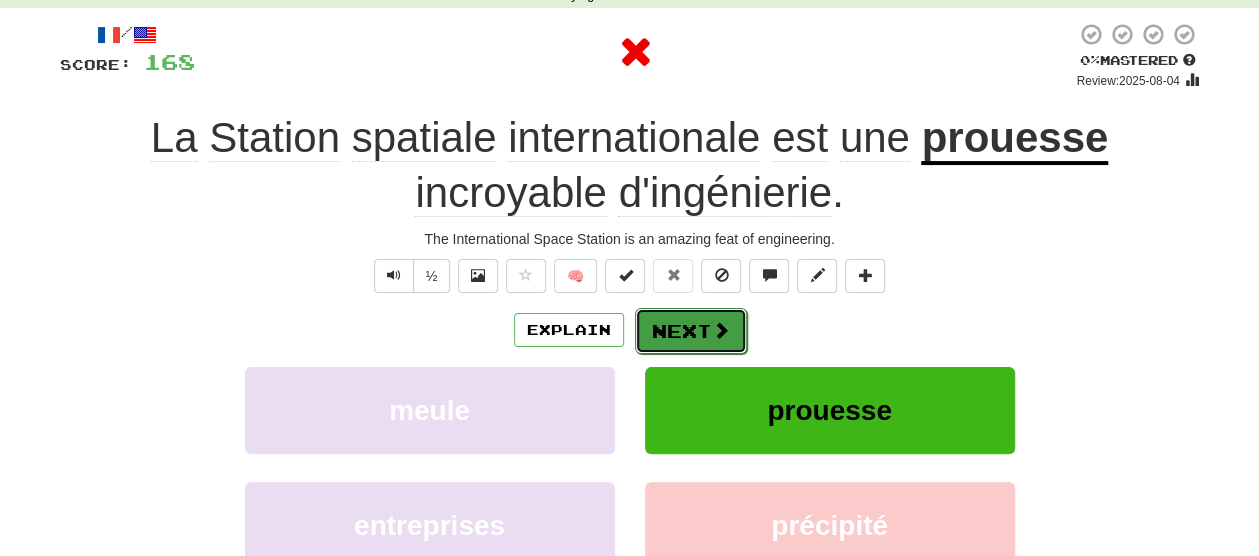 click on "Next" at bounding box center [691, 331] 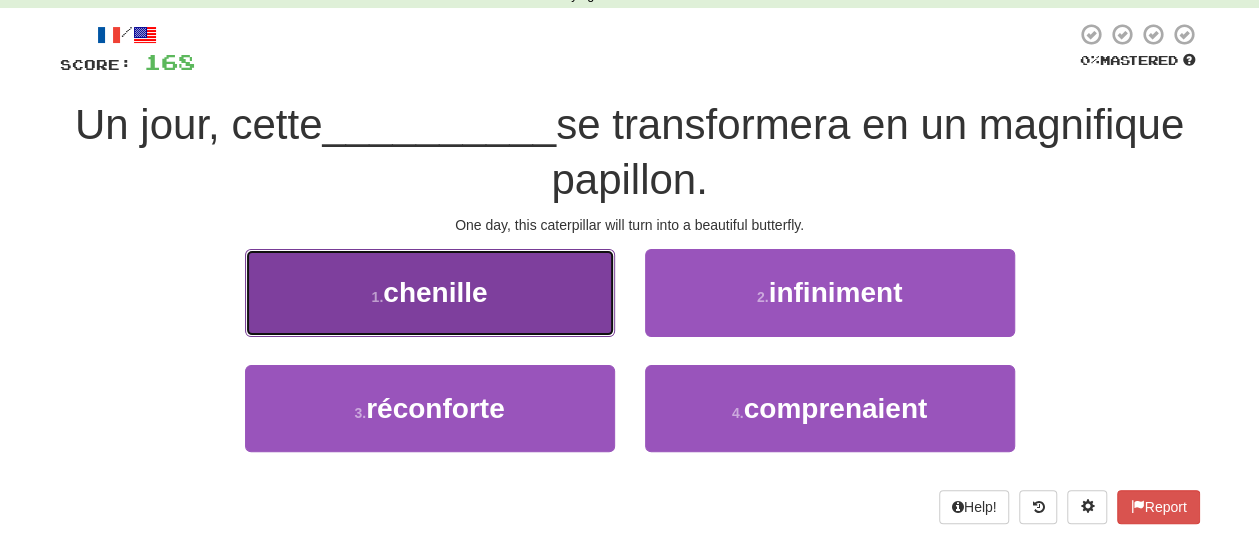 click on "1 . chenille" at bounding box center [430, 292] 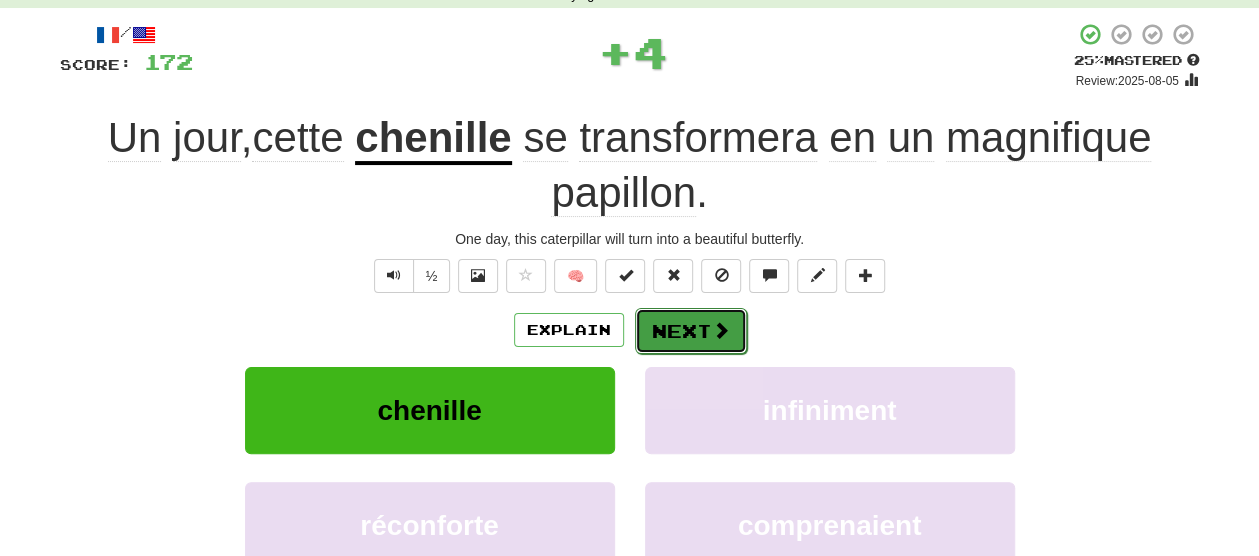 click on "Next" at bounding box center [691, 331] 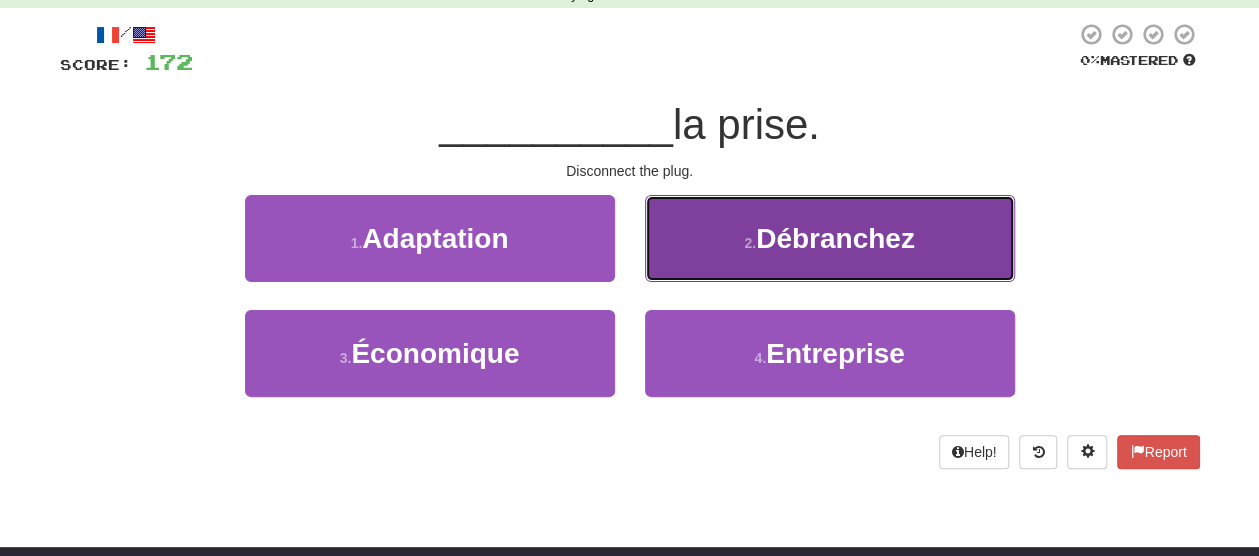 click on "2 . Débranchez" at bounding box center (830, 238) 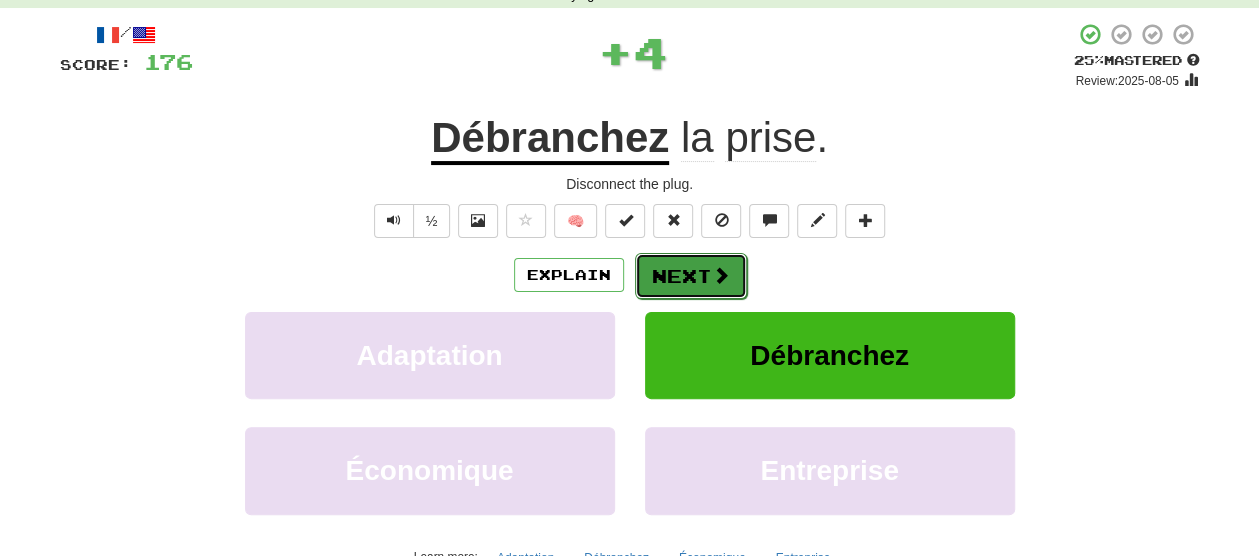 click on "Next" at bounding box center (691, 276) 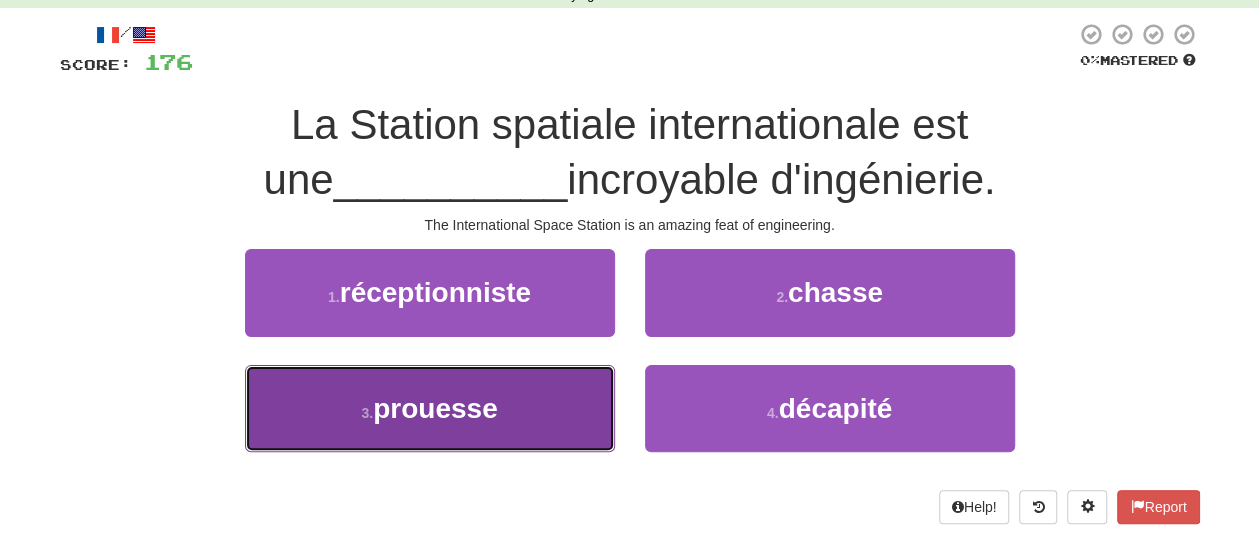 click on "3 . prouesse" at bounding box center [430, 408] 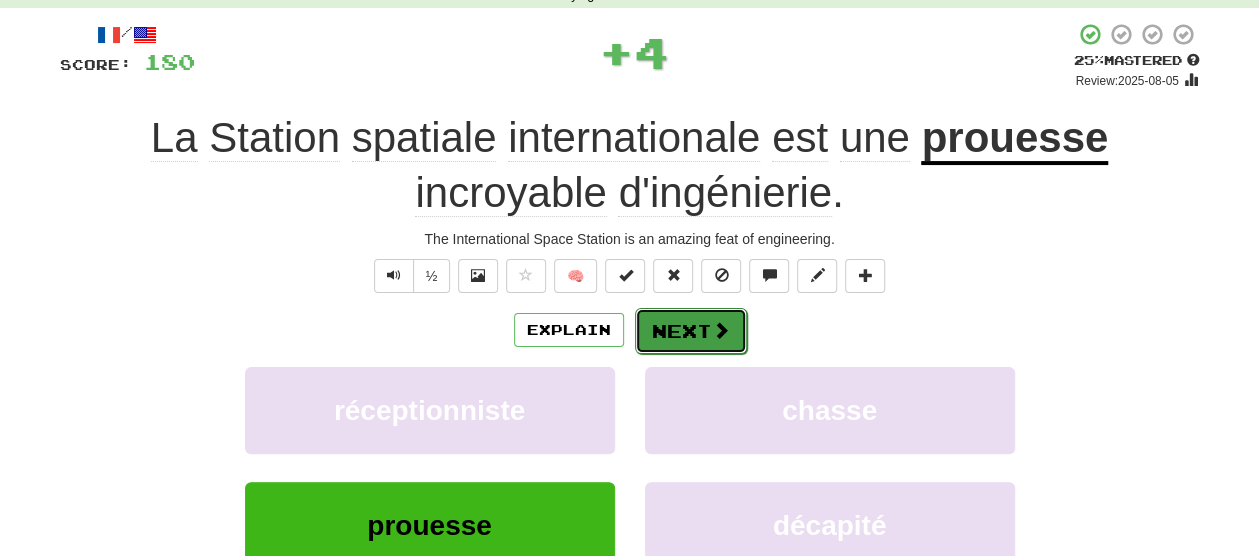 click on "Next" at bounding box center [691, 331] 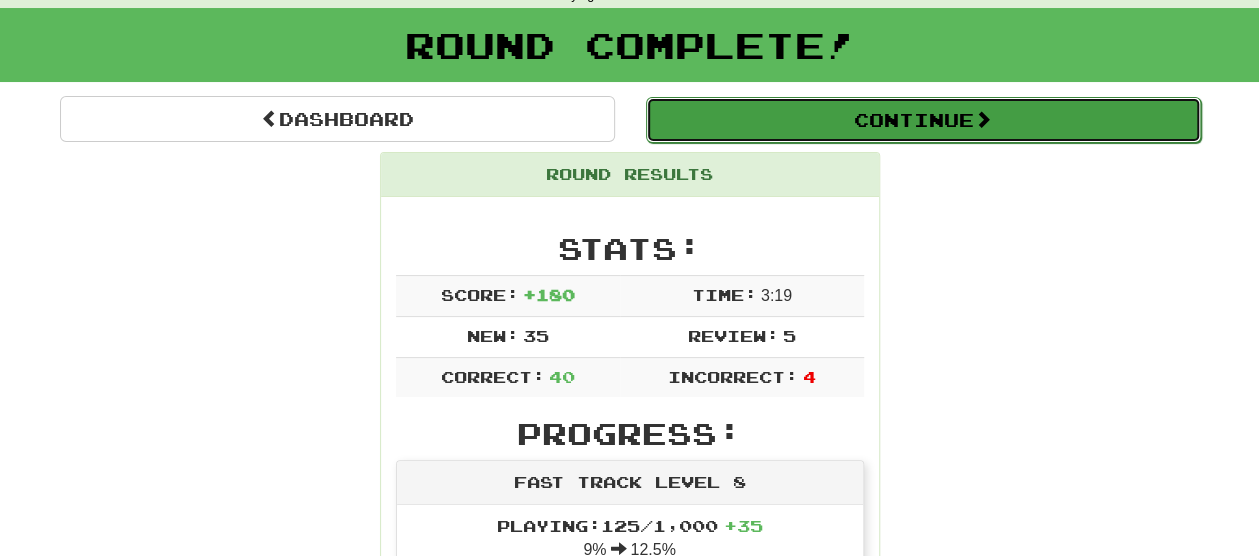 click on "Continue" at bounding box center (923, 120) 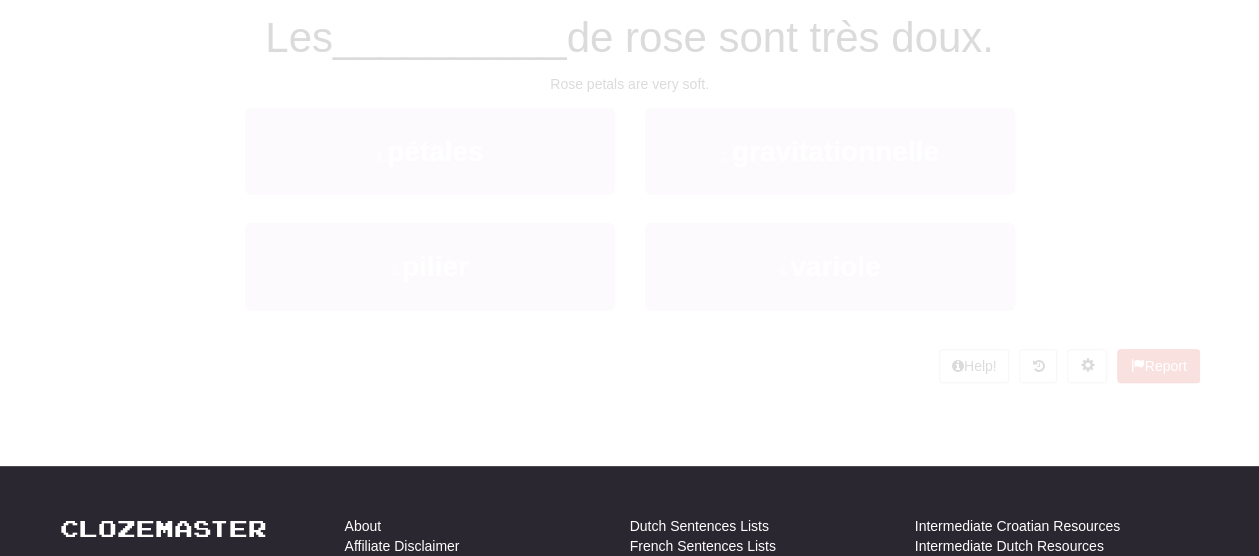 scroll, scrollTop: 100, scrollLeft: 0, axis: vertical 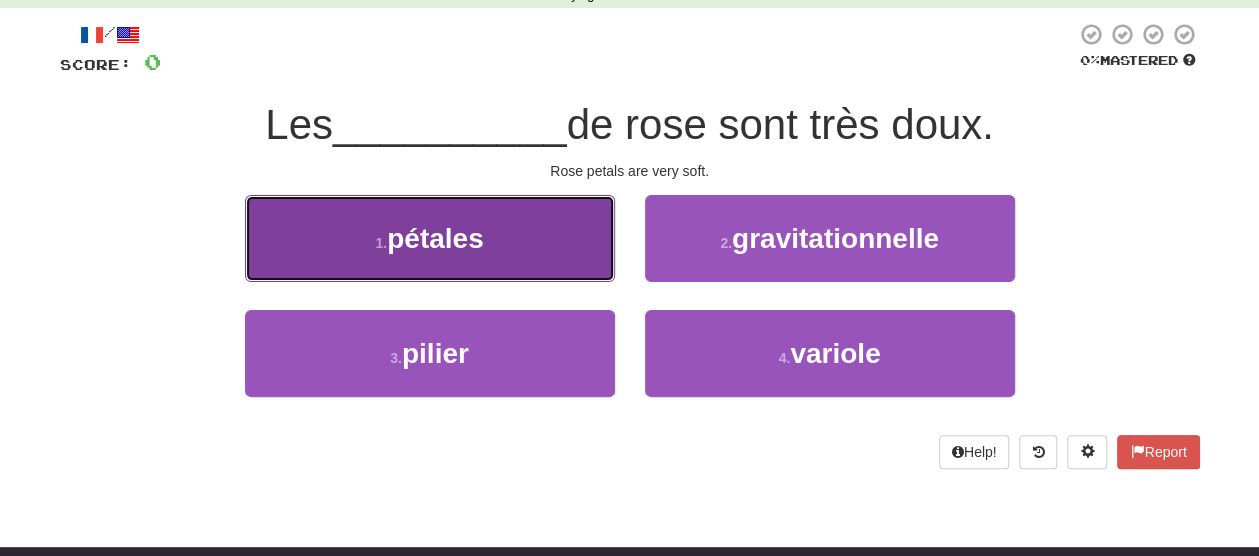 click on "1 . pétales" at bounding box center (430, 238) 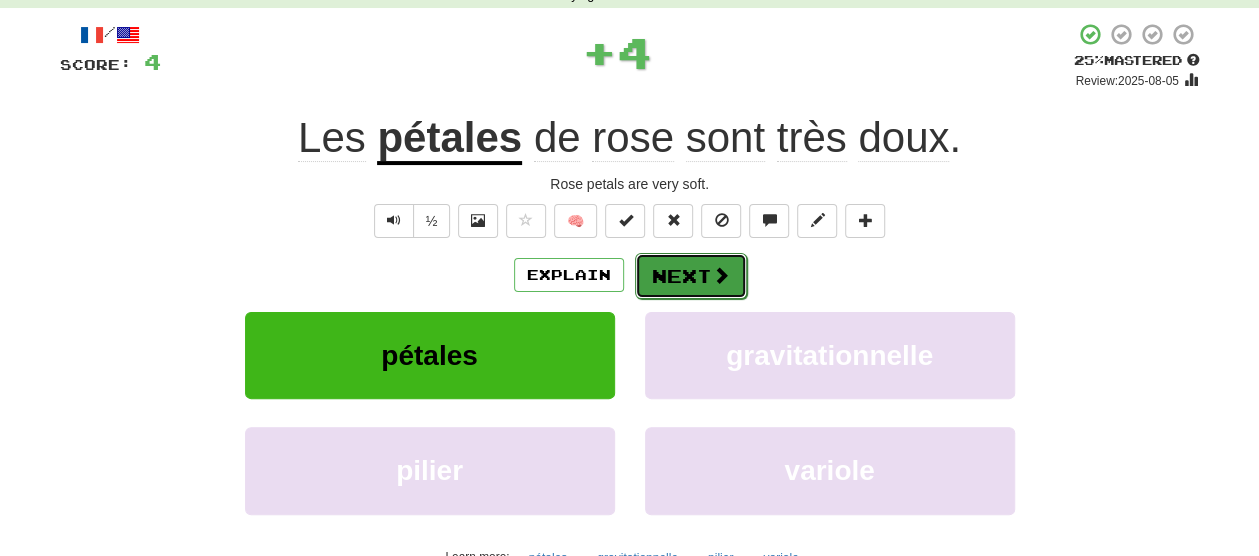 click at bounding box center (721, 275) 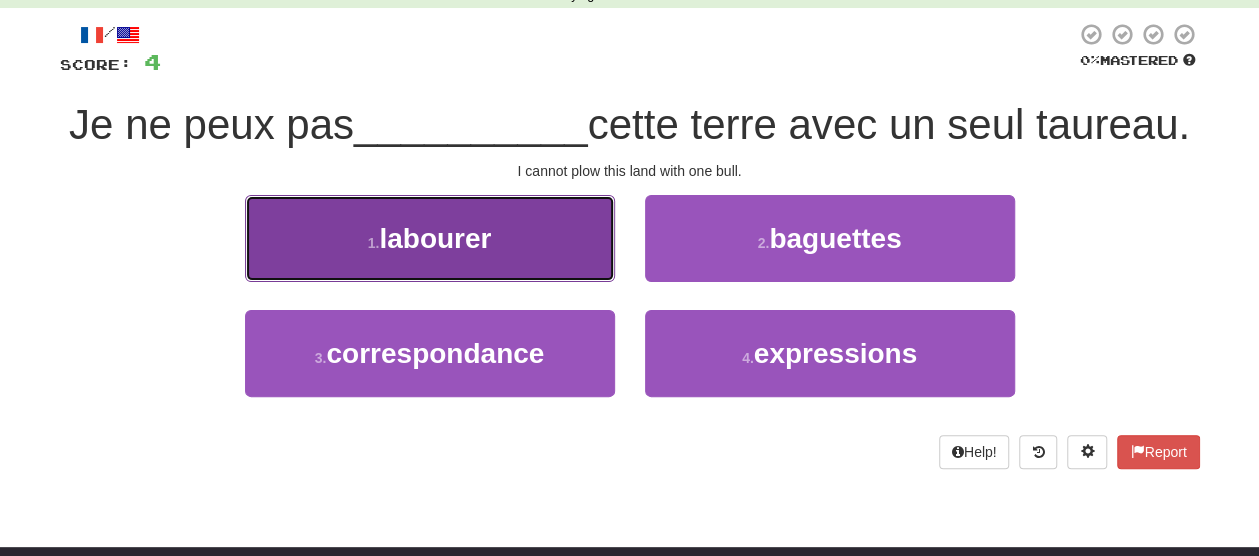 click on "1 . labourer" at bounding box center [430, 238] 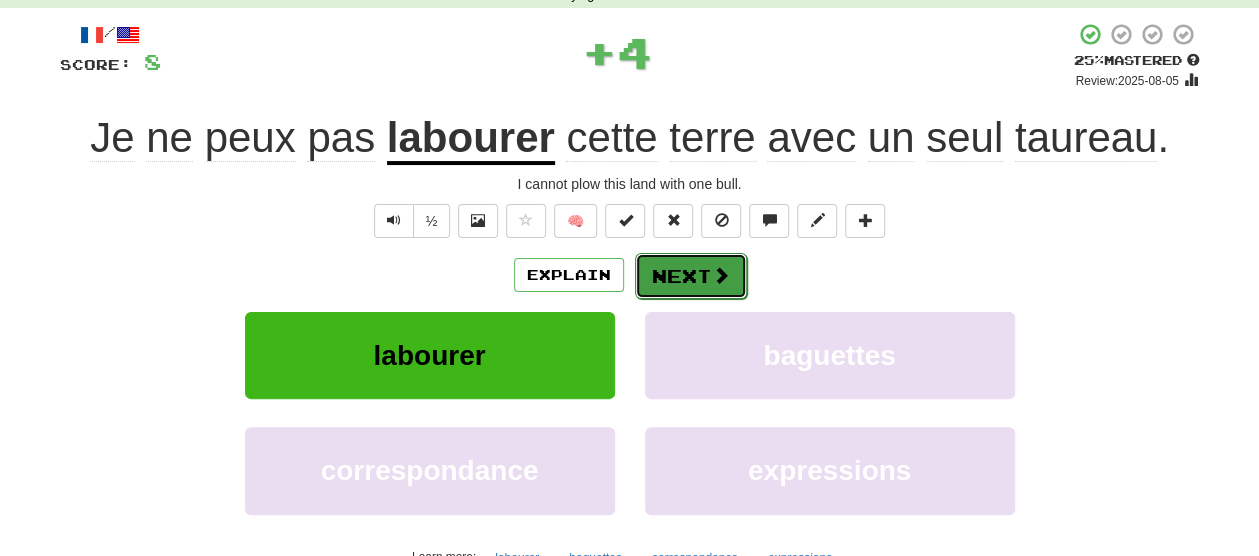 click at bounding box center [721, 275] 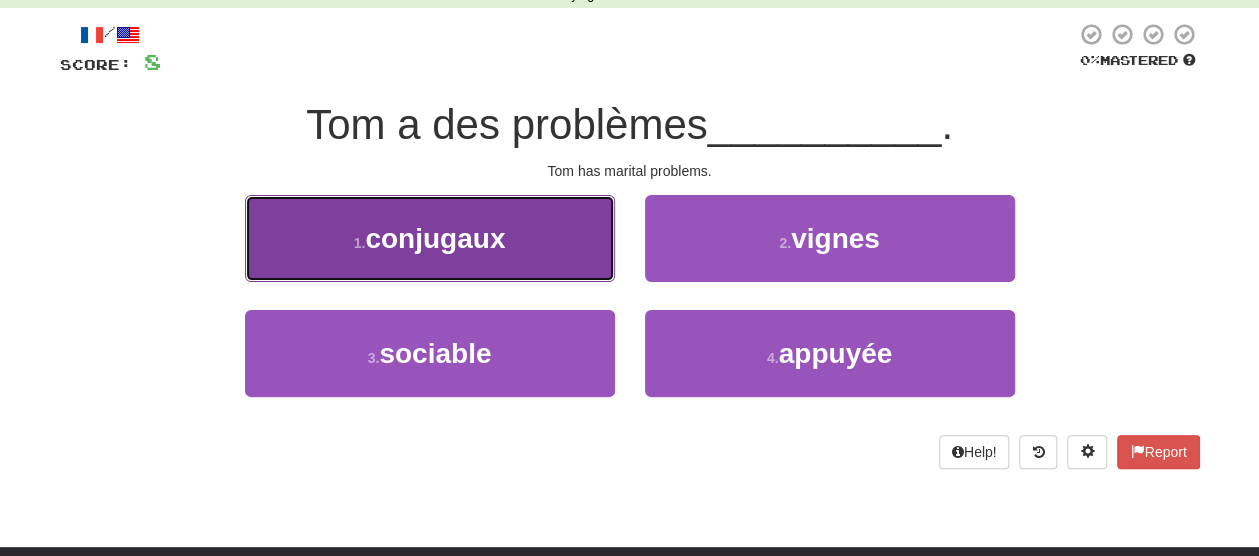 click on "1 . conjugaux" at bounding box center [430, 238] 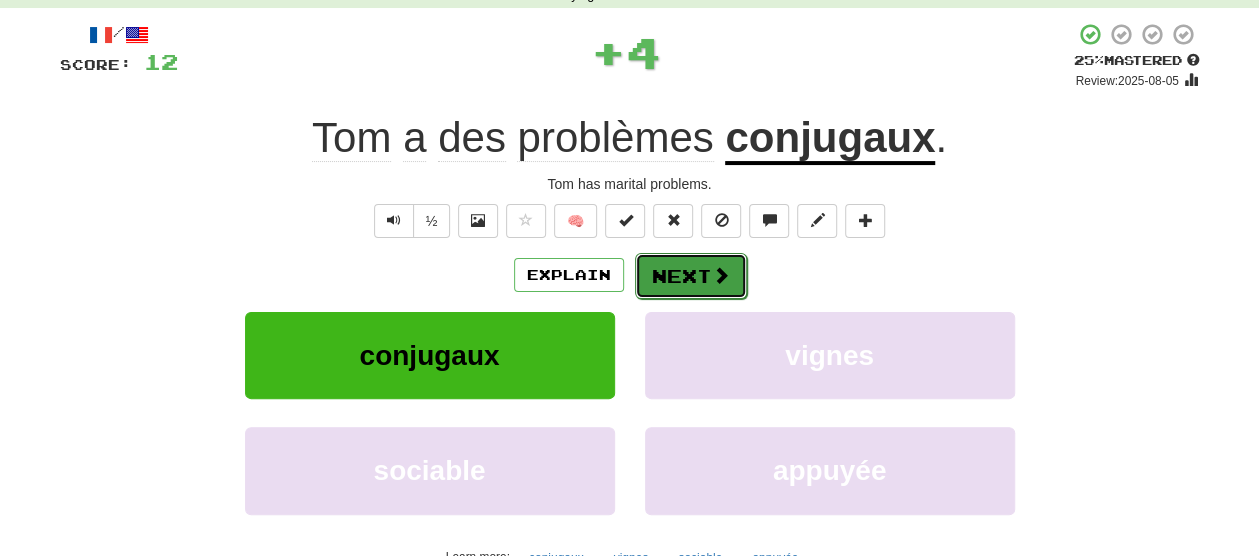 click on "Next" at bounding box center [691, 276] 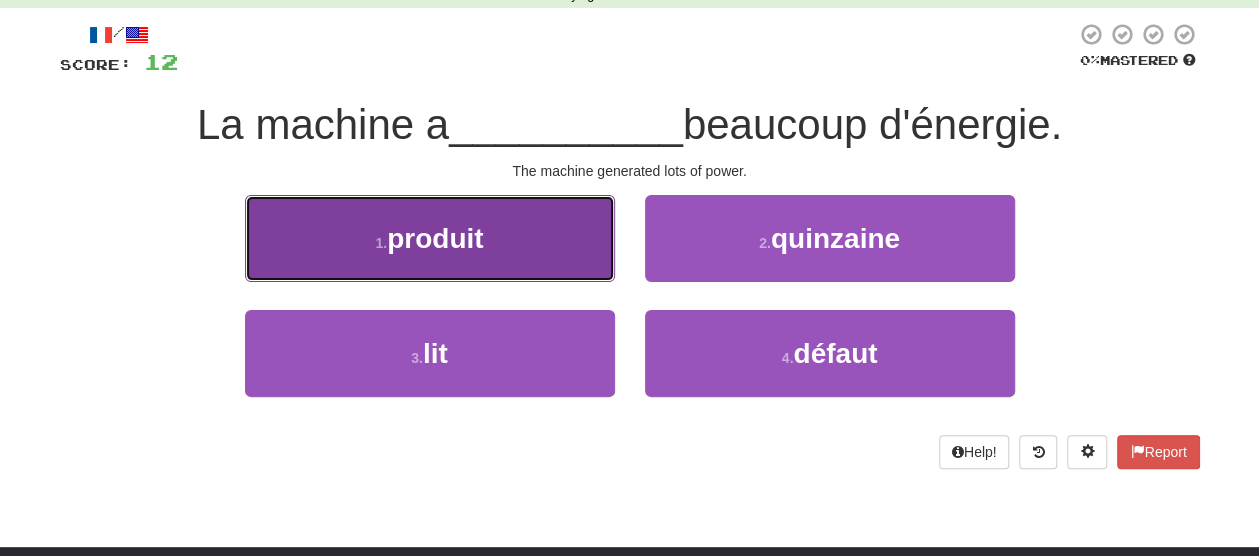 click on "1 .  produit" at bounding box center (430, 238) 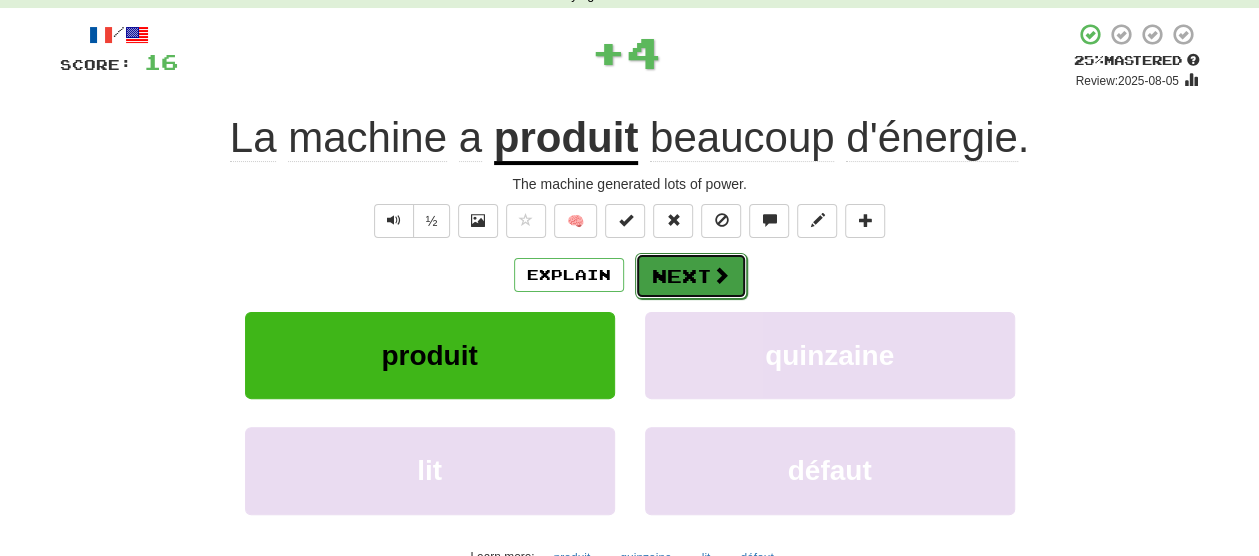 click on "Next" at bounding box center (691, 276) 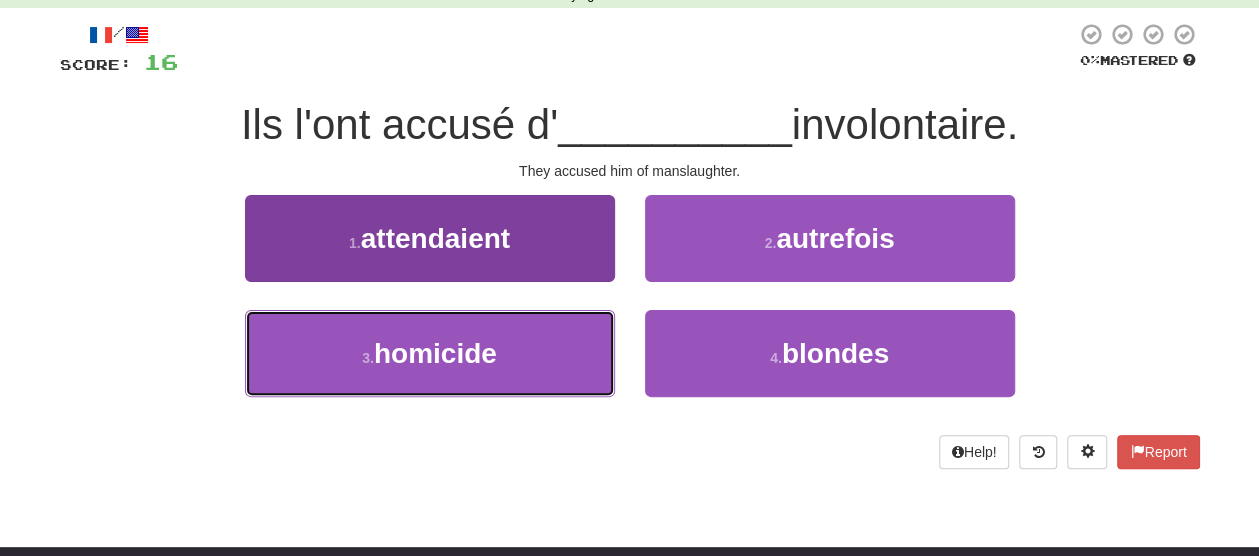 drag, startPoint x: 535, startPoint y: 353, endPoint x: 551, endPoint y: 328, distance: 29.681644 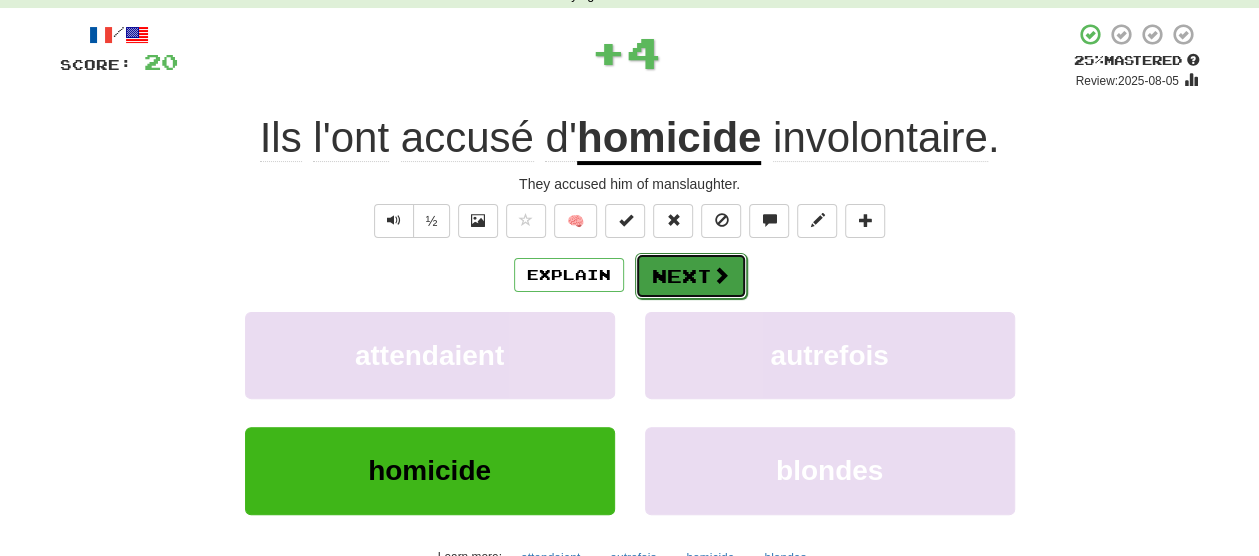 click on "Next" at bounding box center [691, 276] 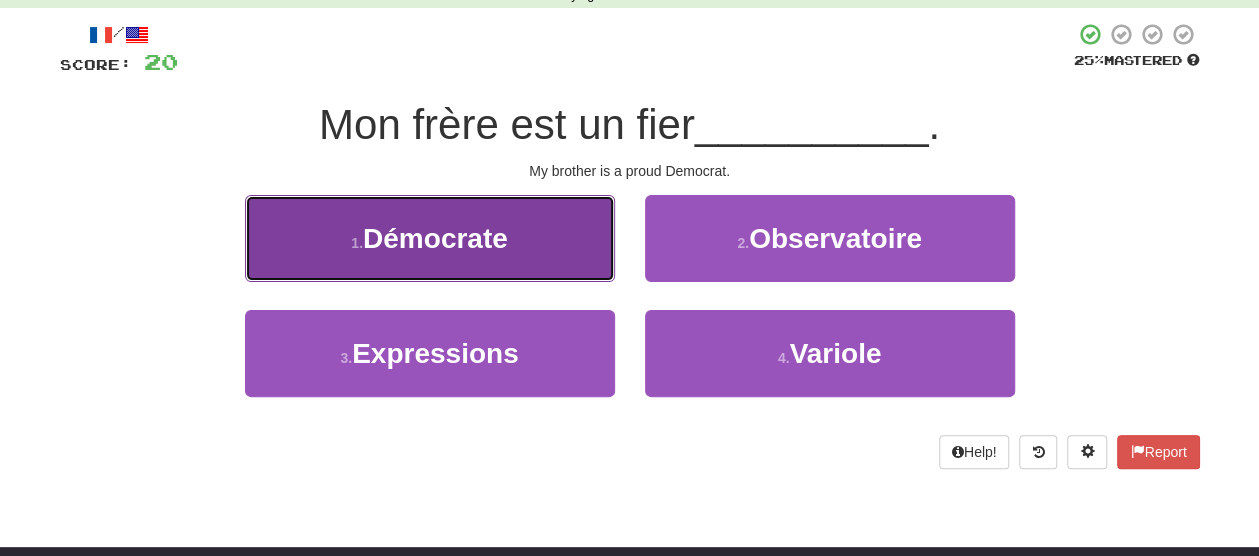 click on "Démocrate" at bounding box center [435, 238] 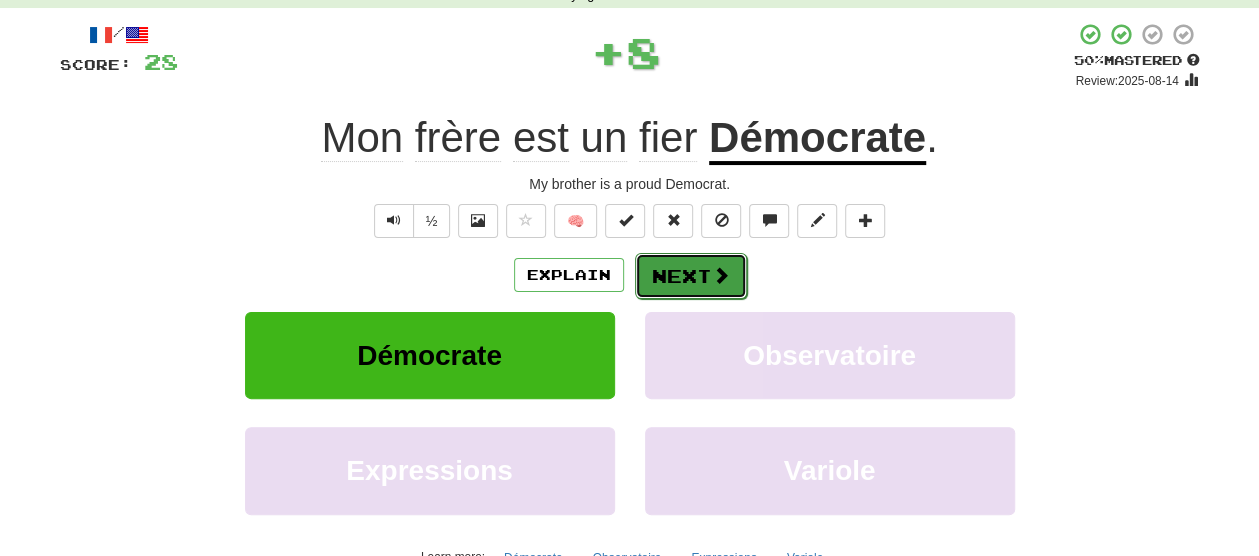 click on "Next" at bounding box center (691, 276) 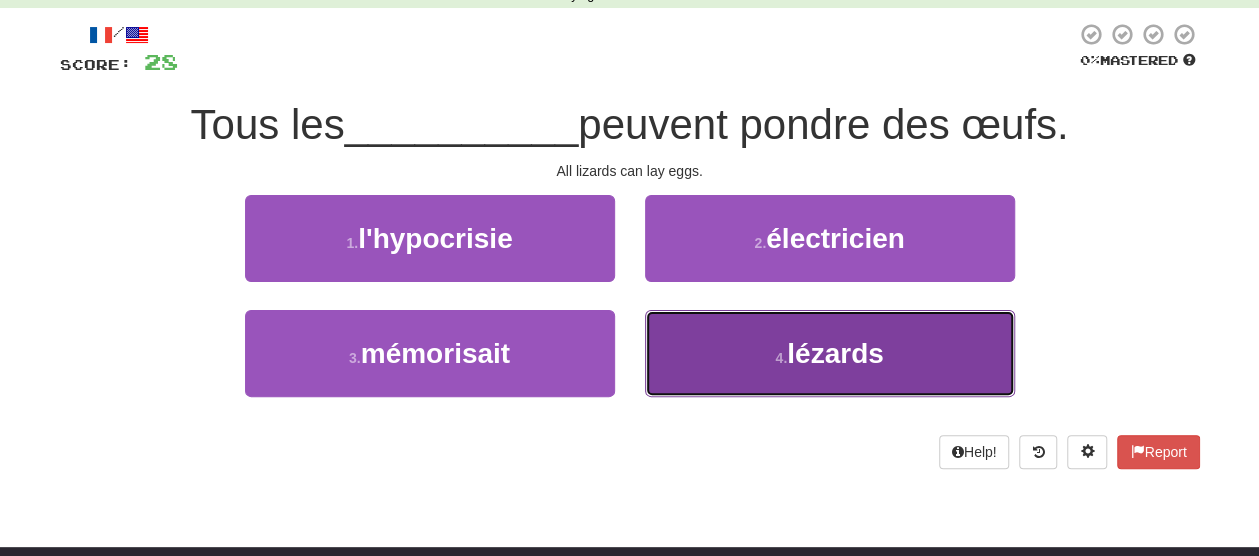 click on "4 . lézards" at bounding box center (830, 353) 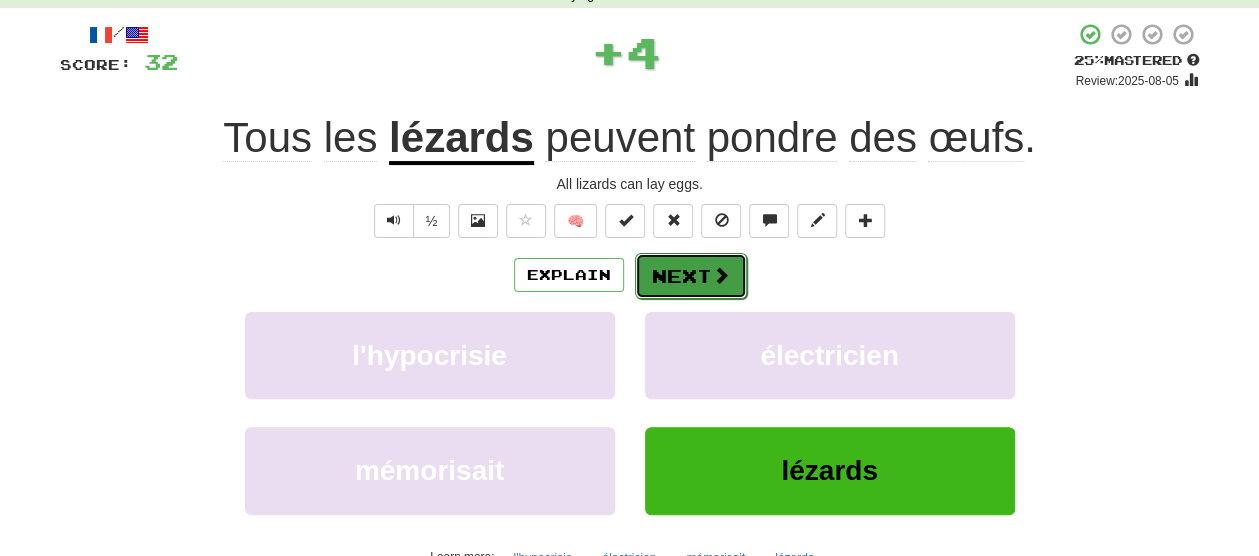 click on "Next" at bounding box center [691, 276] 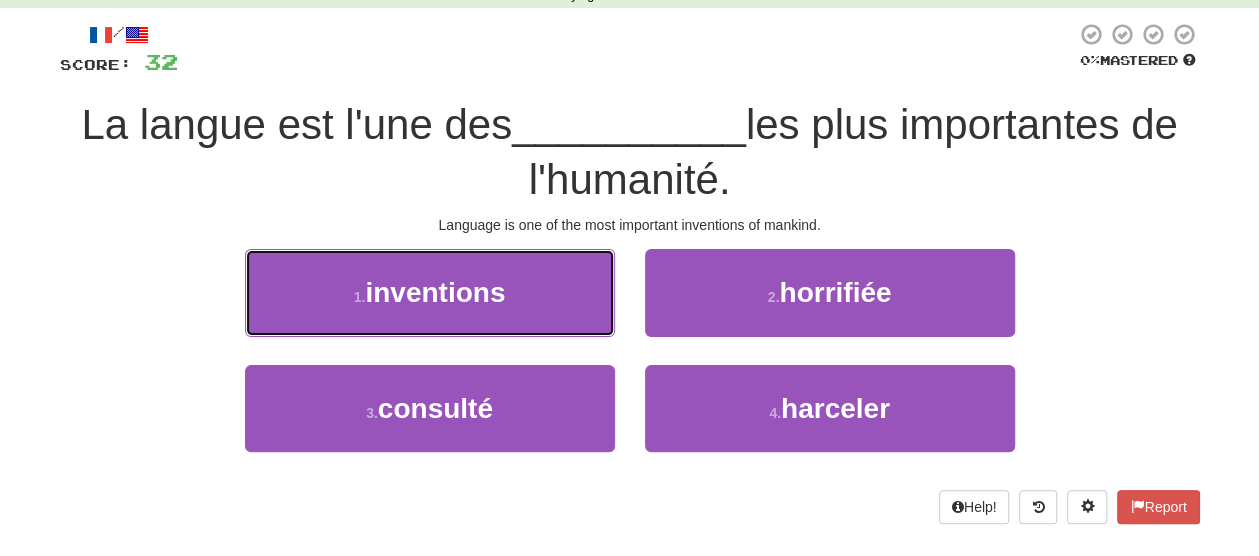 click on "1 . inventions" at bounding box center (430, 292) 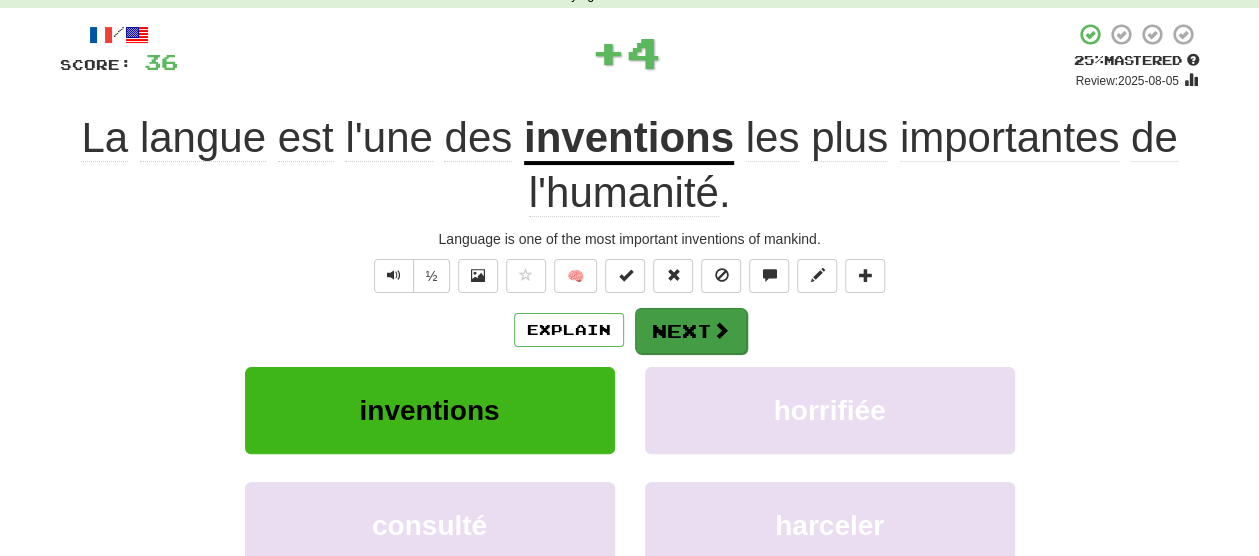 drag, startPoint x: 732, startPoint y: 297, endPoint x: 718, endPoint y: 312, distance: 20.518284 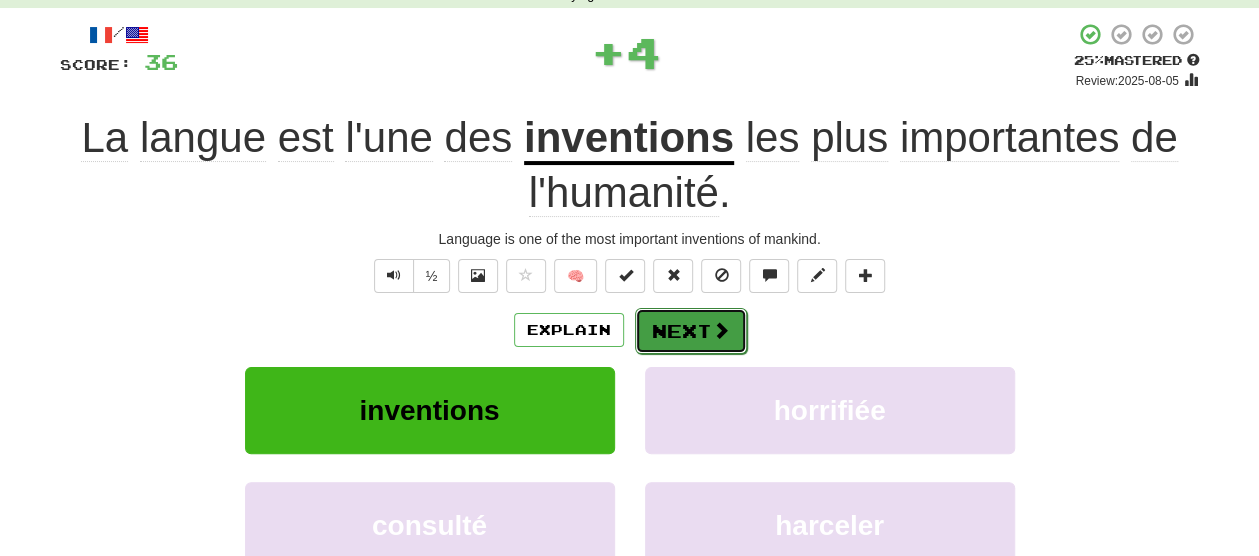 click on "Next" at bounding box center (691, 331) 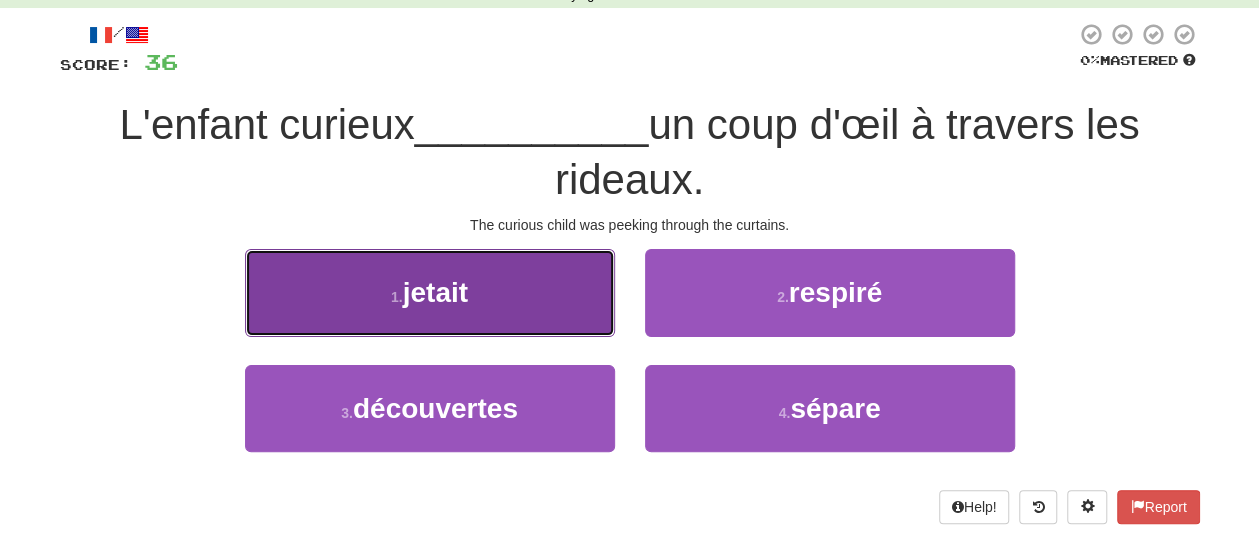 click on "1 . jetait" at bounding box center [430, 292] 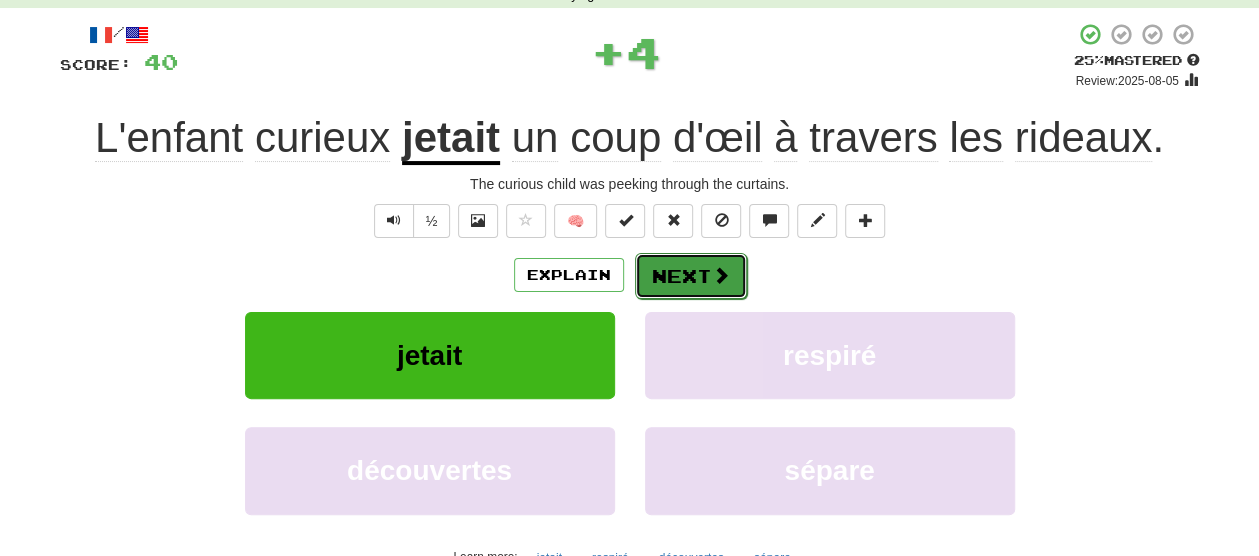 click on "Next" at bounding box center (691, 276) 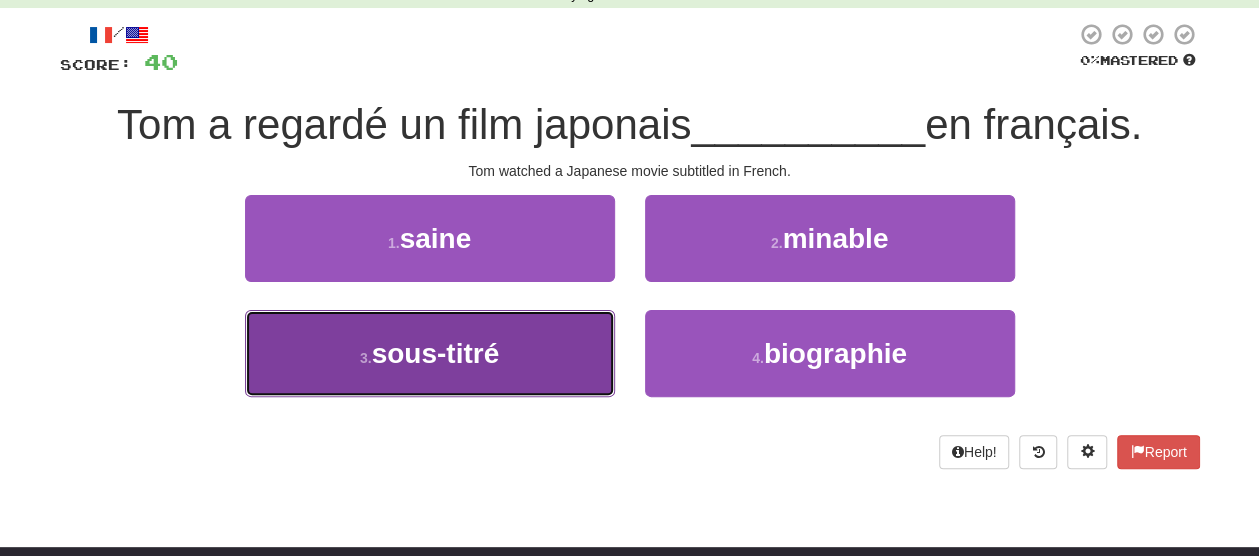 click on "3 . sous-titré" at bounding box center (430, 353) 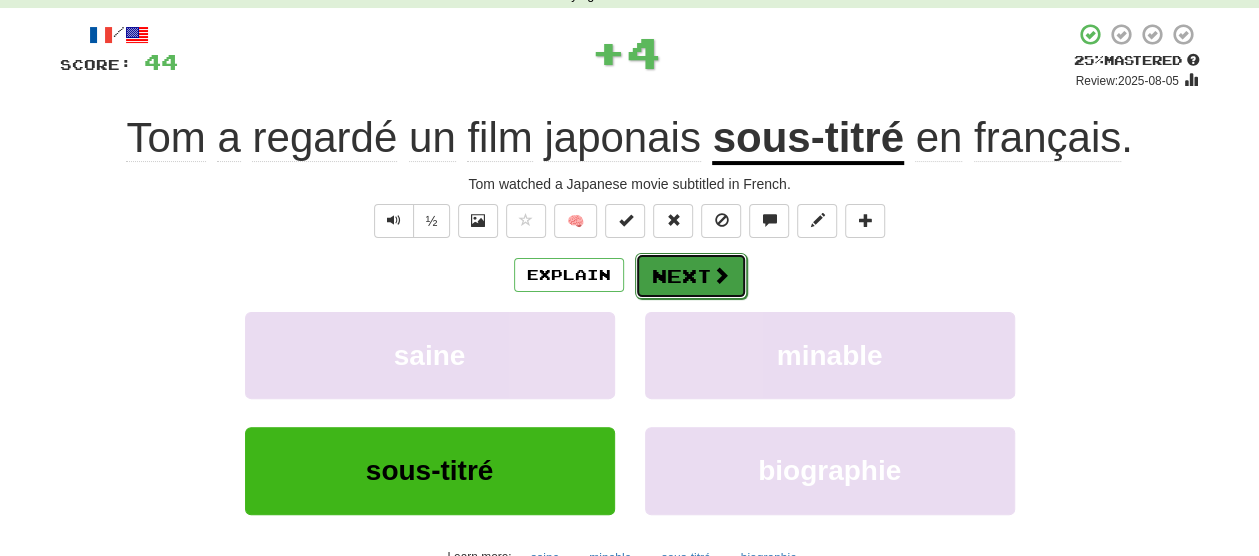 click on "Next" at bounding box center [691, 276] 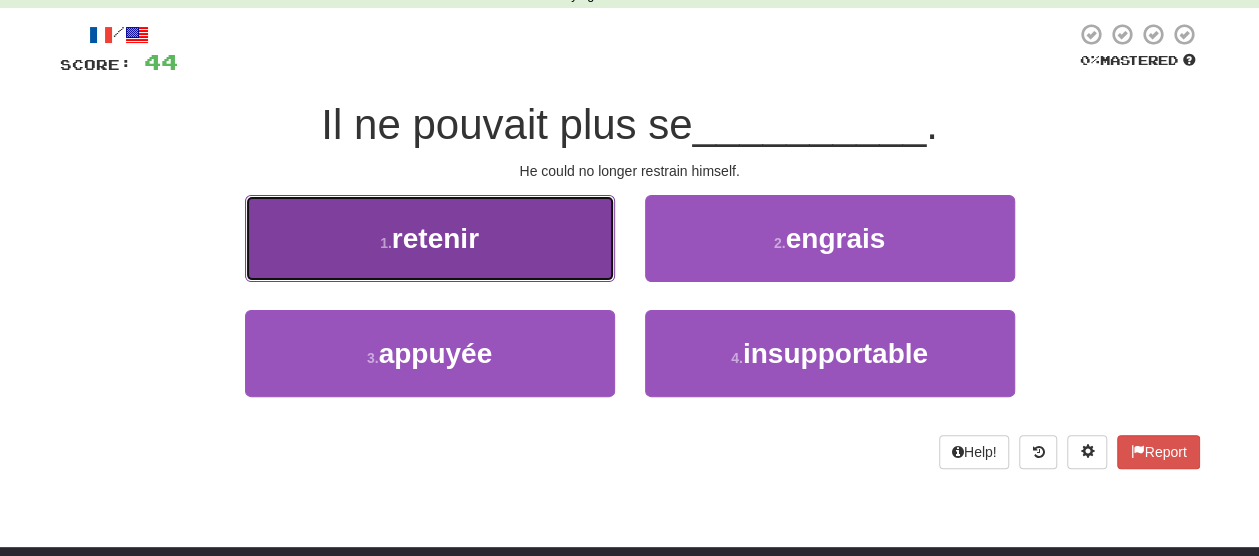 click on "1 .  retenir" at bounding box center [430, 238] 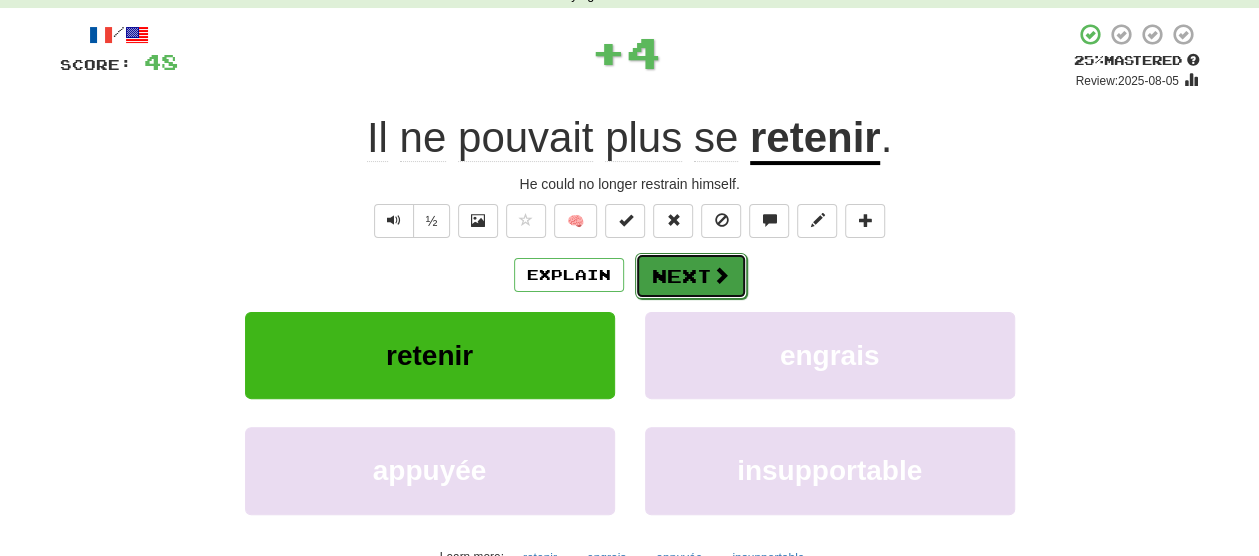 click on "Next" at bounding box center (691, 276) 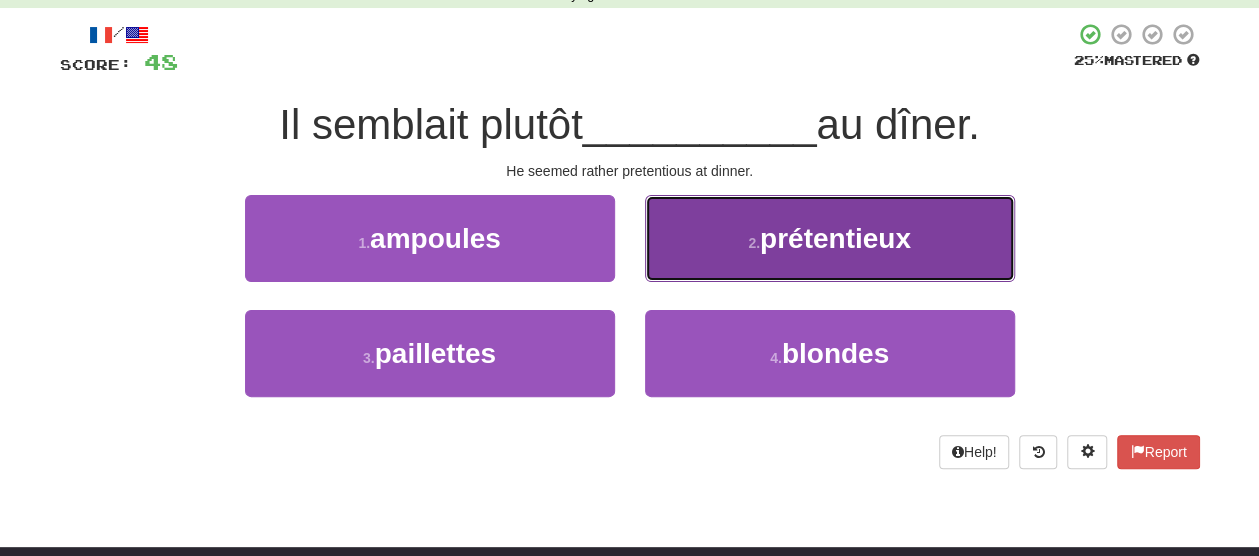 click on "2 . prétentieux" at bounding box center [830, 238] 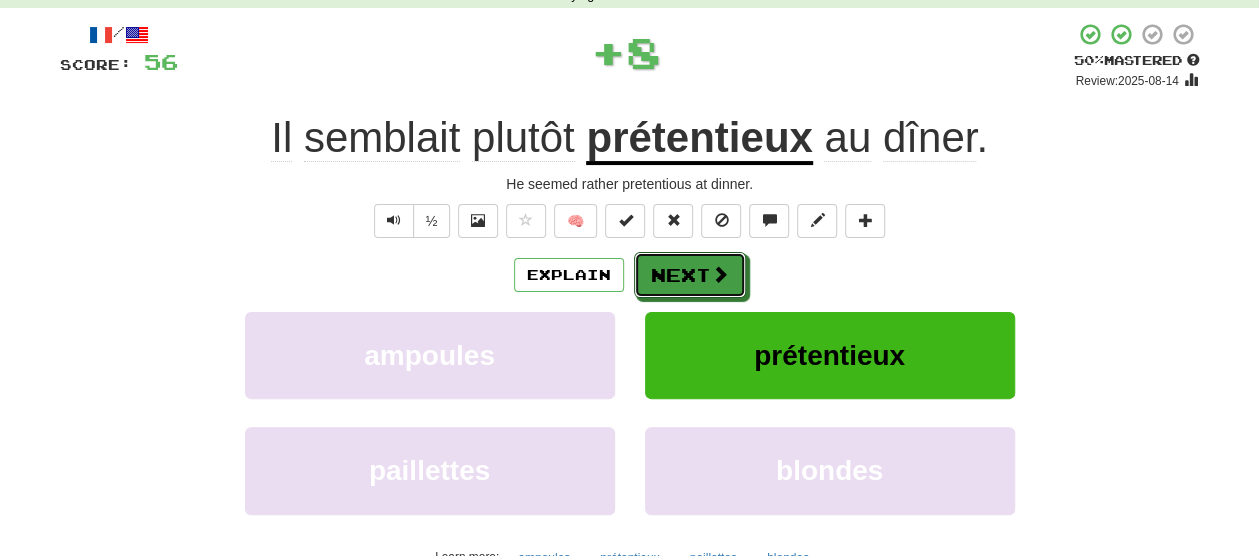 click on "Next" at bounding box center (690, 275) 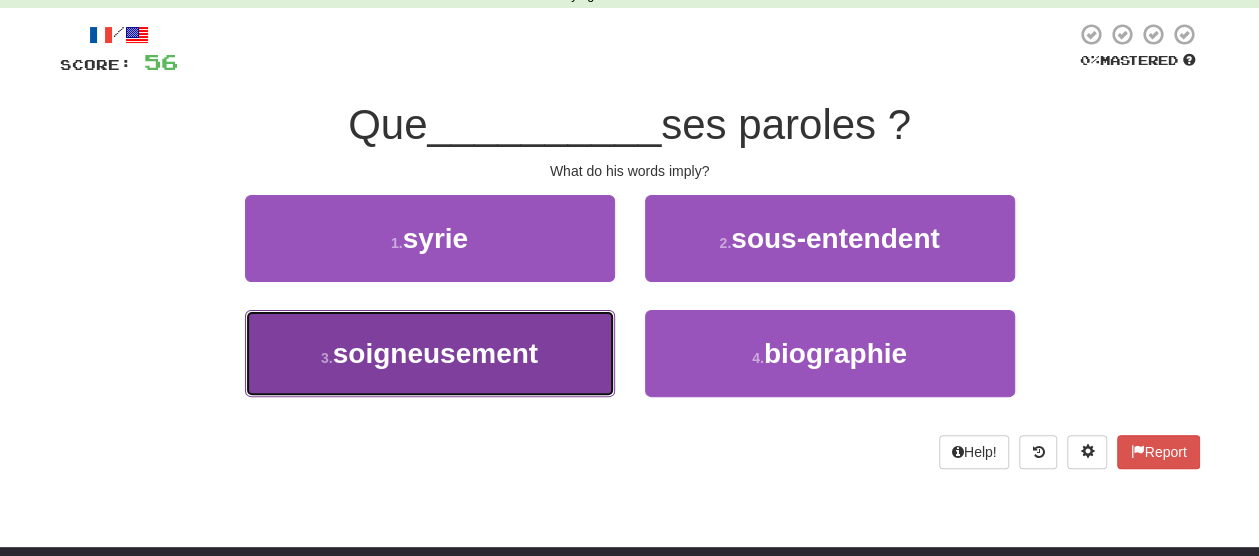 click on "3 . soigneusement" at bounding box center (430, 353) 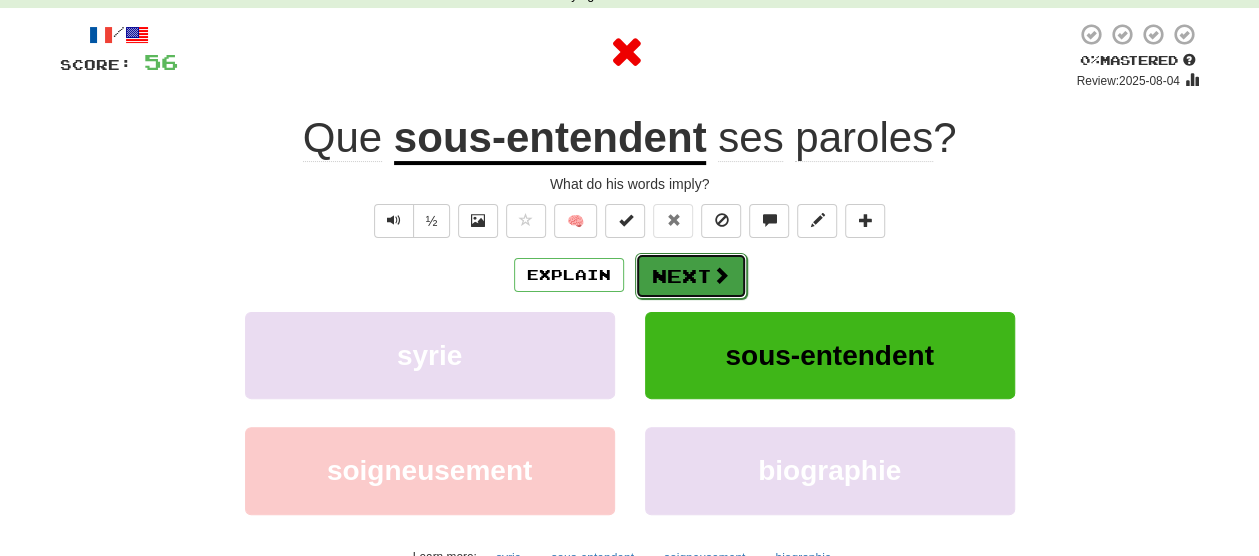 click on "Next" at bounding box center [691, 276] 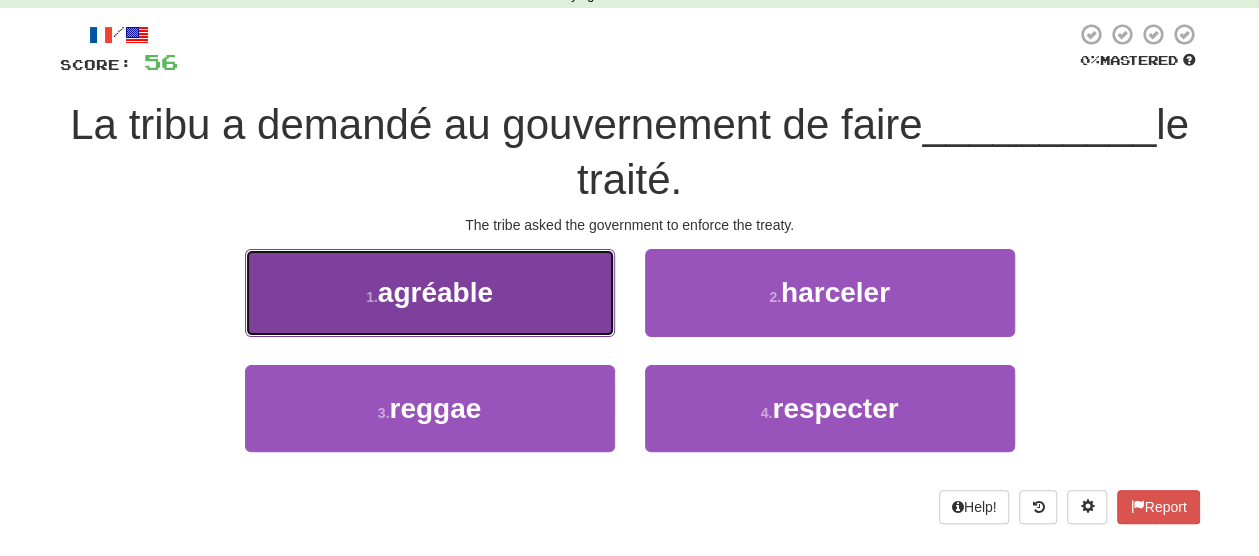 click on "1 . agréable" at bounding box center (430, 292) 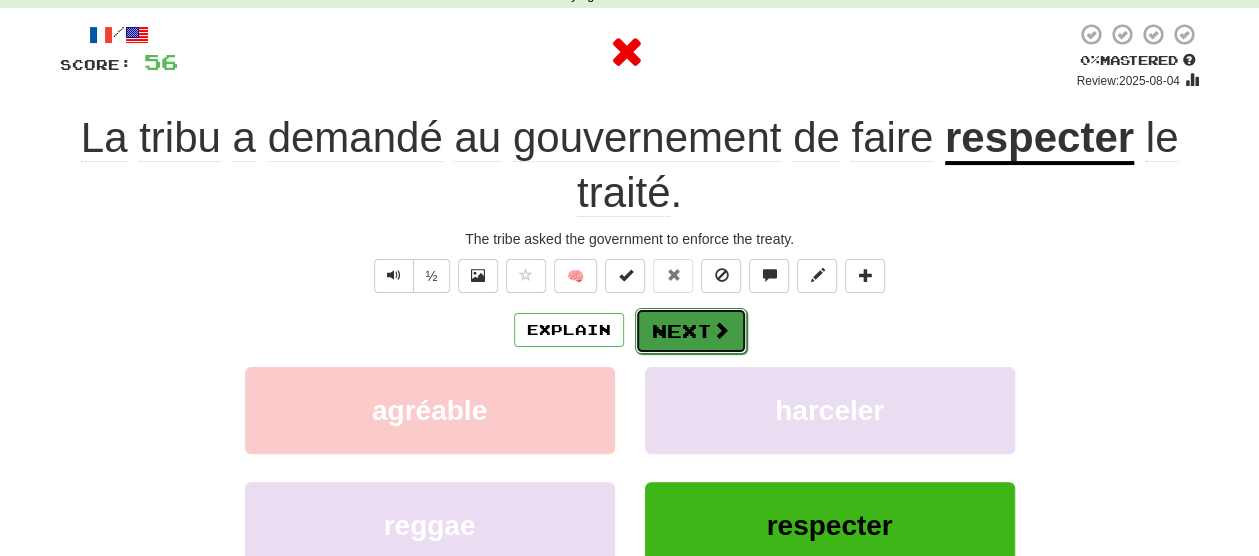 click on "Next" at bounding box center (691, 331) 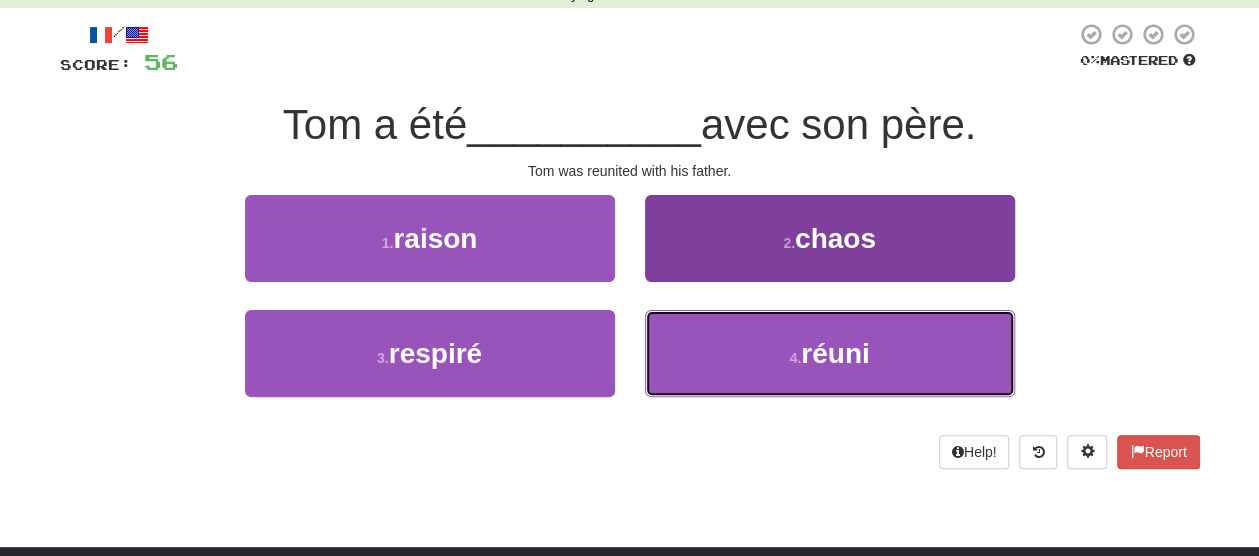 click on "4 . réuni" at bounding box center [830, 353] 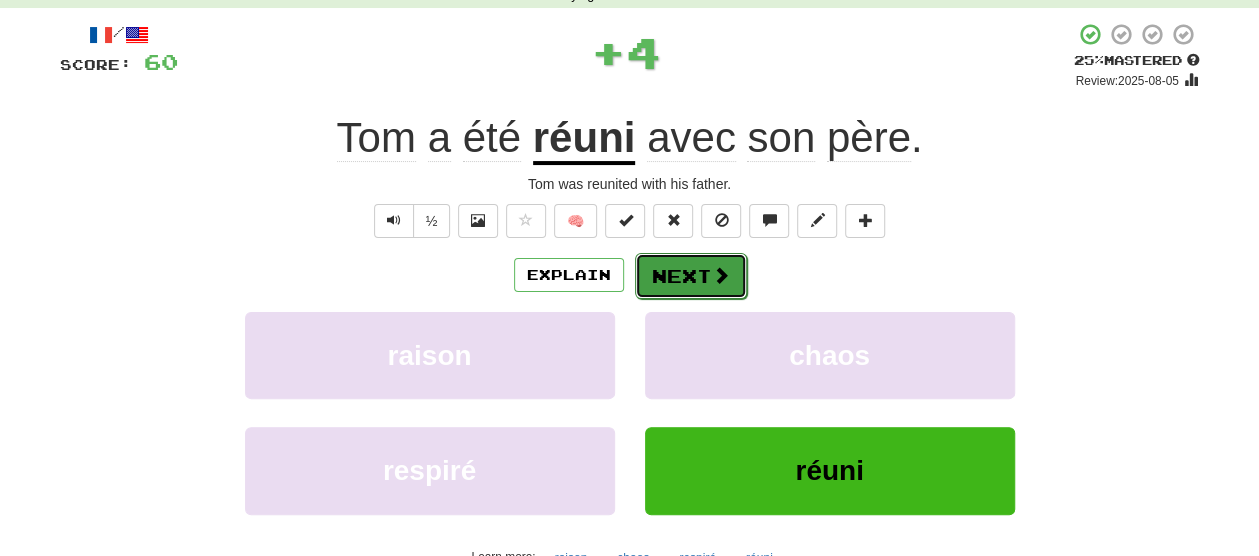 click on "Next" at bounding box center [691, 276] 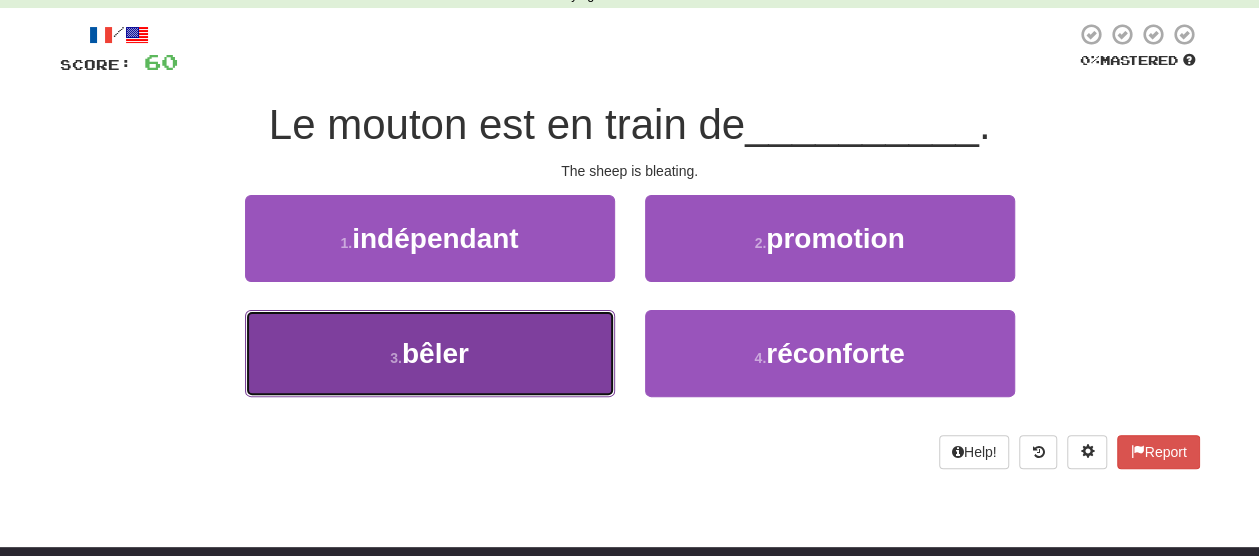 click on "3 . bêler" at bounding box center (430, 353) 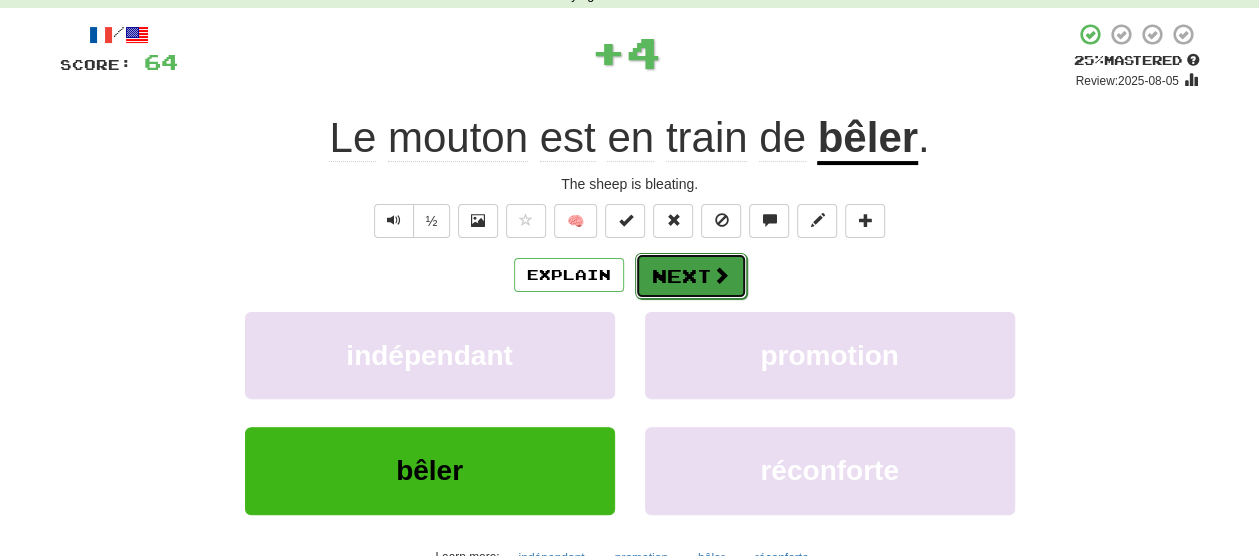click on "Next" at bounding box center [691, 276] 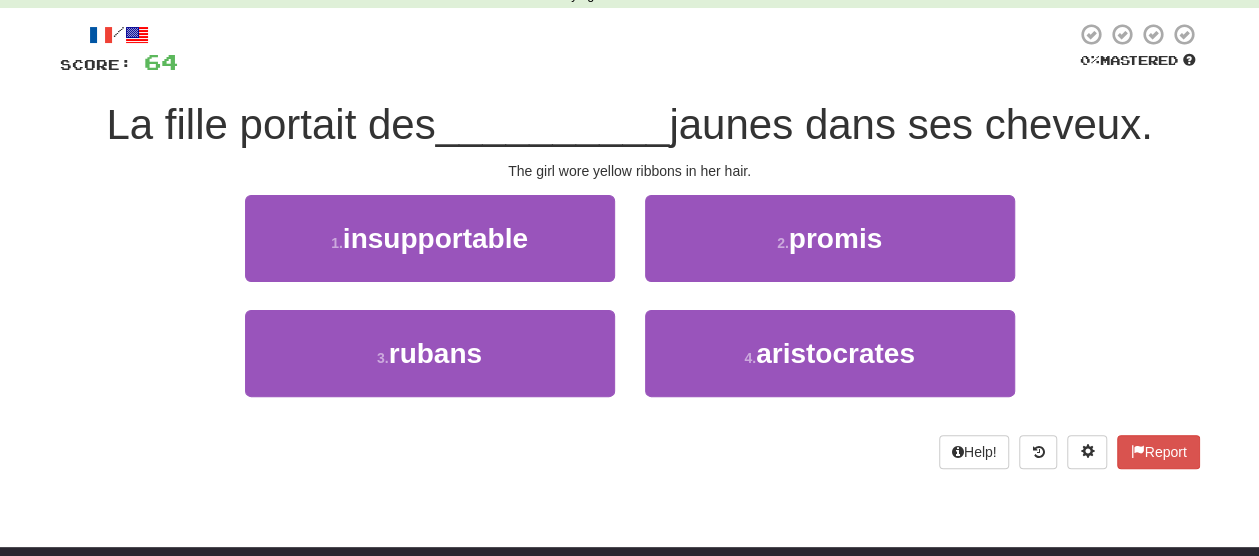 click on "3 . rubans" at bounding box center (430, 367) 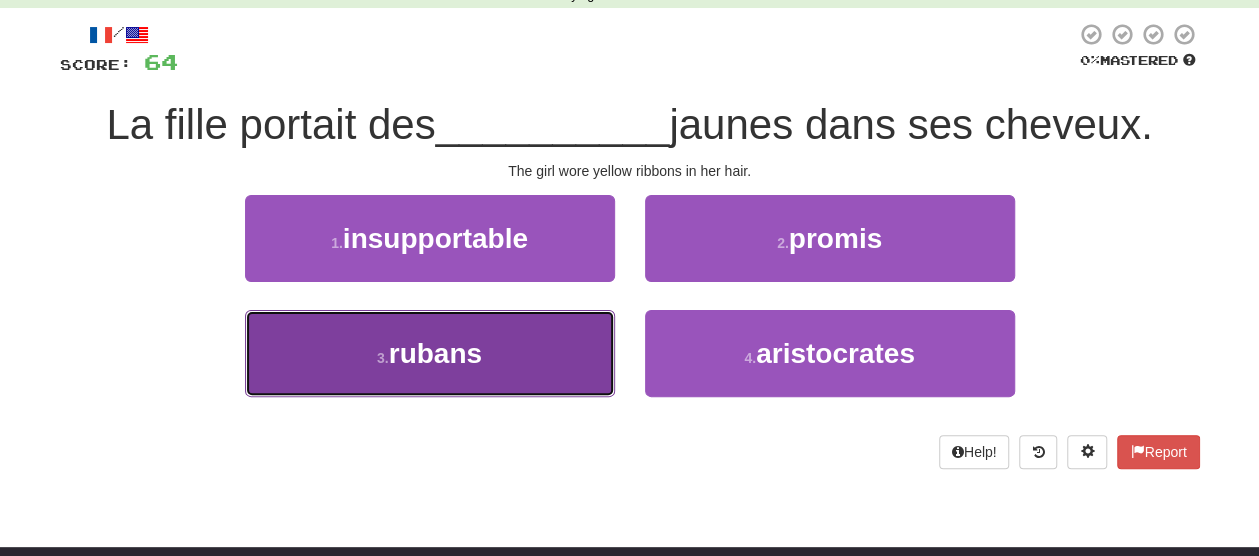 click on "3 . rubans" at bounding box center (430, 353) 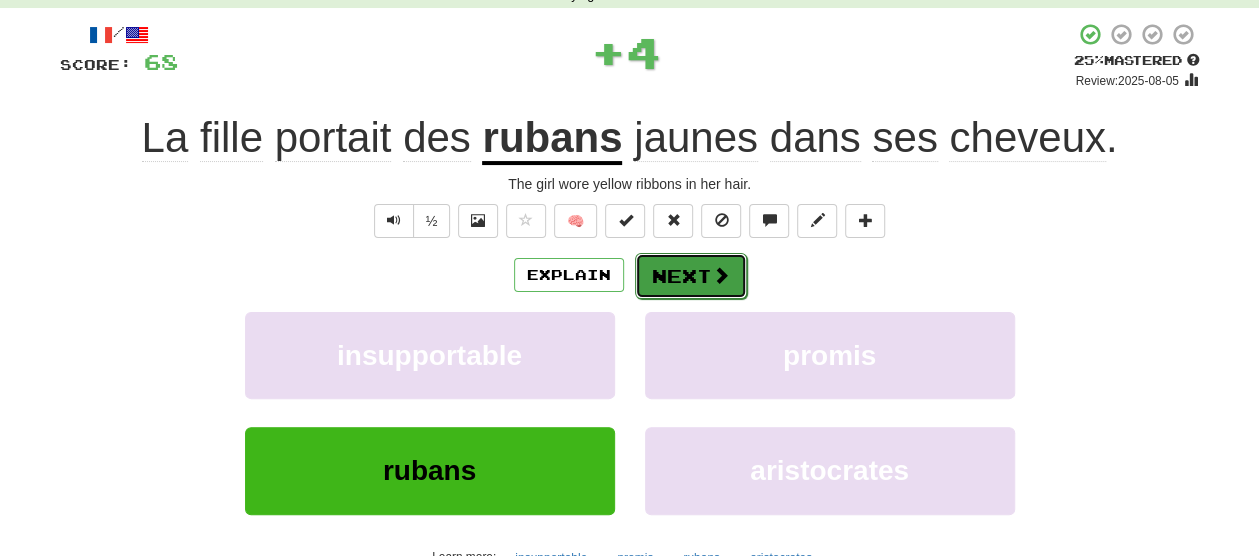 click on "Next" at bounding box center [691, 276] 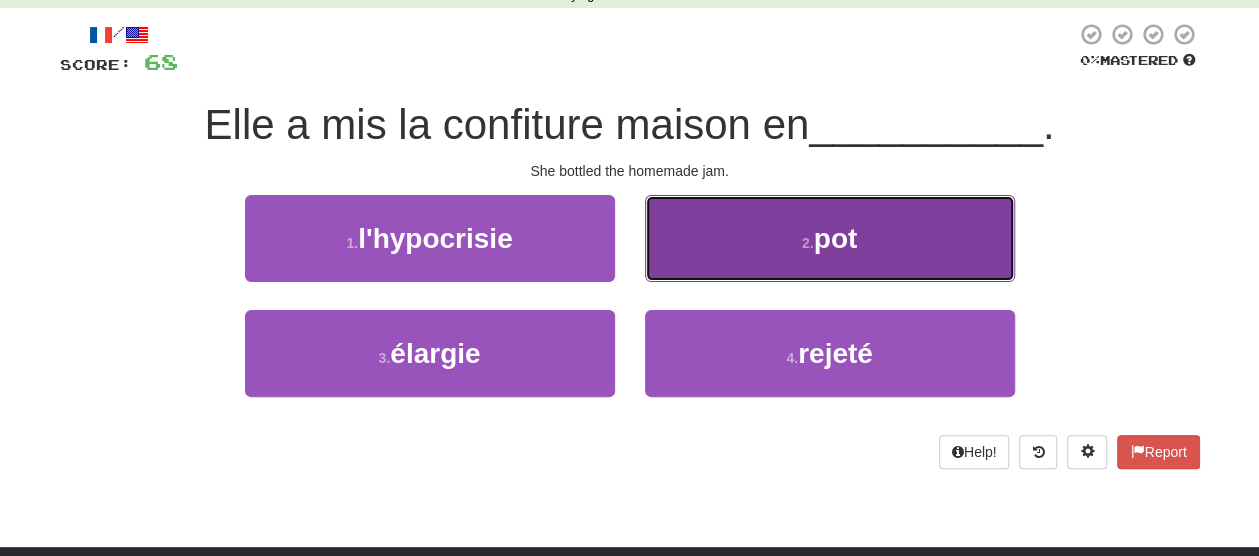 click on "2 . pot" at bounding box center [830, 238] 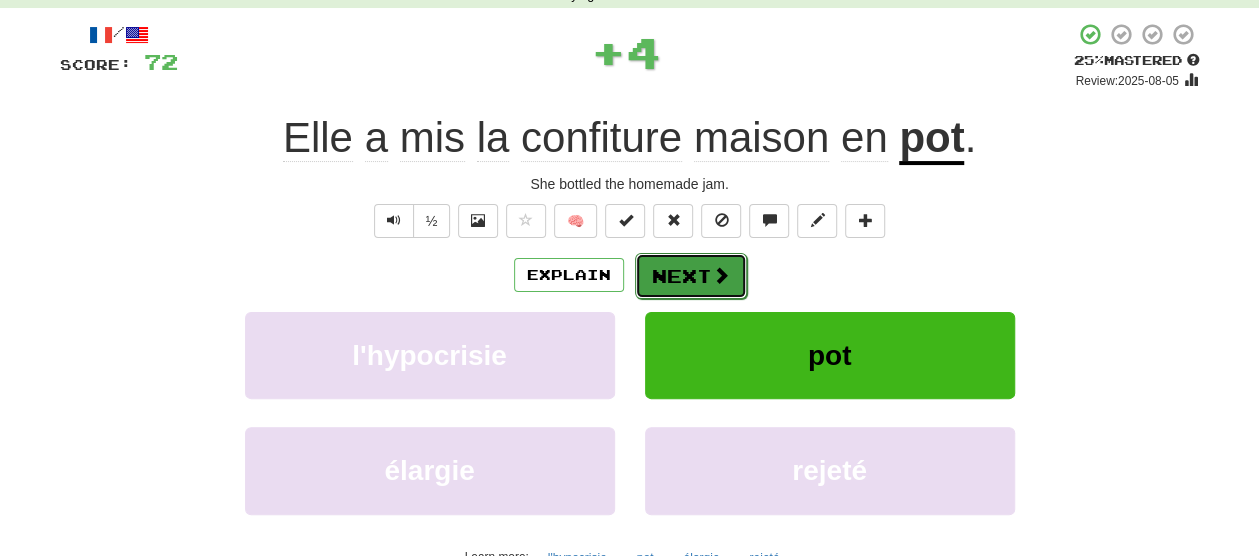 click on "Next" at bounding box center (691, 276) 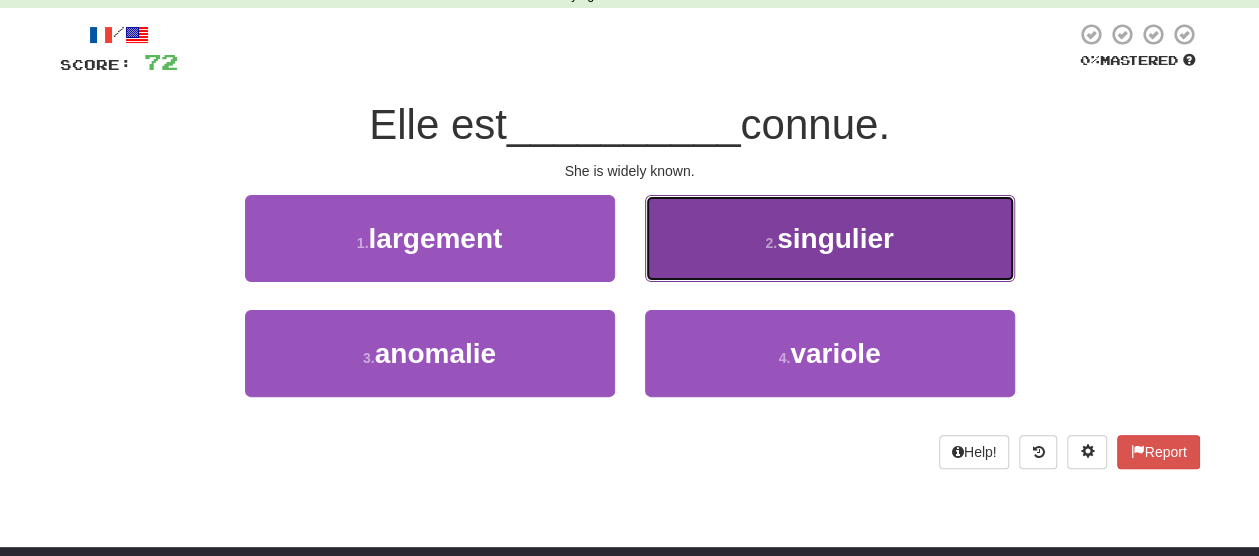 click on "2 . singulier" at bounding box center [830, 238] 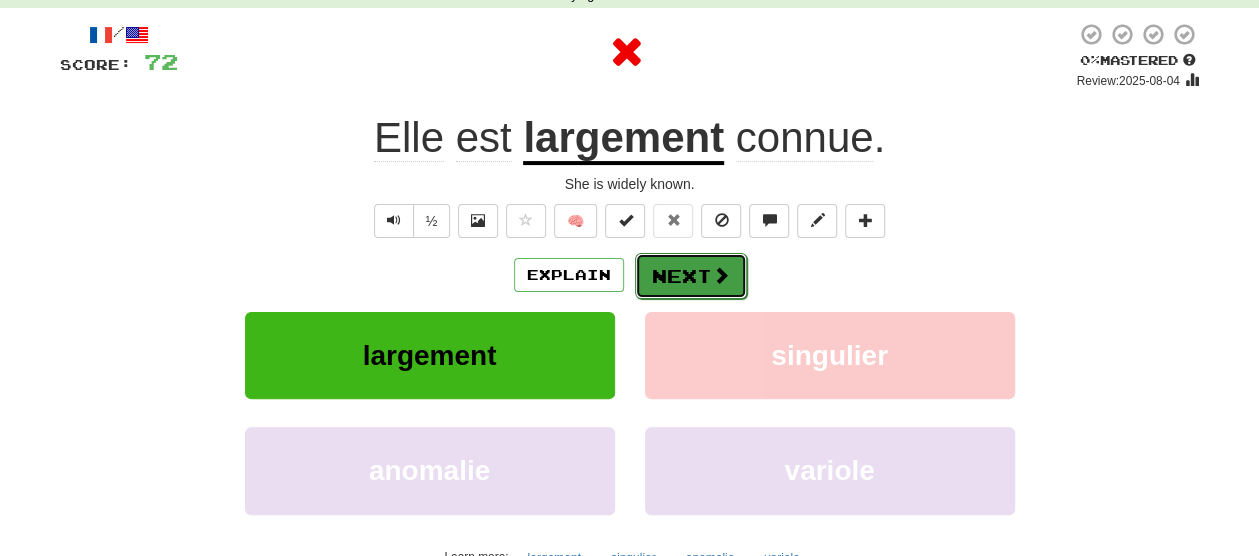 click on "Next" at bounding box center [691, 276] 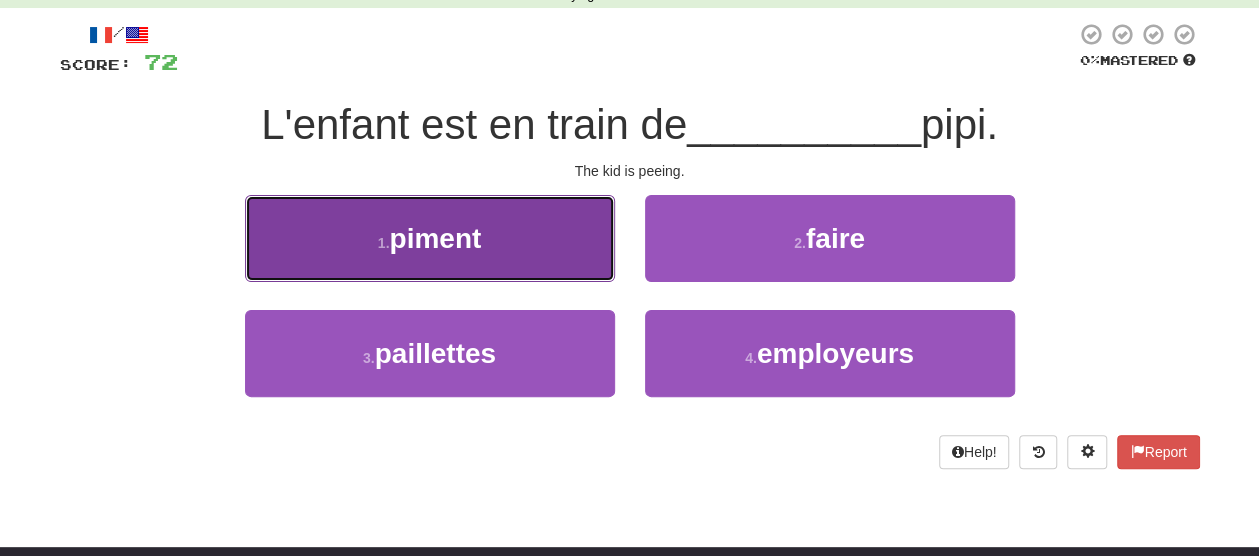 click on "1 . piment" at bounding box center [430, 238] 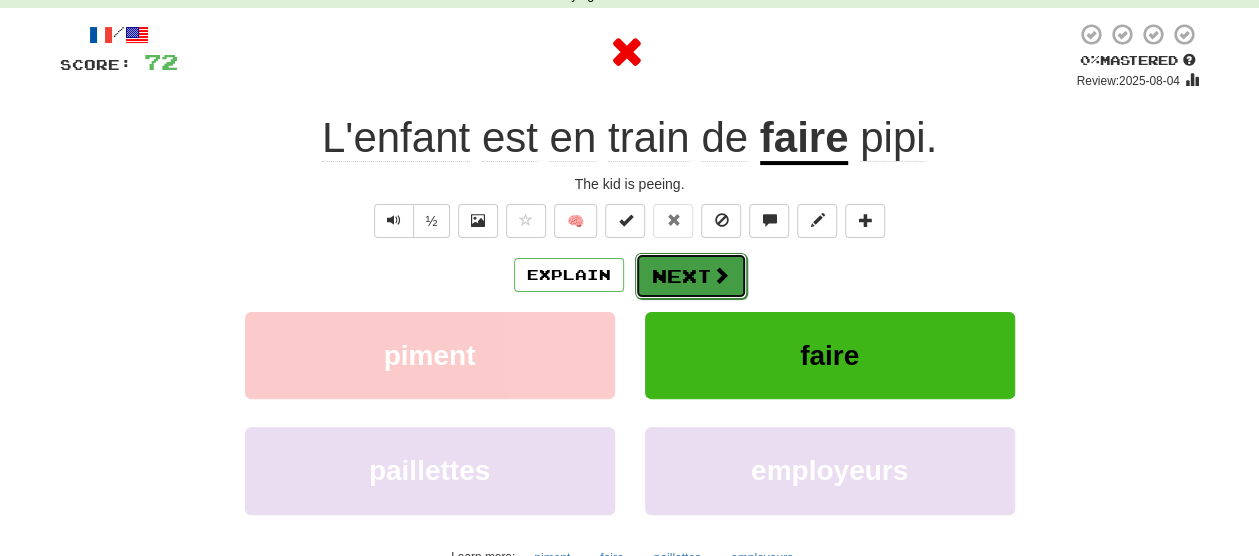 click at bounding box center [721, 275] 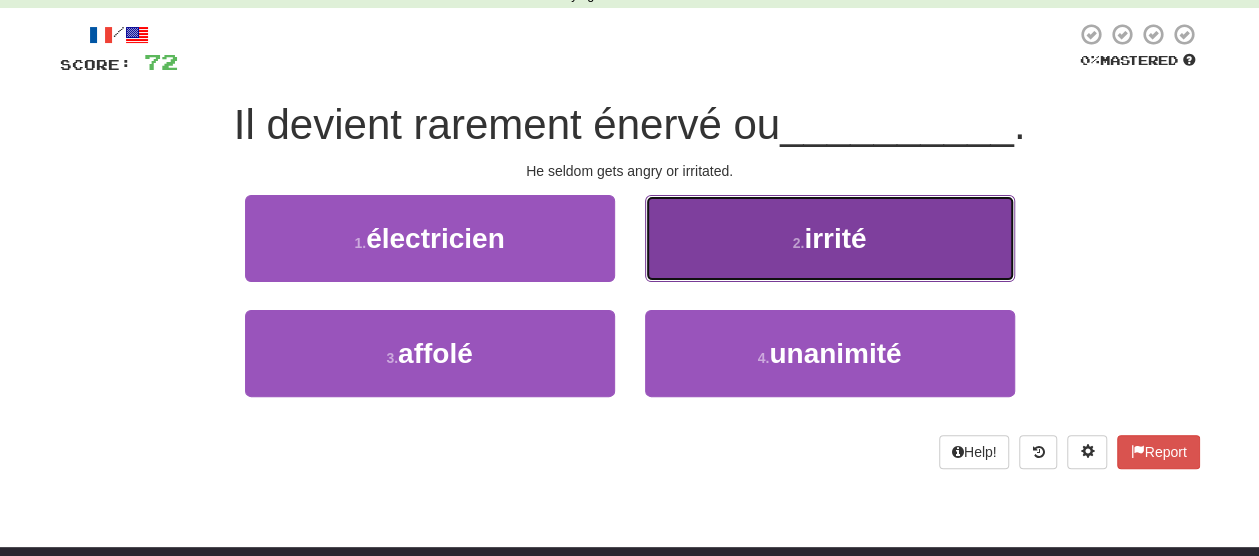 click on "2 . irrité" at bounding box center [830, 238] 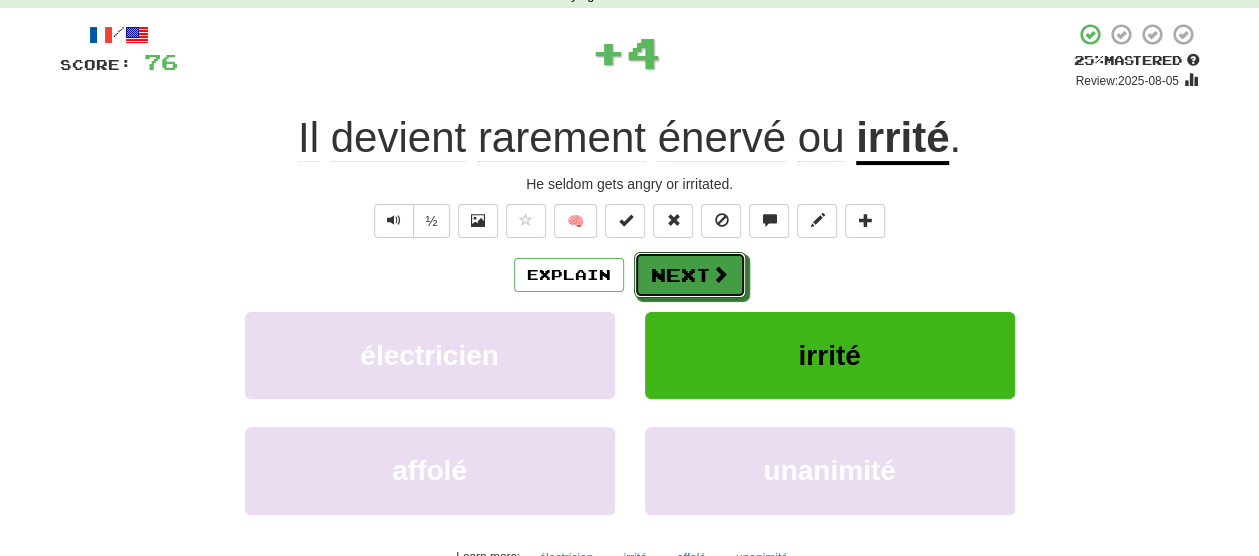 click at bounding box center (720, 274) 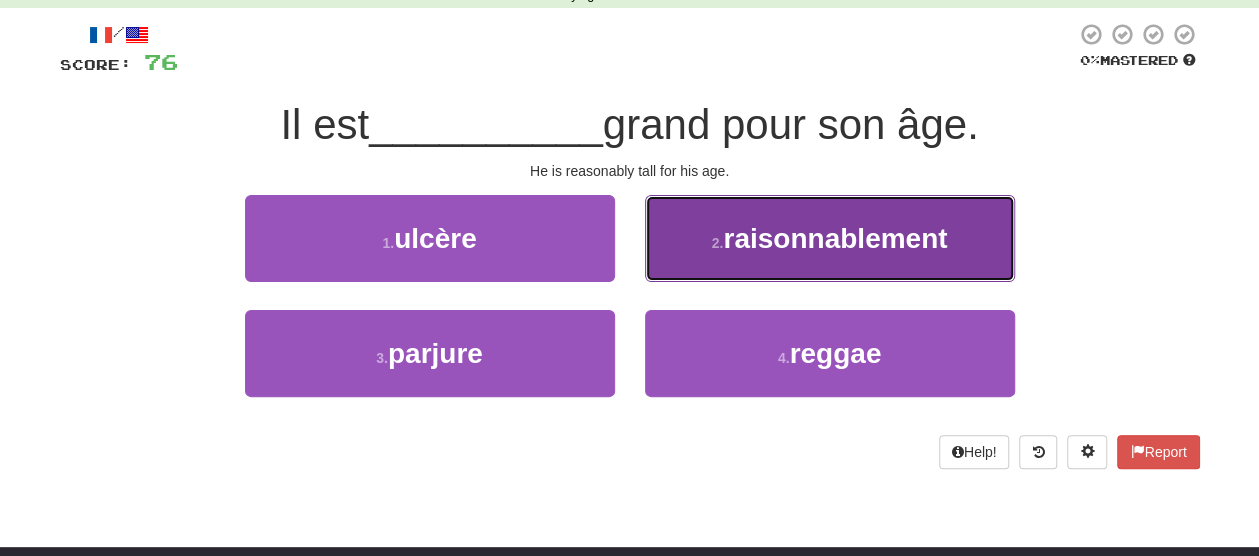 click on "2 . raisonnablement" at bounding box center [830, 238] 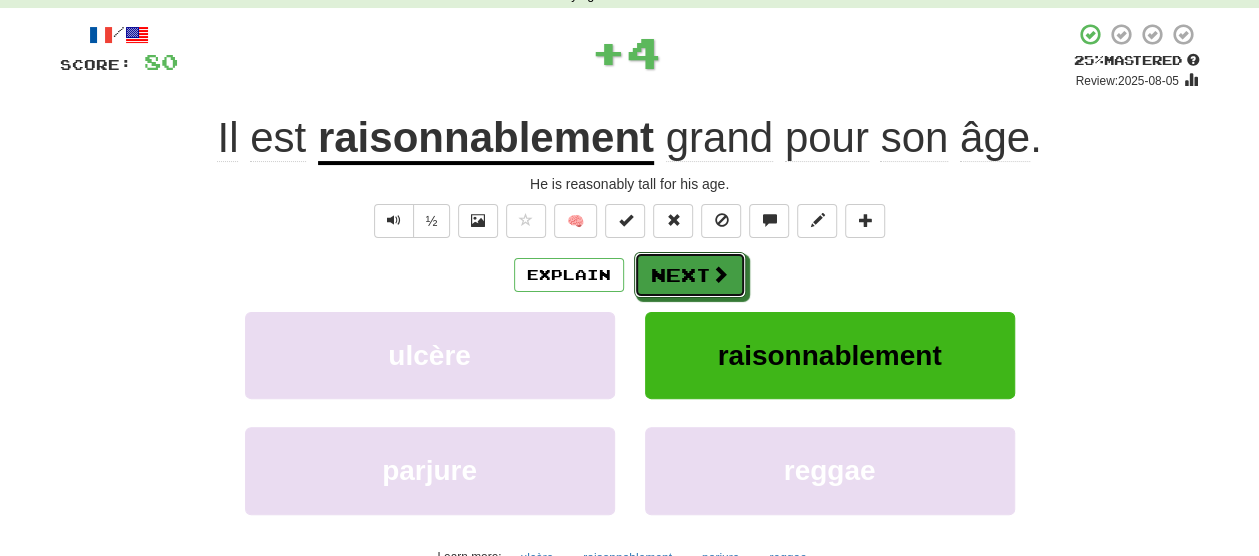 click on "Next" at bounding box center (690, 275) 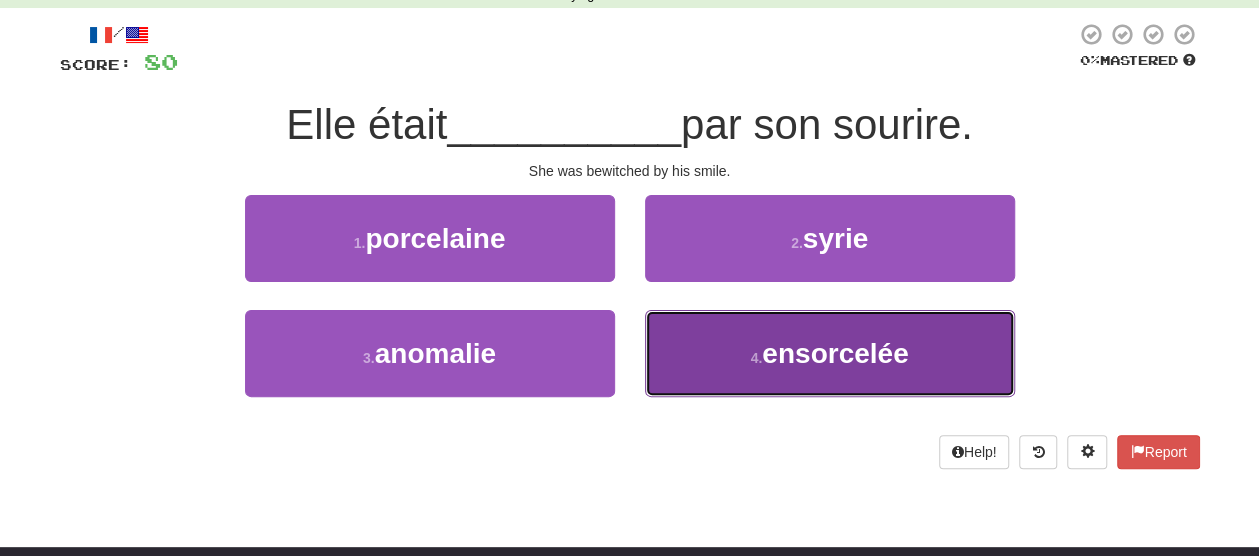 click on "4 . ensorcelée" at bounding box center (830, 353) 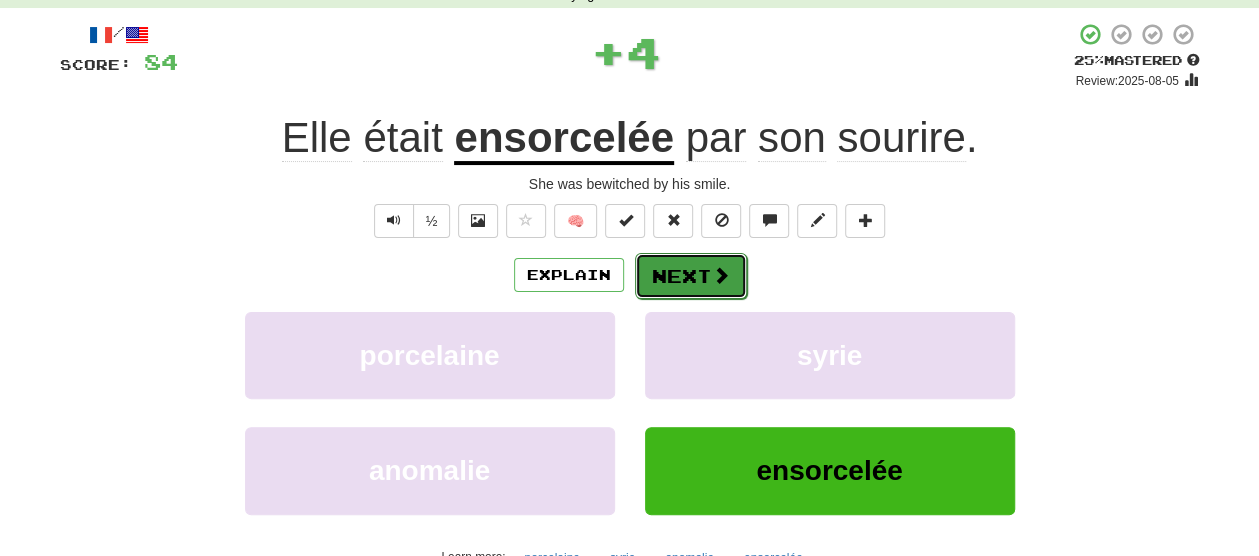 click on "Next" at bounding box center [691, 276] 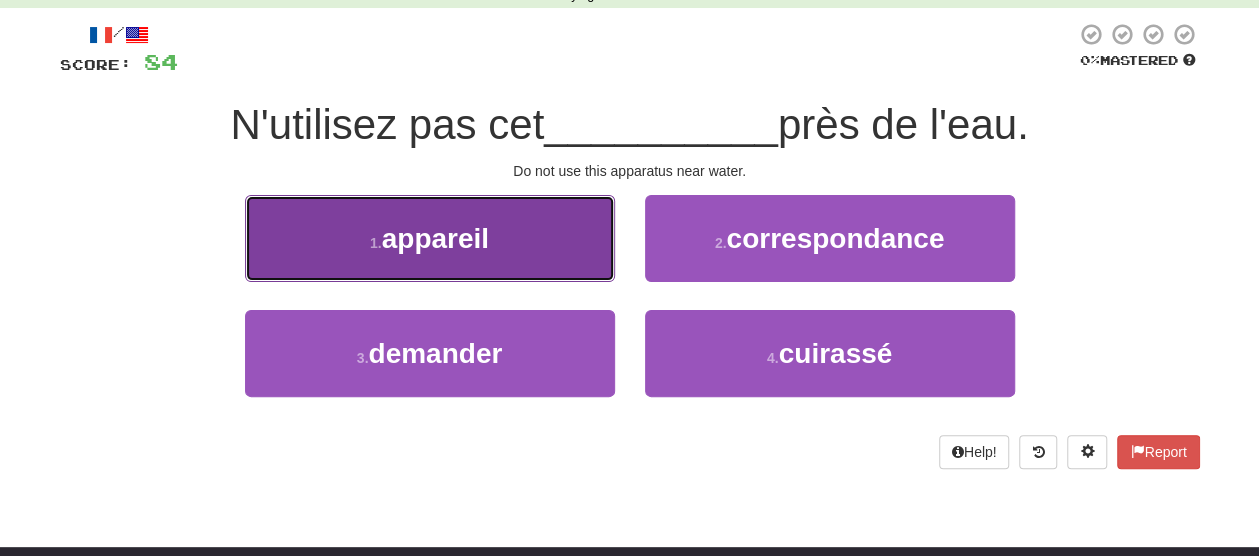 click on "1 . appareil" at bounding box center (430, 238) 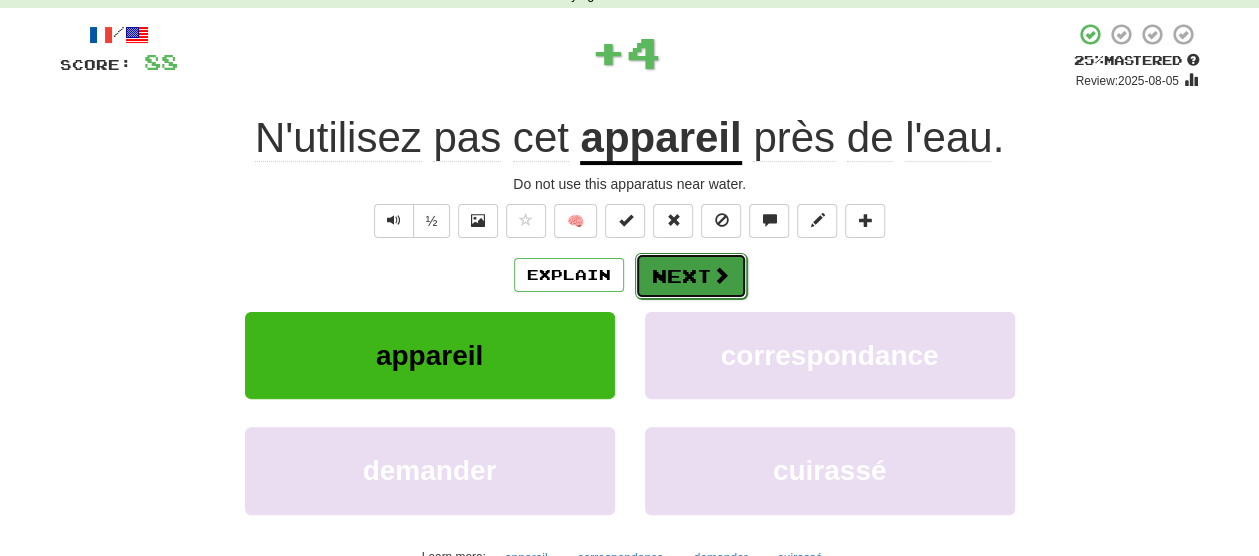 click on "Next" at bounding box center (691, 276) 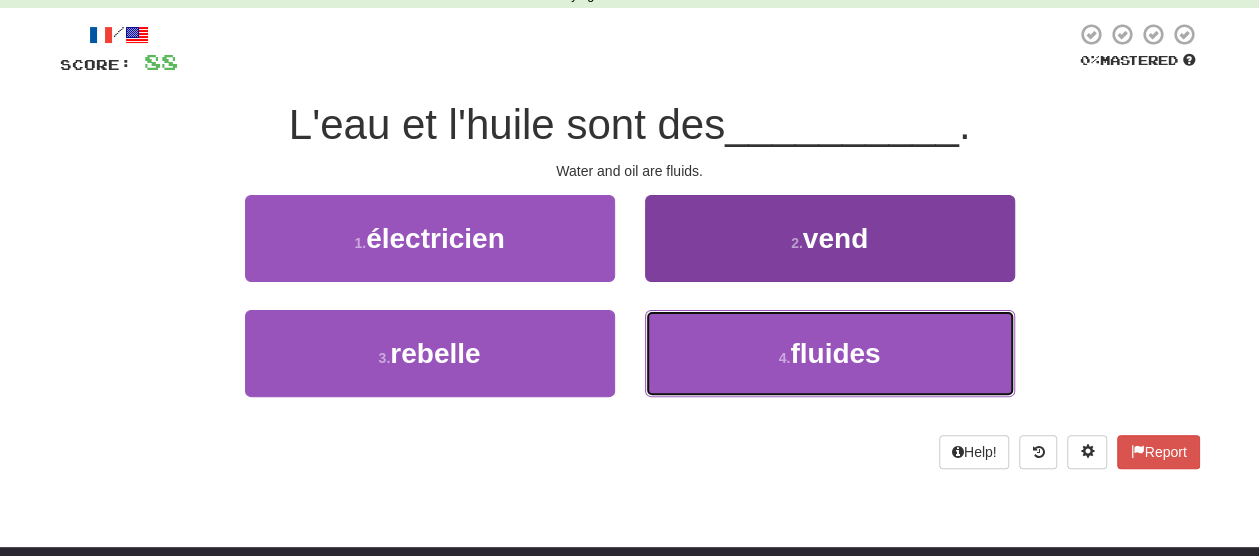 drag, startPoint x: 697, startPoint y: 353, endPoint x: 700, endPoint y: 336, distance: 17.262676 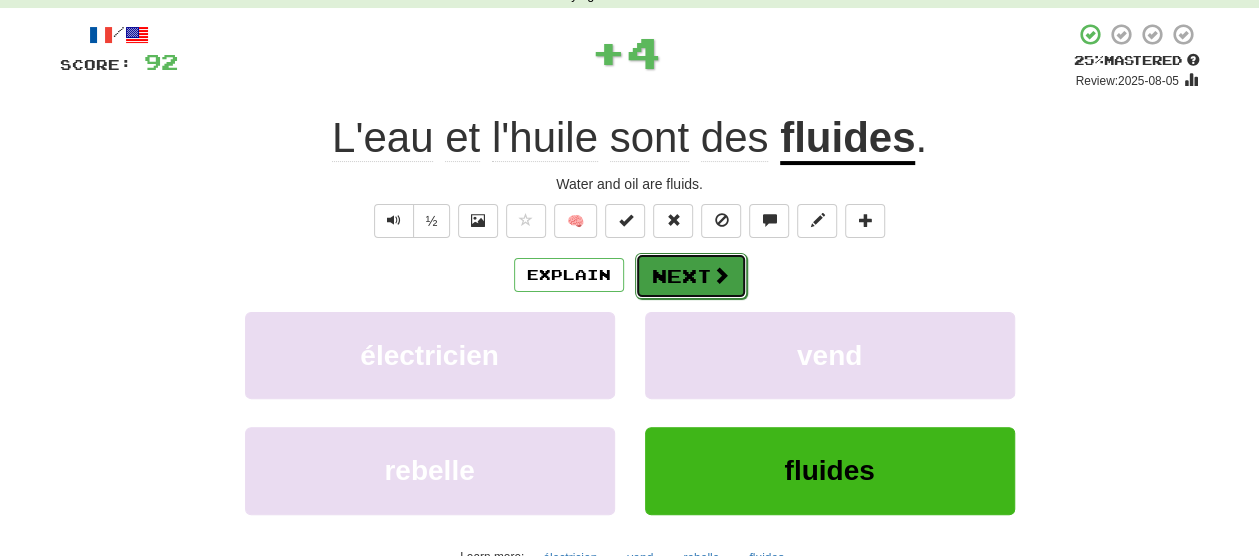 click on "Next" at bounding box center [691, 276] 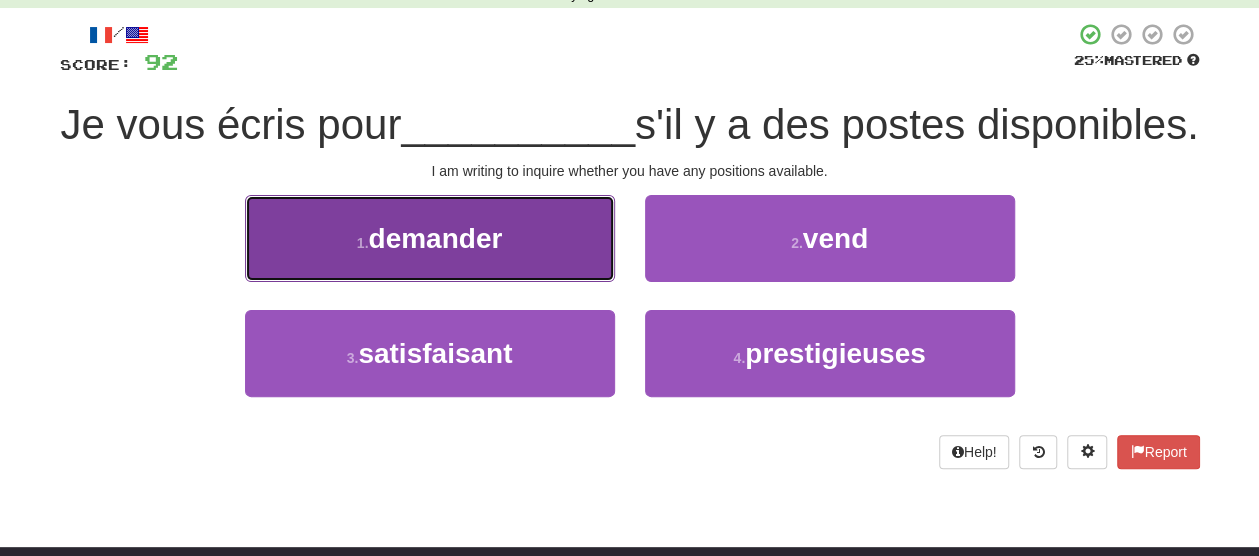 click on "1 . demander" at bounding box center (430, 238) 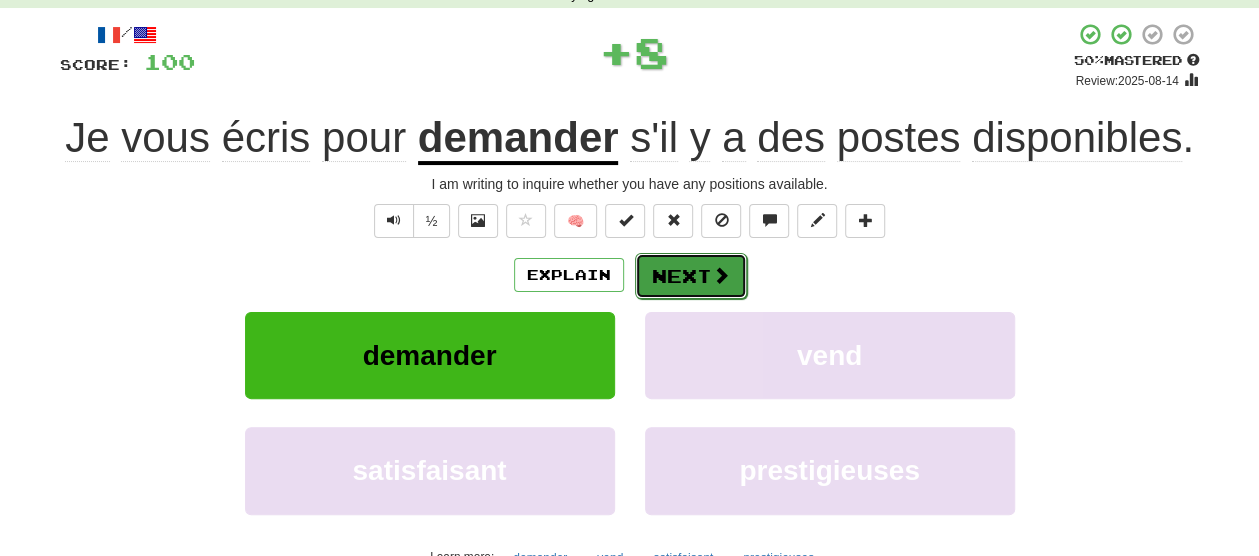 click on "Next" at bounding box center (691, 276) 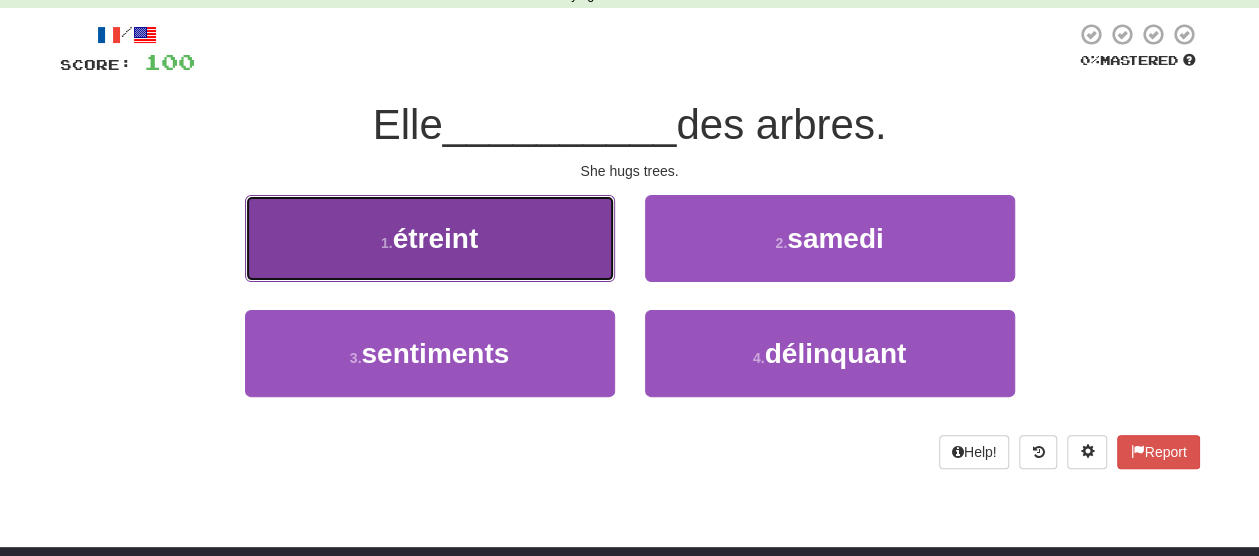 click on "1 . étreint" at bounding box center (430, 238) 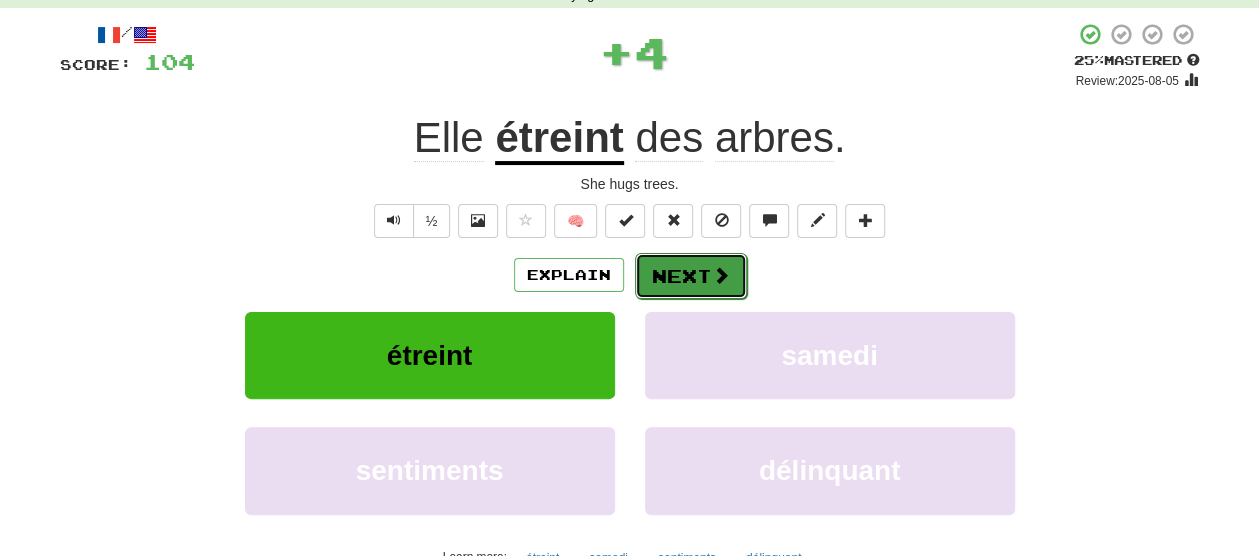 click at bounding box center (721, 275) 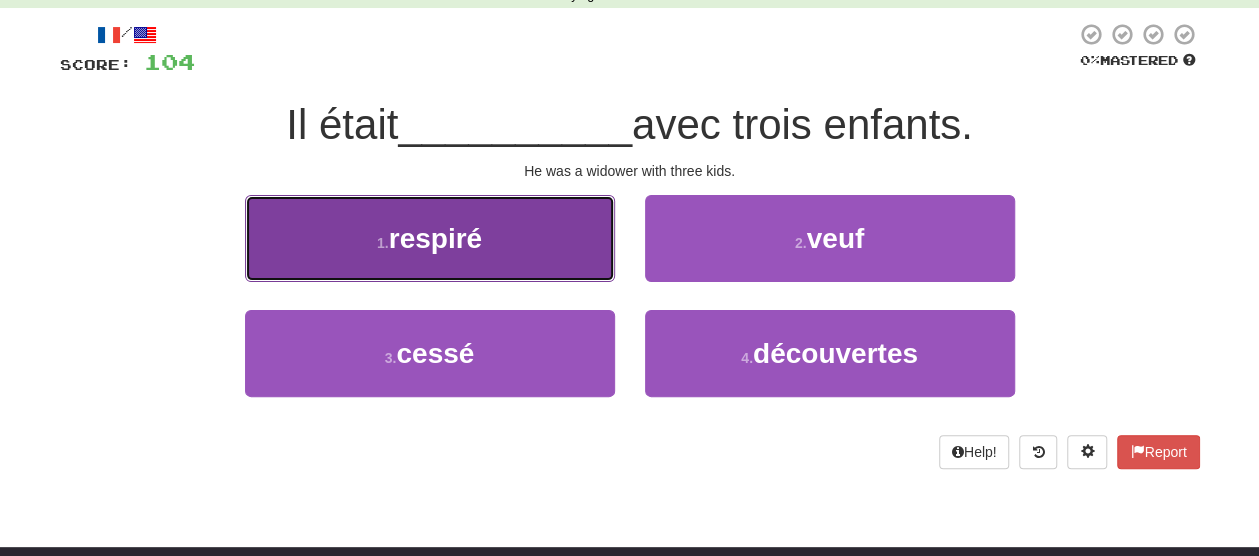 click on "1 . respiré" at bounding box center [430, 238] 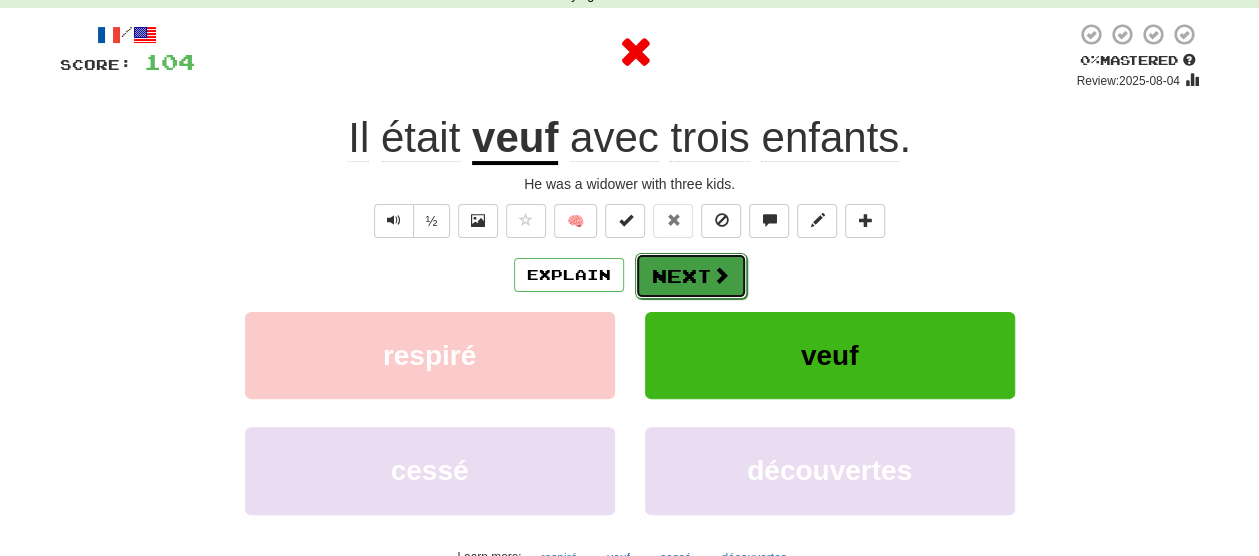 click on "Next" at bounding box center (691, 276) 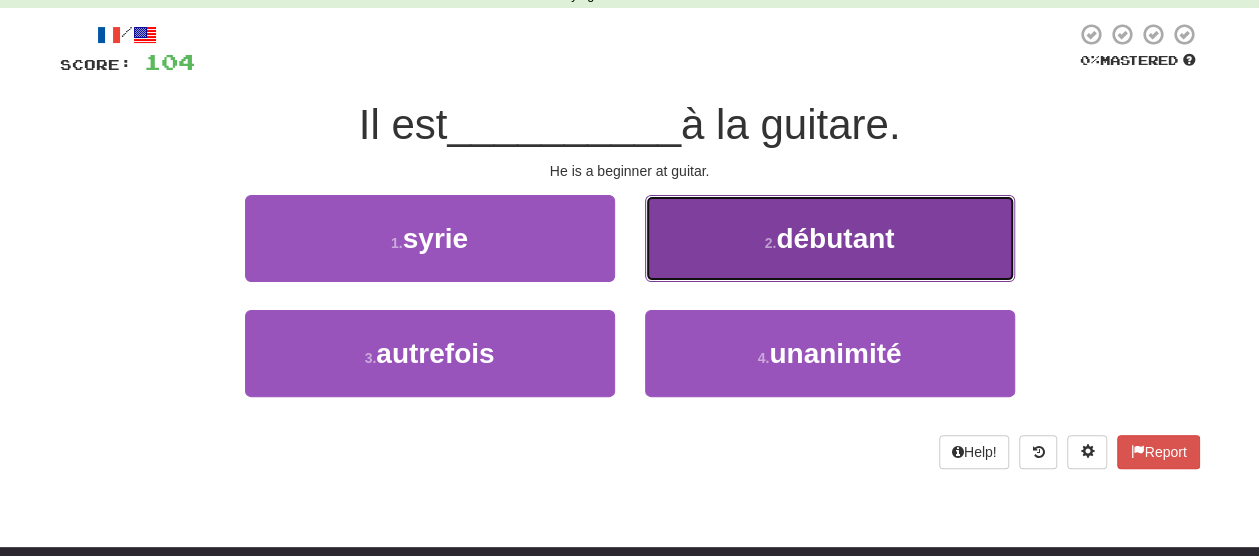 click on "2 . débutant" at bounding box center (830, 238) 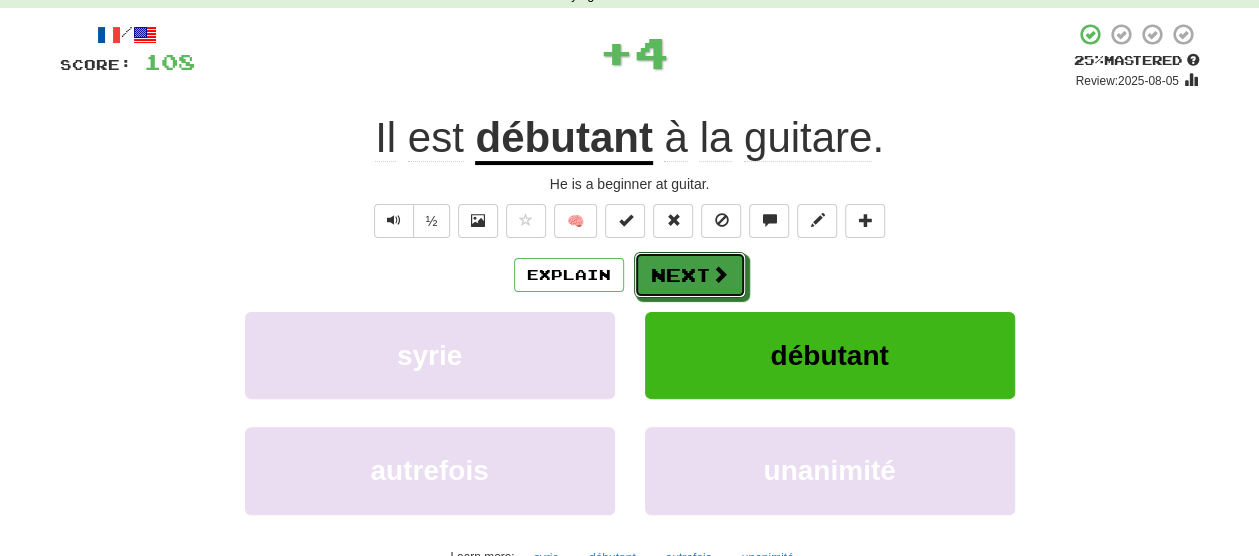 click on "Next" at bounding box center (690, 275) 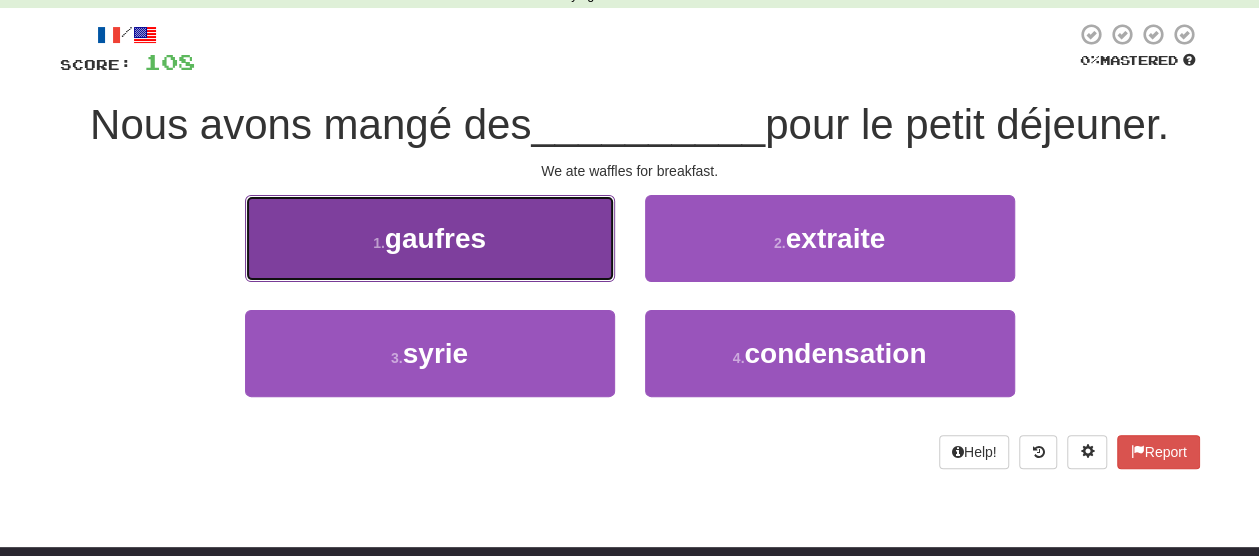 click on "1 . gaufres" at bounding box center (430, 238) 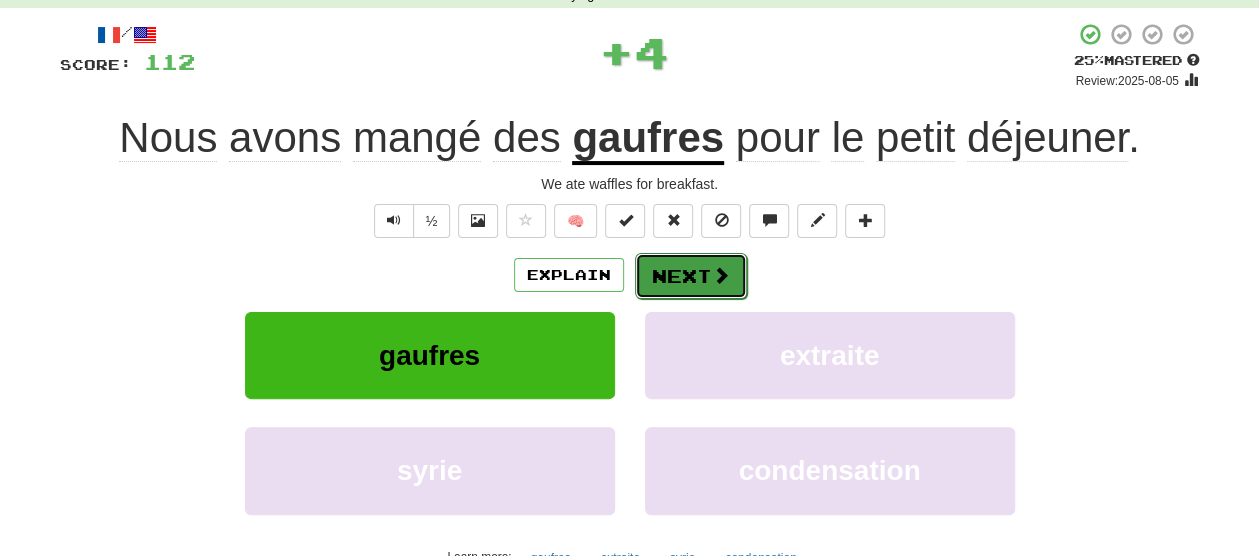 click on "Next" at bounding box center [691, 276] 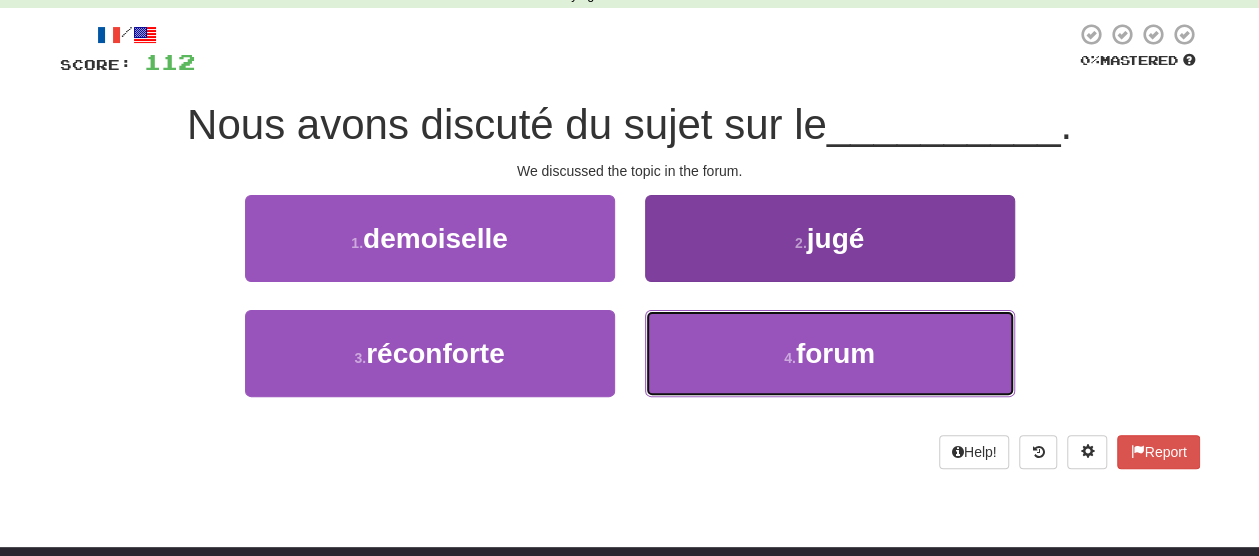 click on "4 . forum" at bounding box center [830, 353] 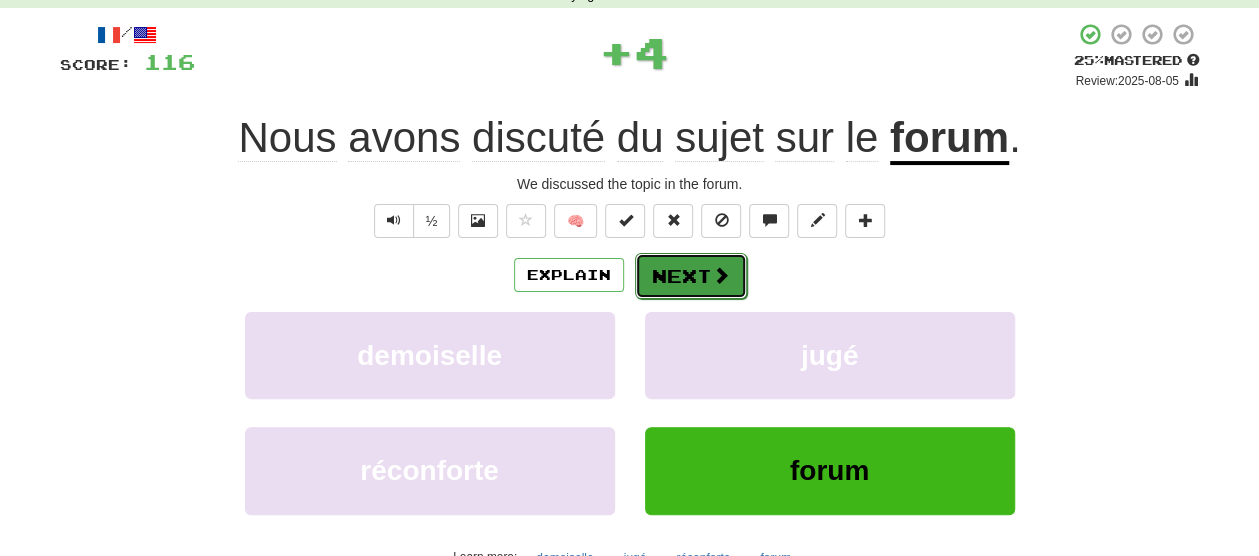 click on "Next" at bounding box center [691, 276] 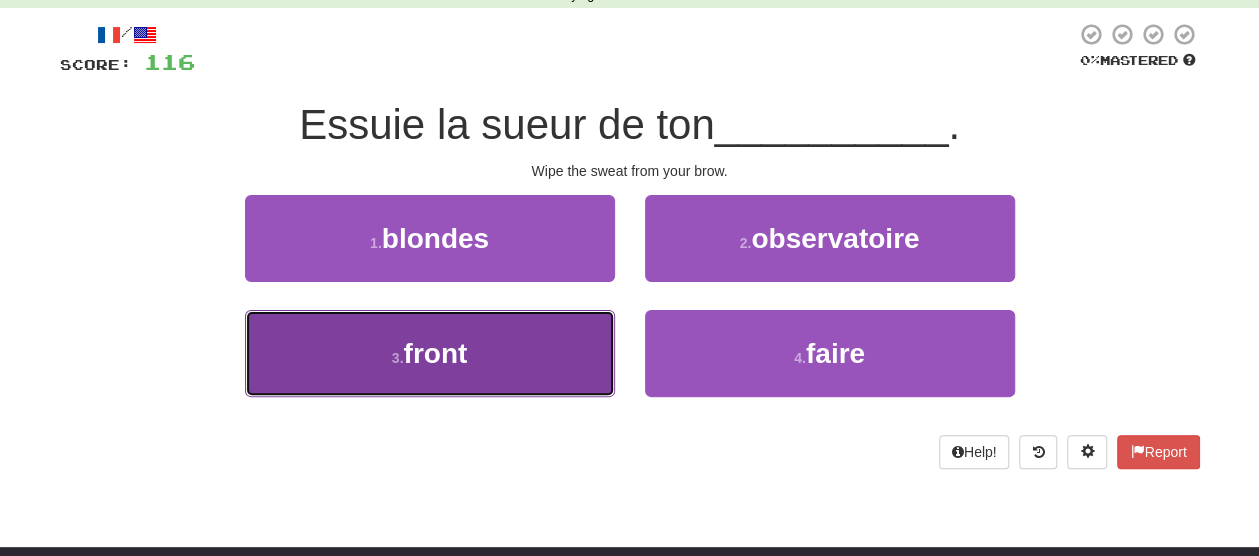 click on "3 . front" at bounding box center [430, 353] 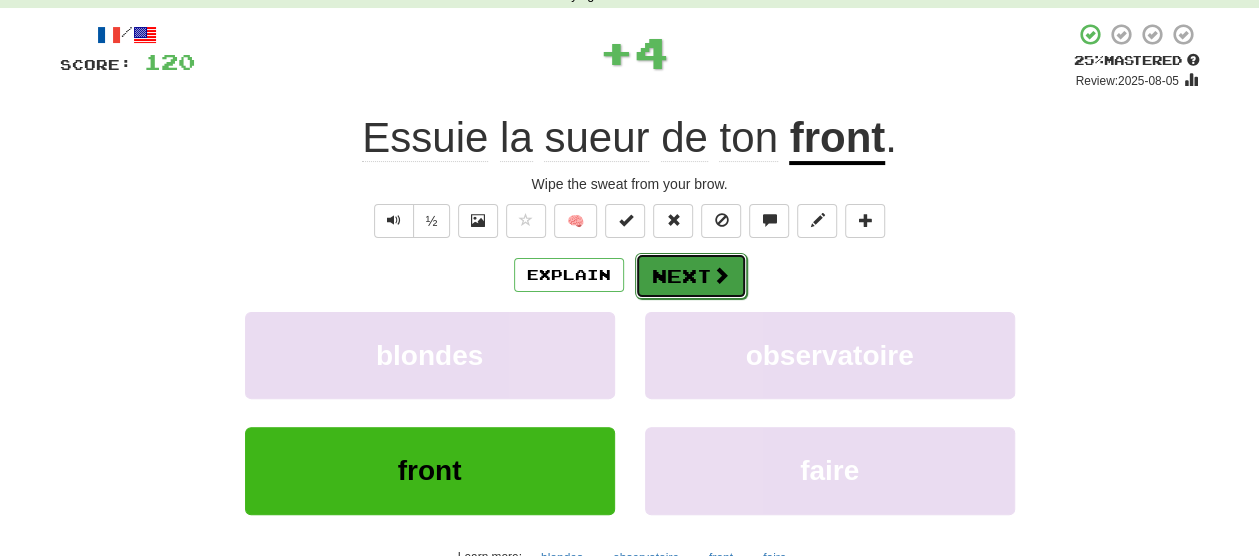 click on "Next" at bounding box center [691, 276] 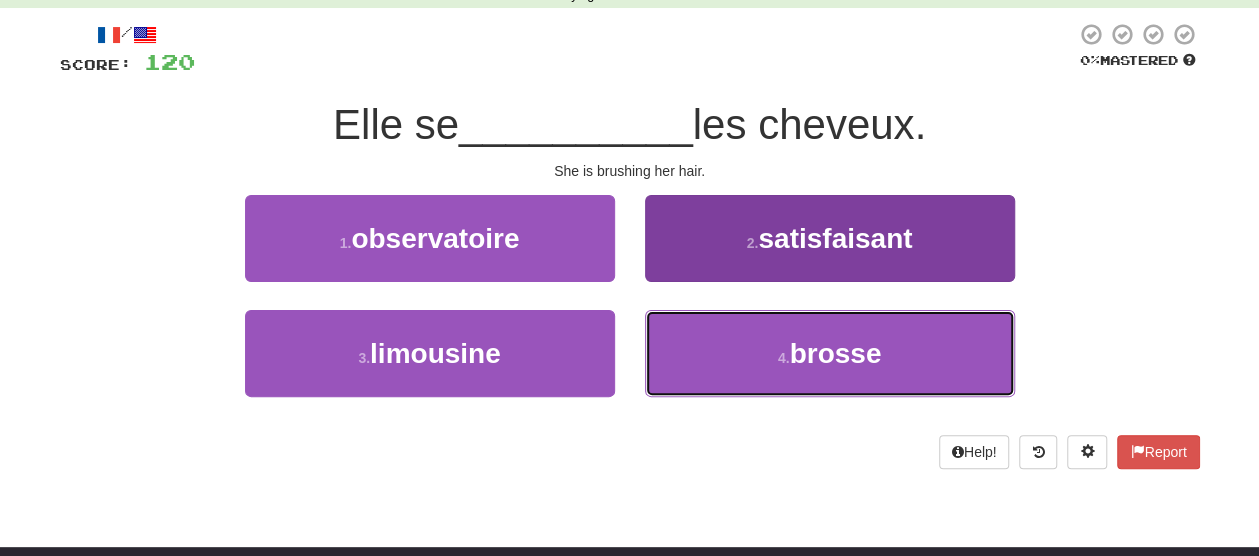 drag, startPoint x: 723, startPoint y: 370, endPoint x: 725, endPoint y: 327, distance: 43.046486 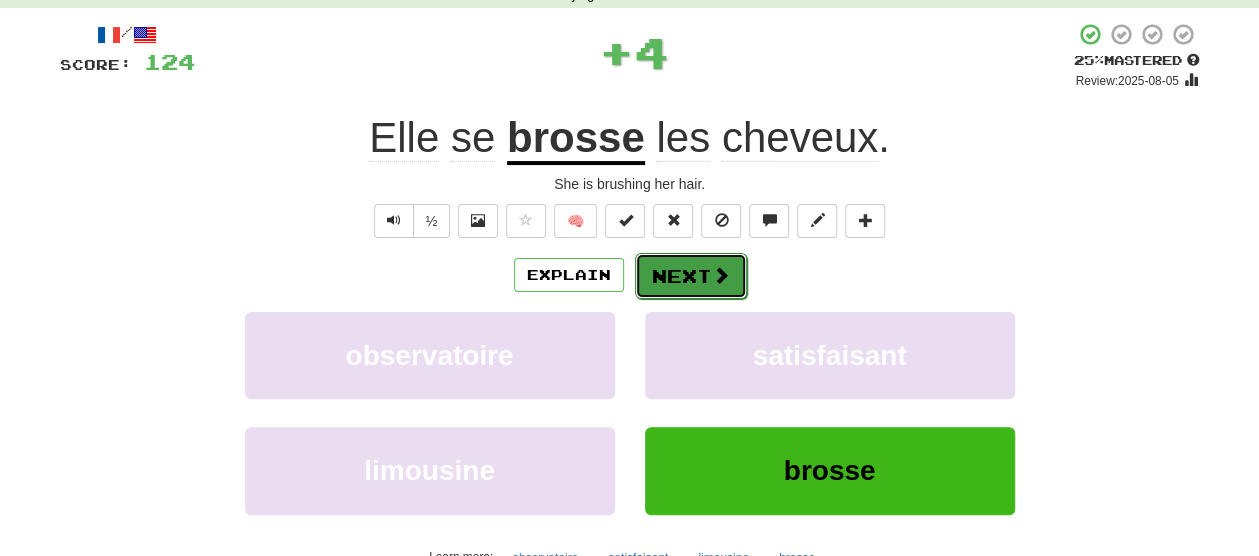 click on "Next" at bounding box center [691, 276] 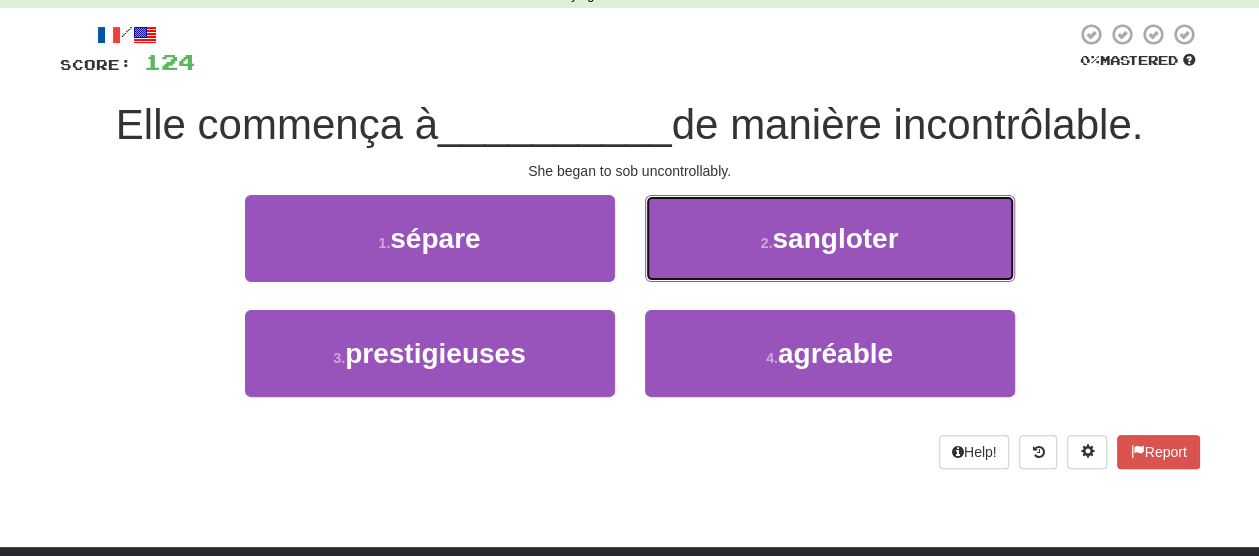 click on "2 . sangloter" at bounding box center (830, 238) 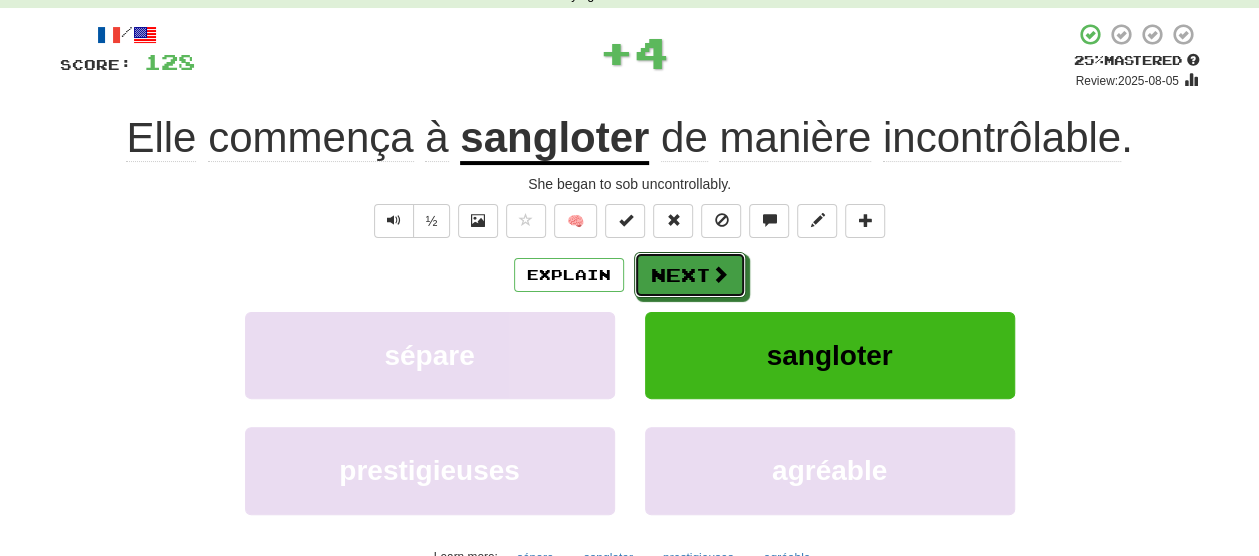 click on "Next" at bounding box center [690, 275] 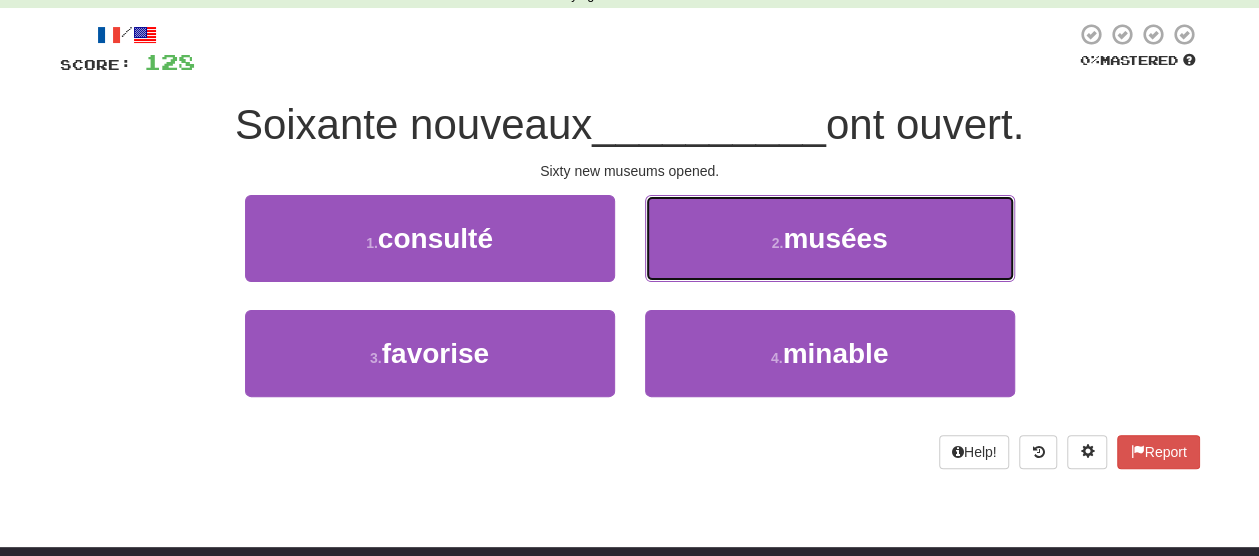 click on "2 . musées" at bounding box center [830, 238] 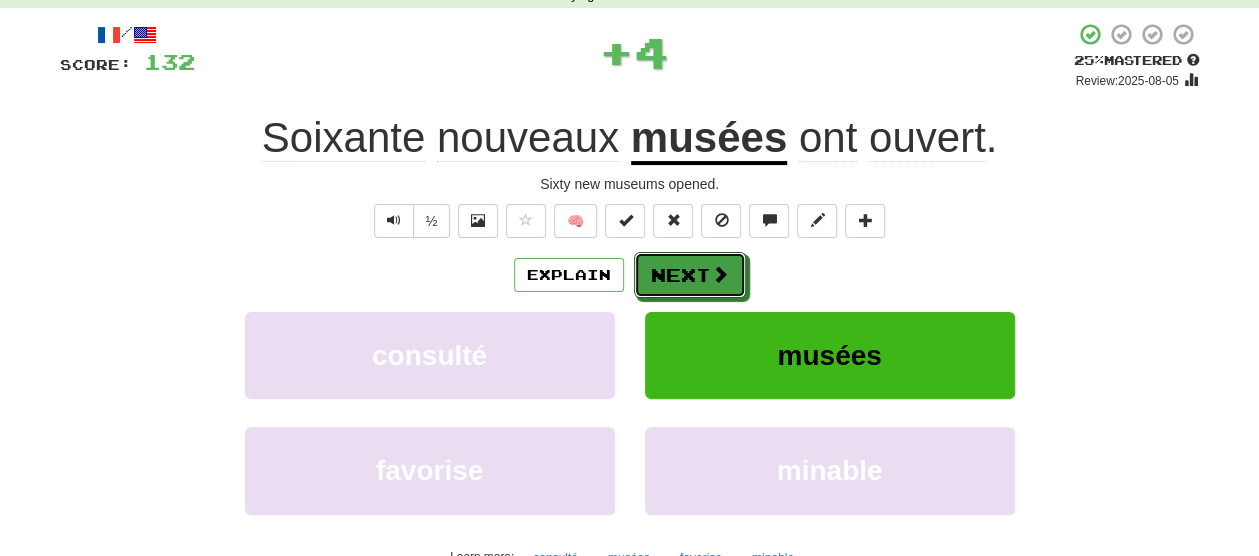 click on "Next" at bounding box center [690, 275] 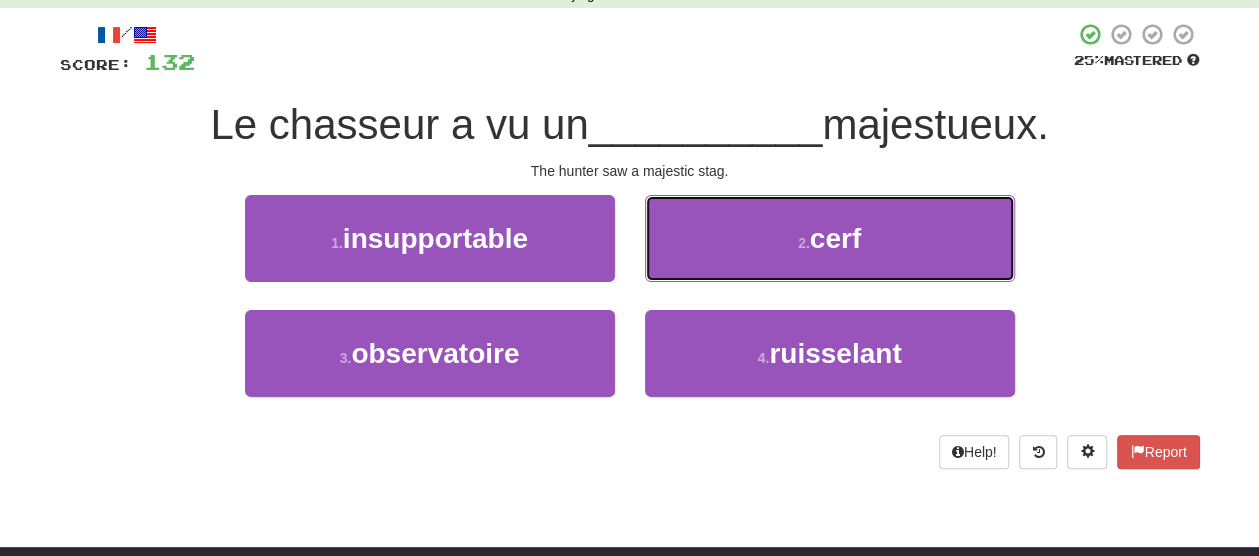 click on "2 .  cerf" at bounding box center [830, 238] 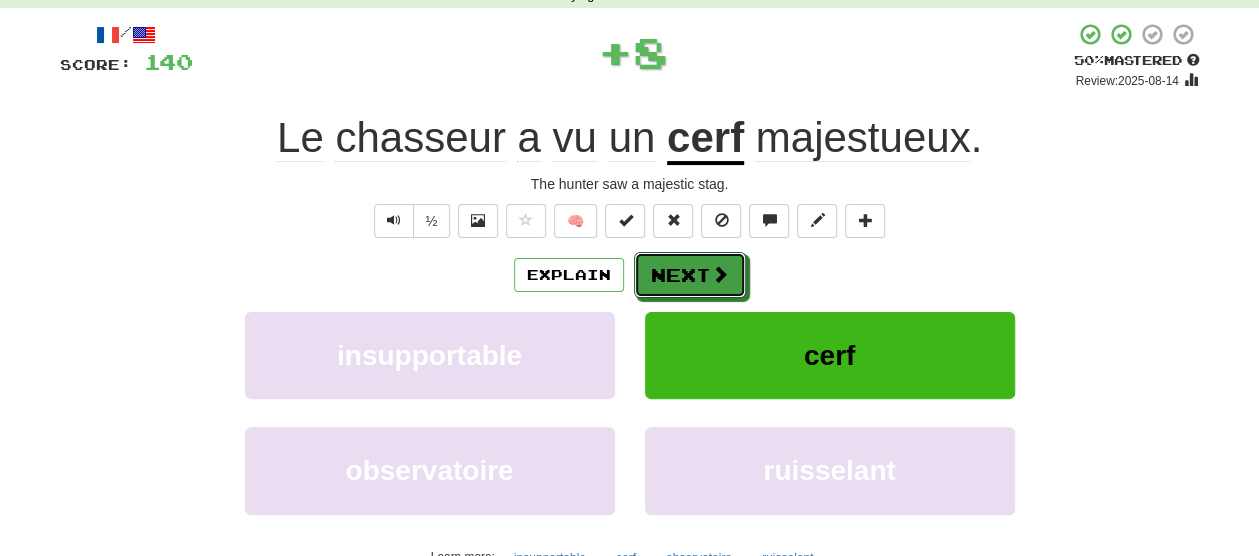 click on "Next" at bounding box center (690, 275) 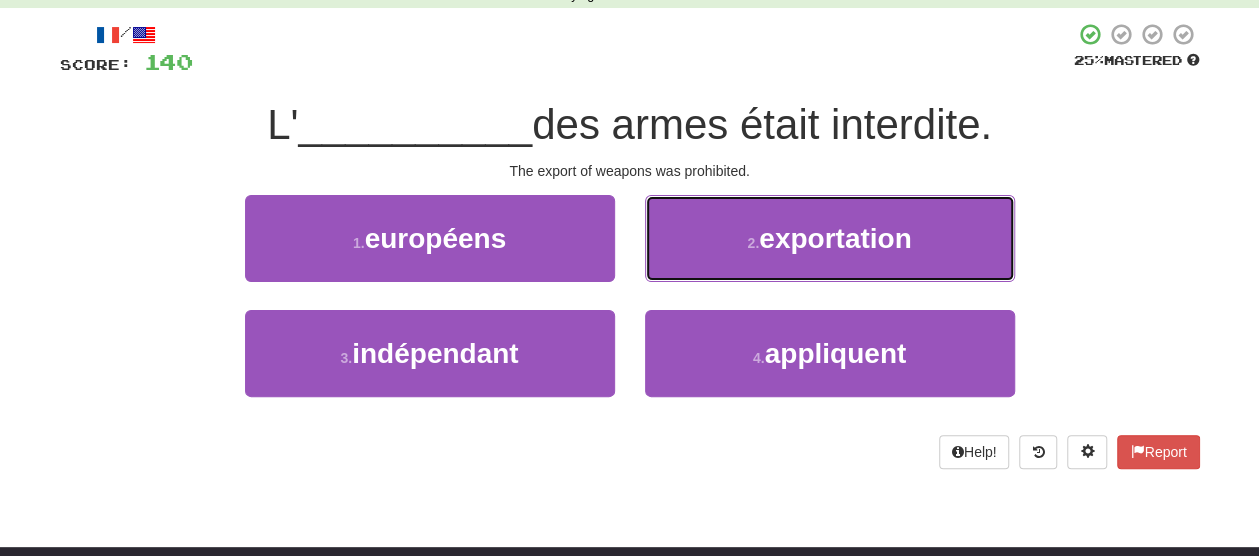 click on "2 . exportation" at bounding box center (830, 238) 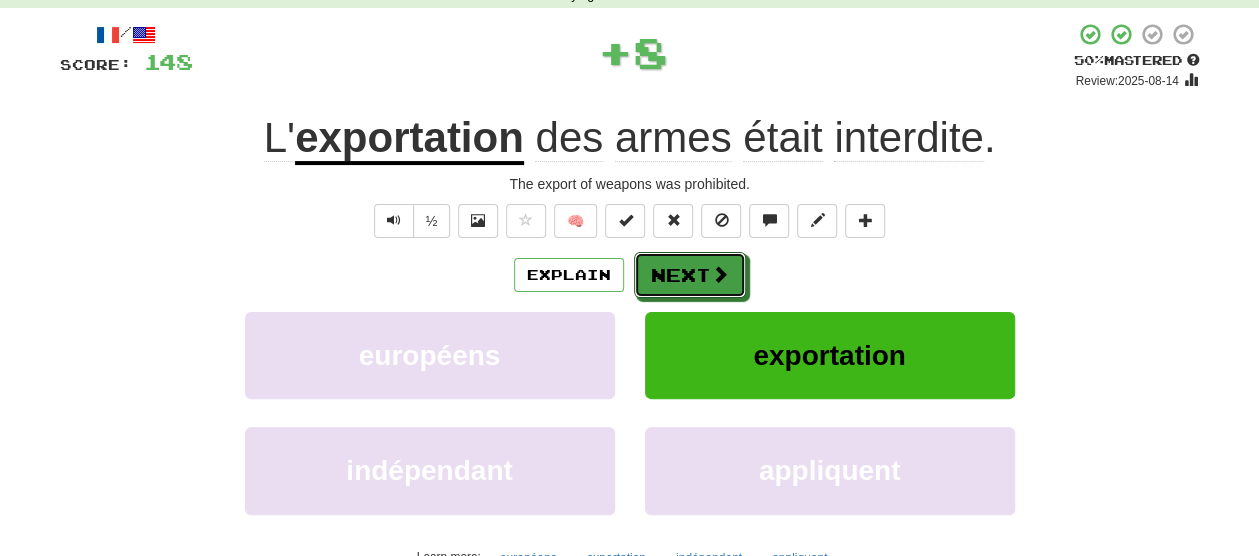 click on "Next" at bounding box center (690, 275) 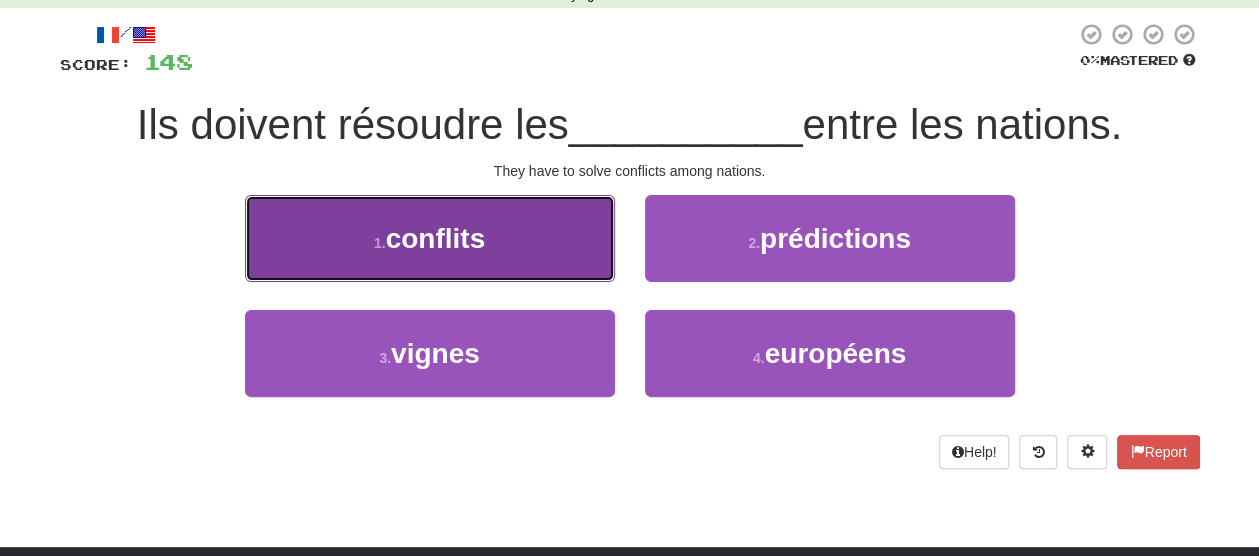 click on "1 . conflits" at bounding box center [430, 238] 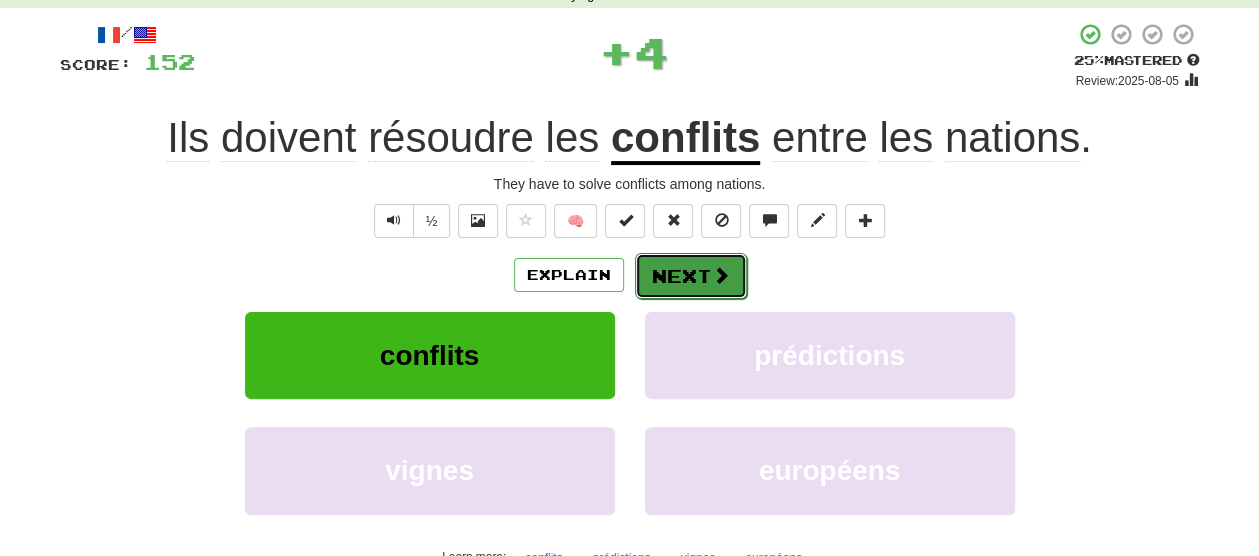 click on "Next" at bounding box center [691, 276] 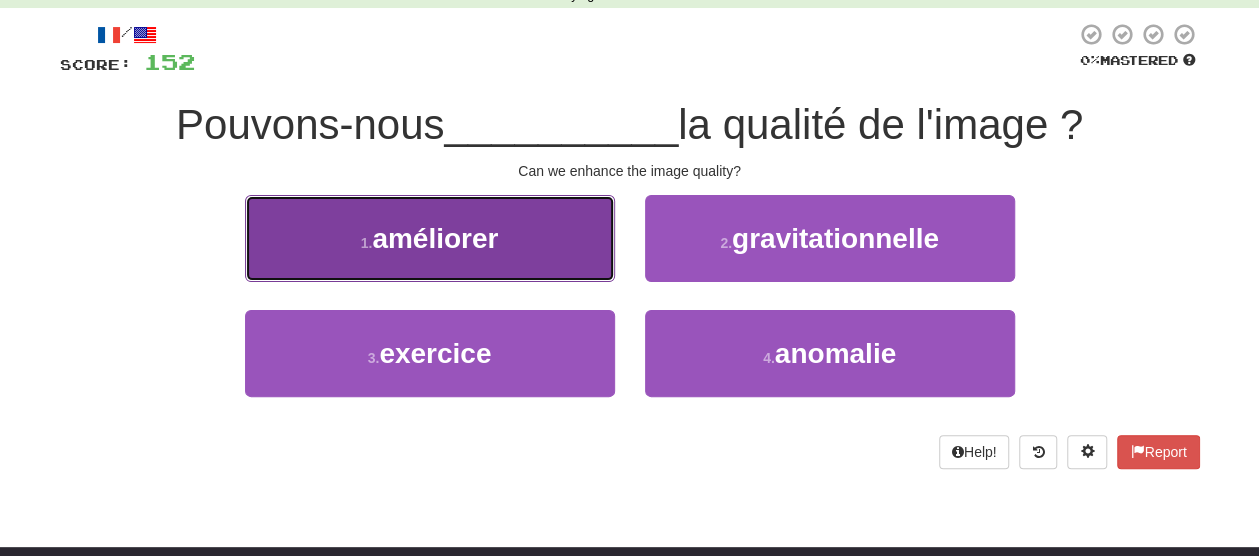 click on "1 . améliorer" at bounding box center (430, 238) 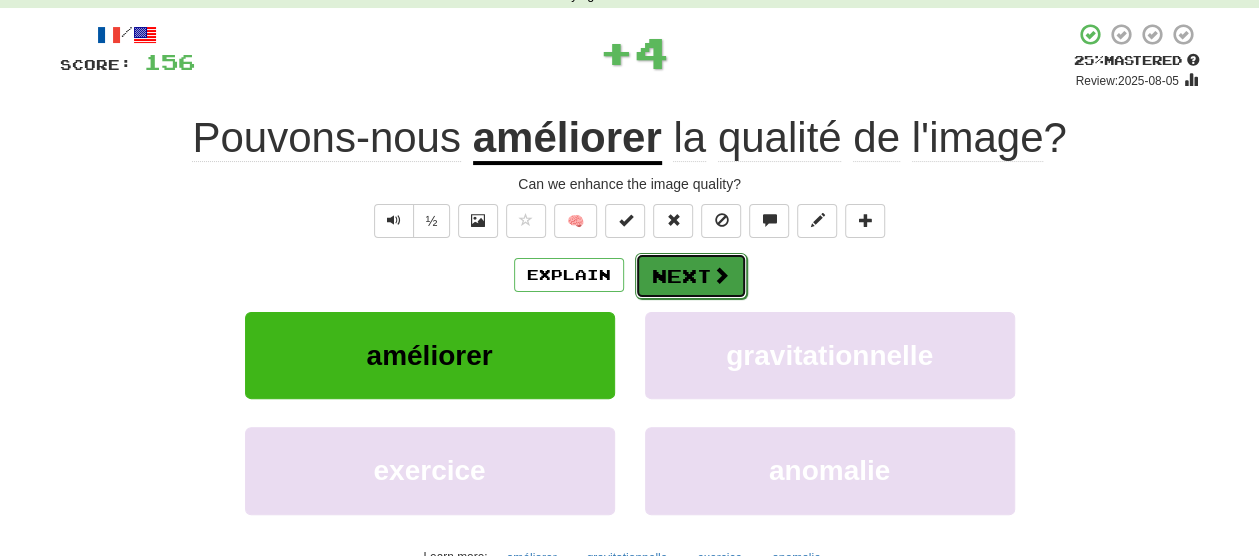 click on "Next" at bounding box center (691, 276) 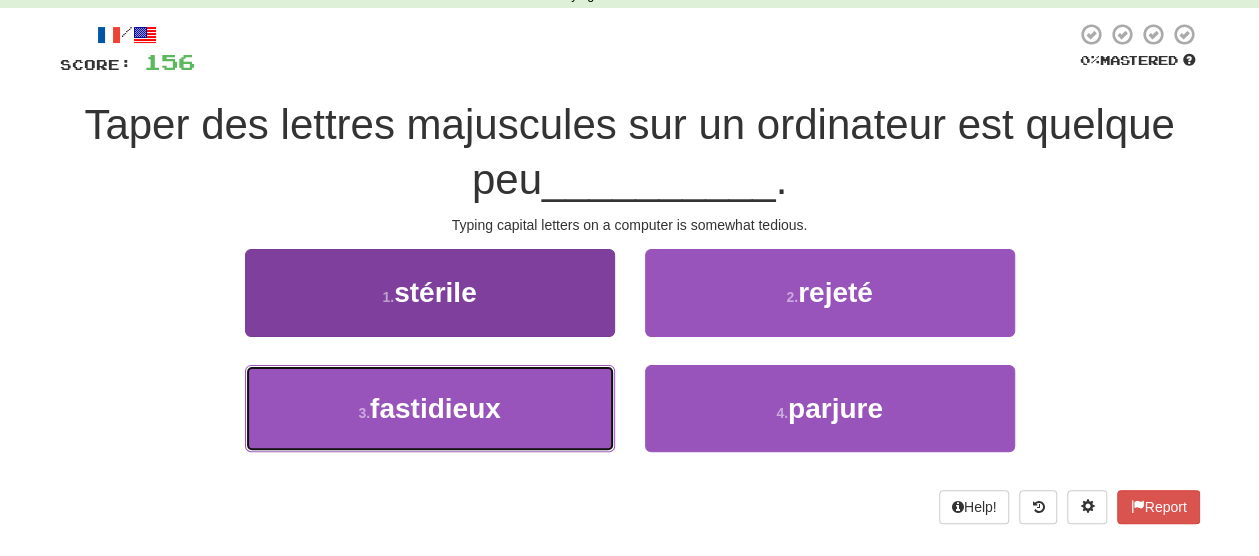 drag, startPoint x: 536, startPoint y: 439, endPoint x: 564, endPoint y: 384, distance: 61.7171 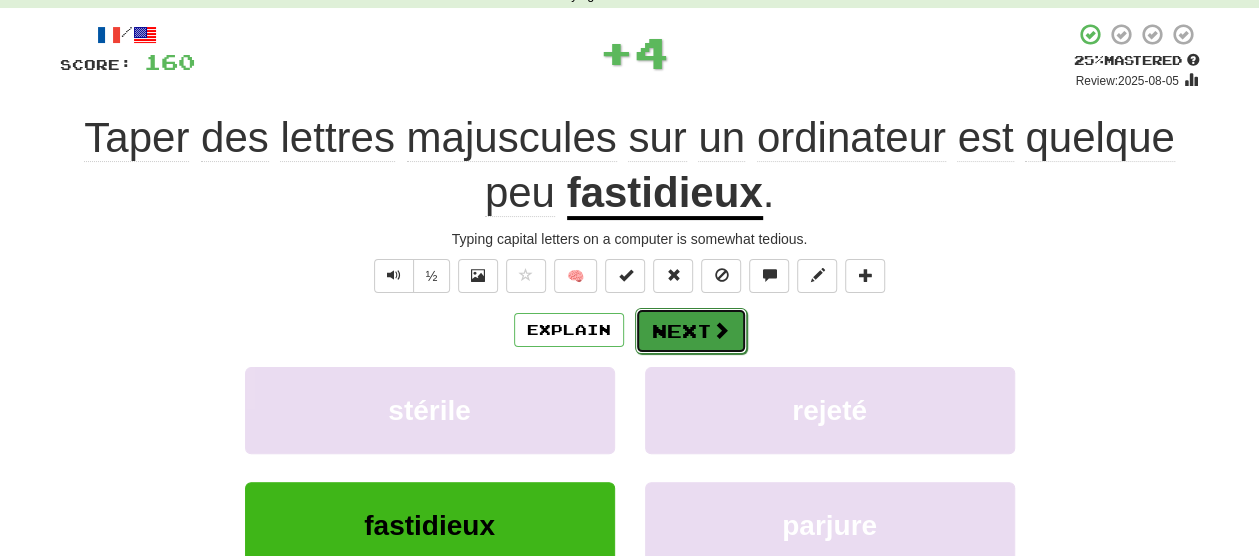 click on "Next" at bounding box center (691, 331) 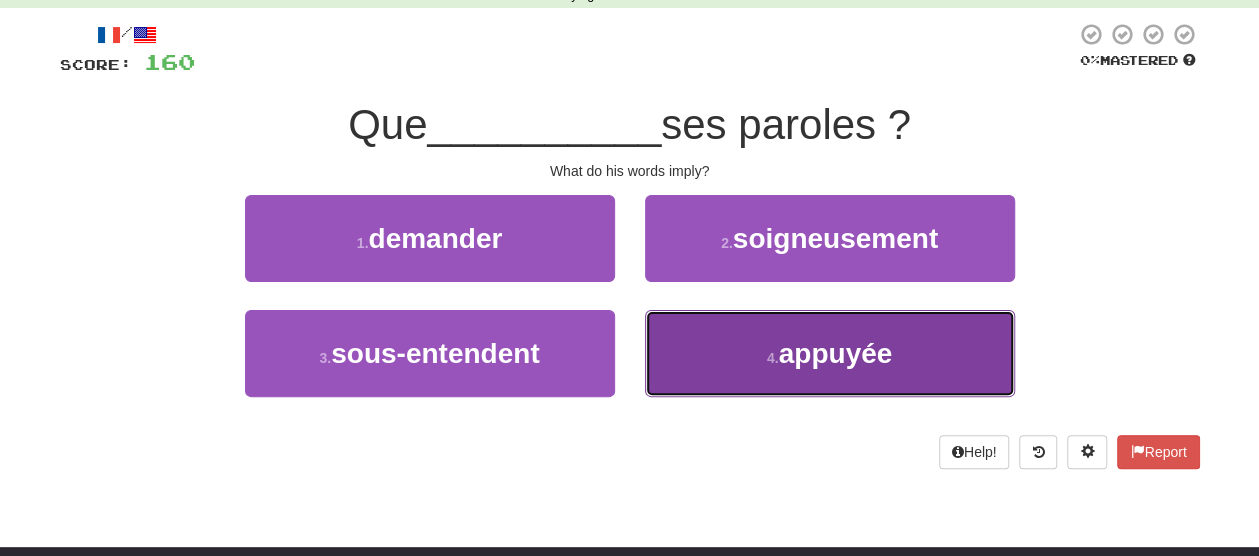 drag, startPoint x: 733, startPoint y: 336, endPoint x: 737, endPoint y: 347, distance: 11.7046995 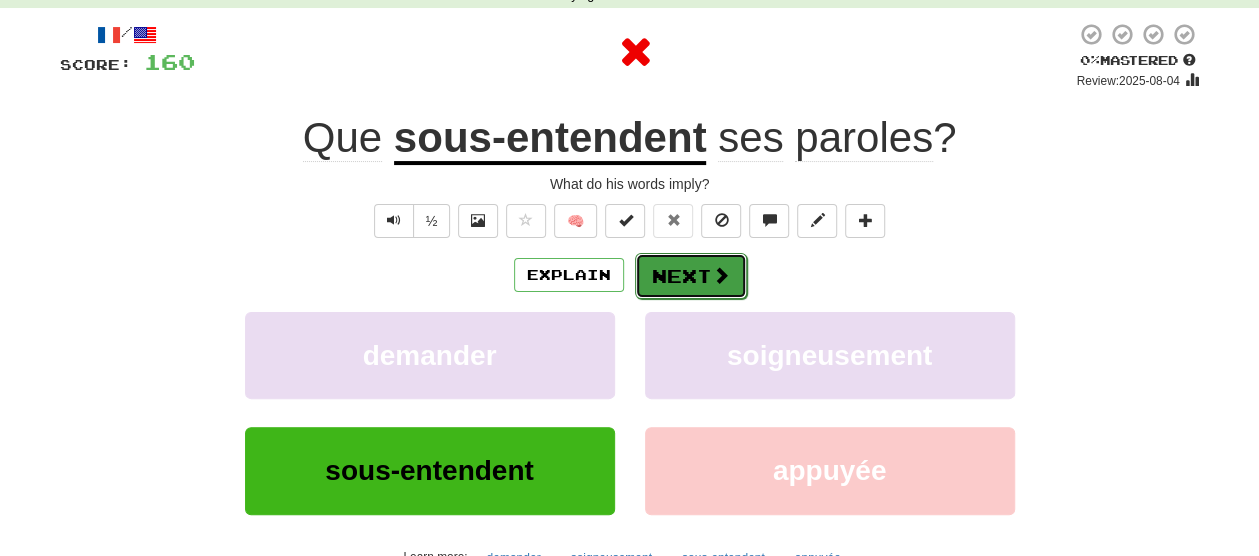click at bounding box center (721, 275) 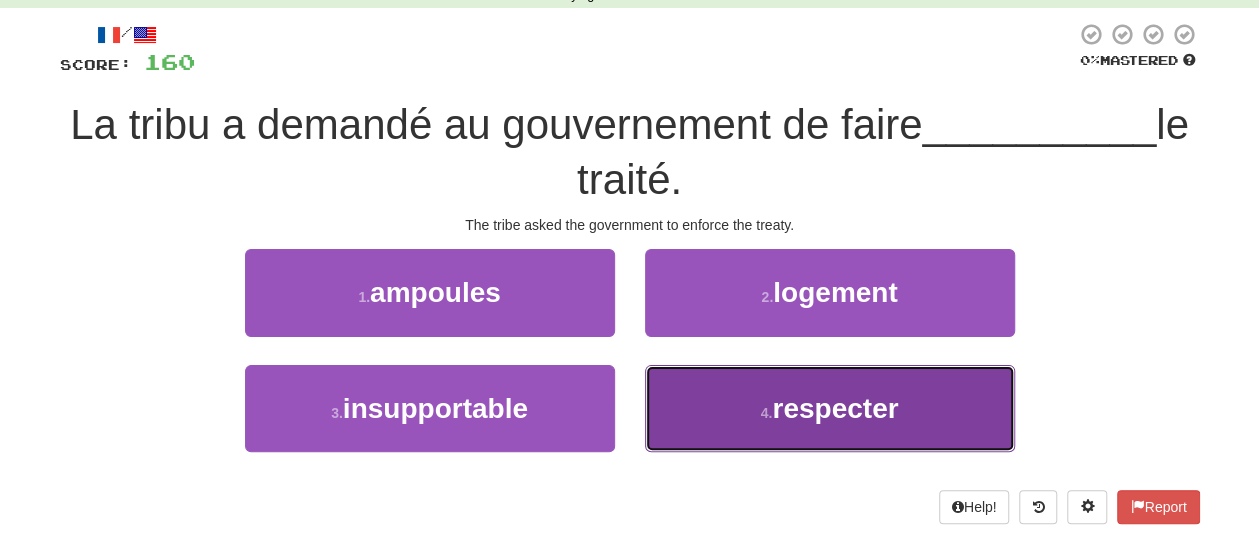 click on "4 . respecter" at bounding box center (830, 408) 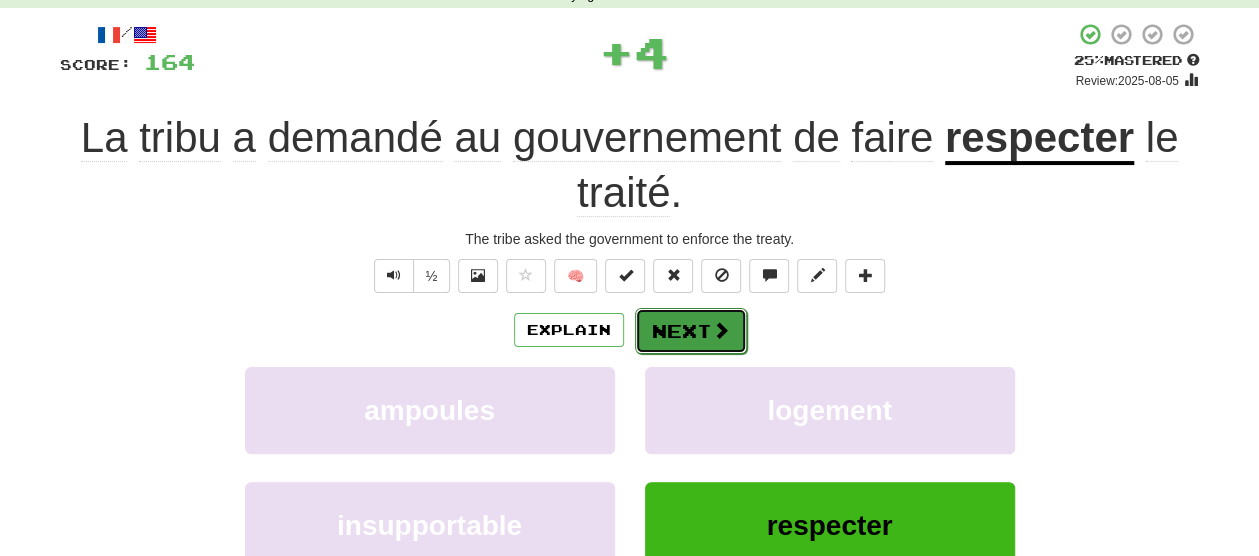 drag, startPoint x: 734, startPoint y: 317, endPoint x: 722, endPoint y: 327, distance: 15.6205 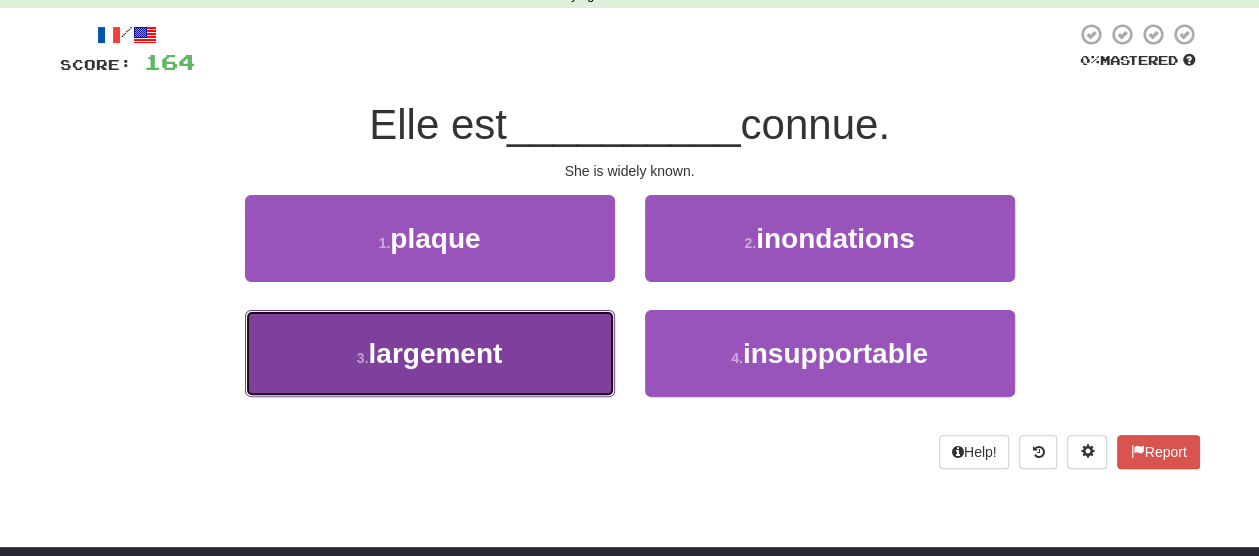 click on "3 . largement" at bounding box center [430, 353] 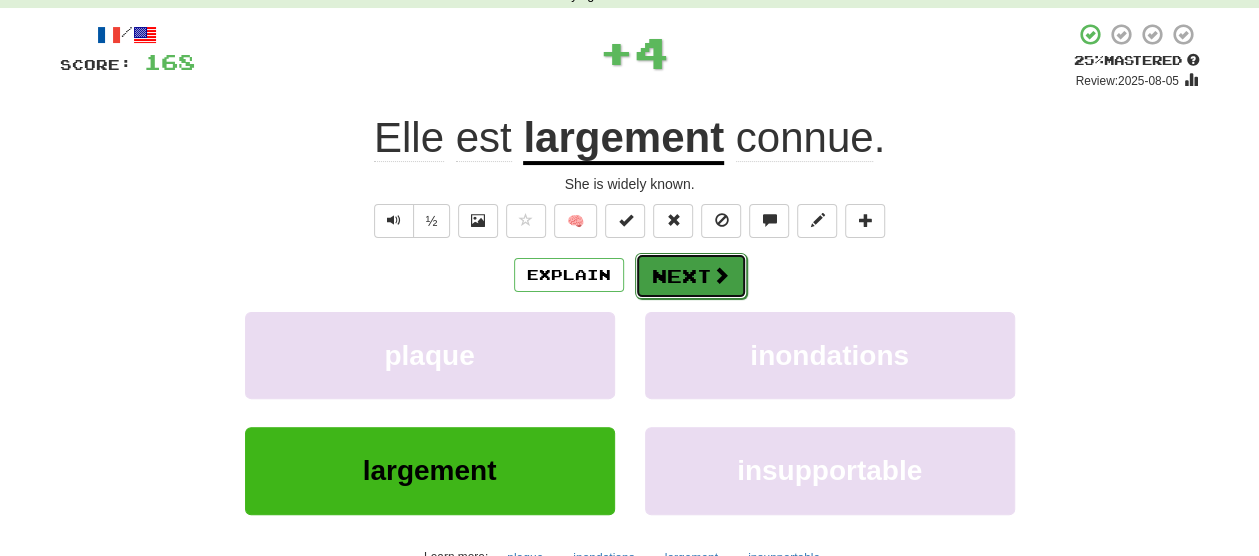 click on "Next" at bounding box center (691, 276) 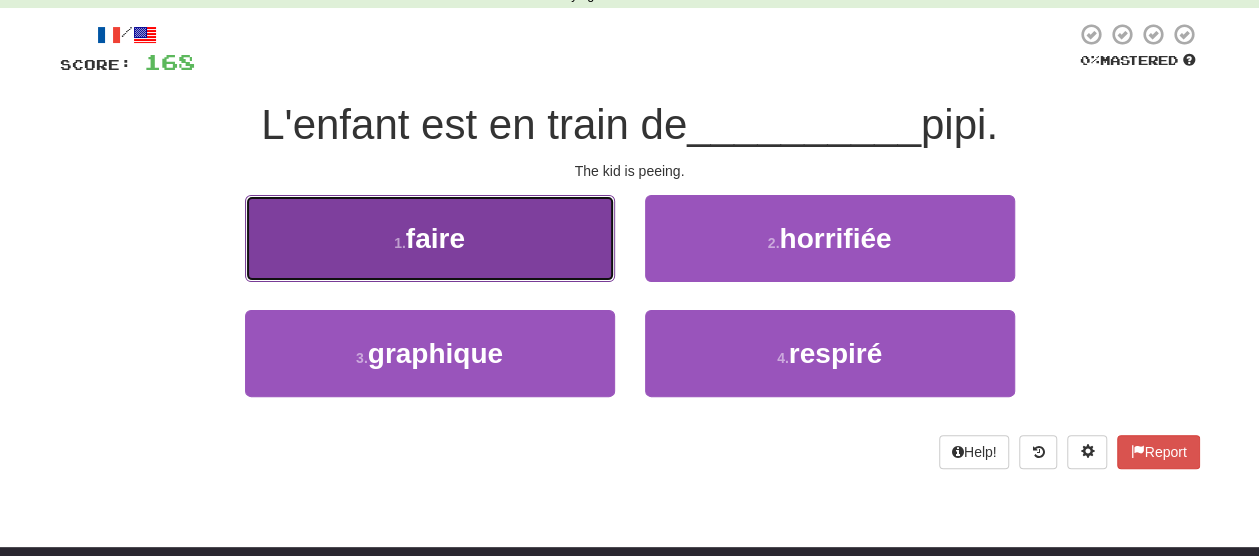 click on "1 .  faire" at bounding box center (430, 238) 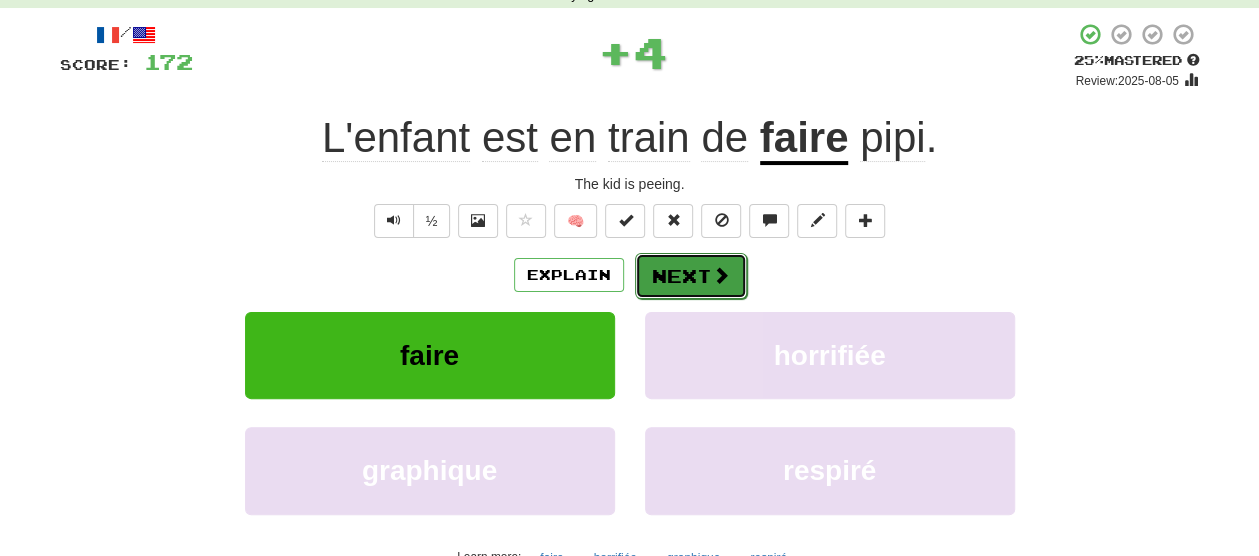 click on "Next" at bounding box center (691, 276) 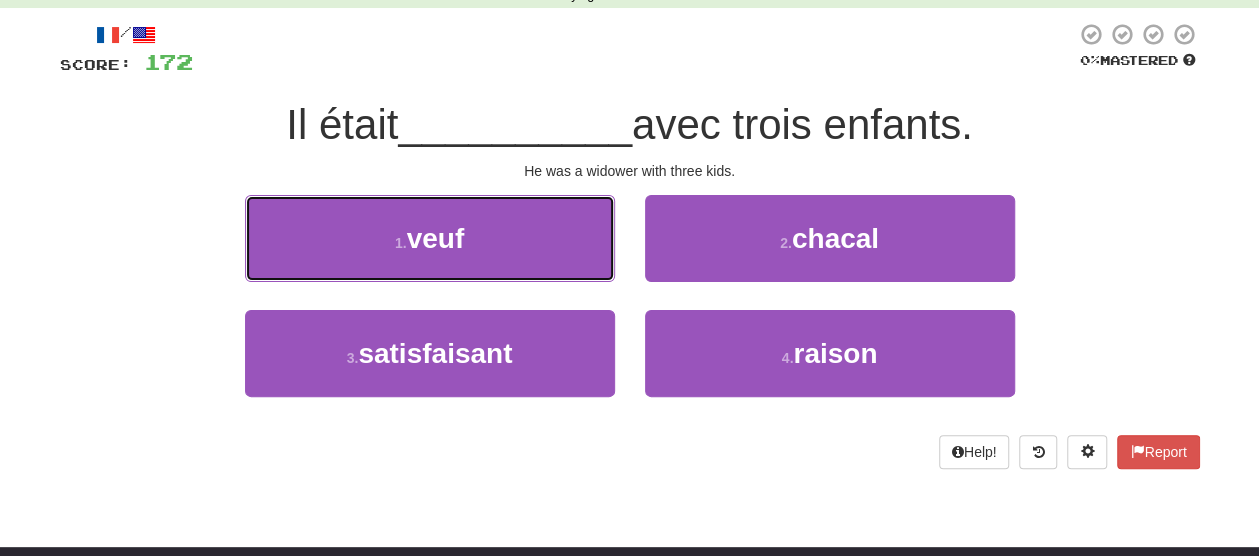 click on "1 . veuf" at bounding box center [430, 238] 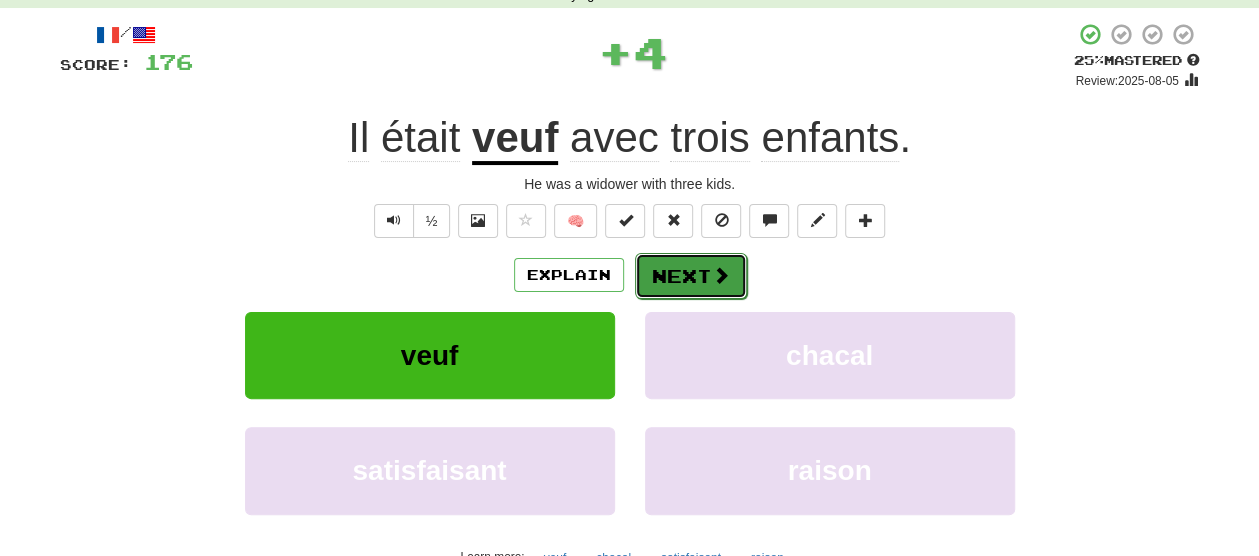 click on "Next" at bounding box center (691, 276) 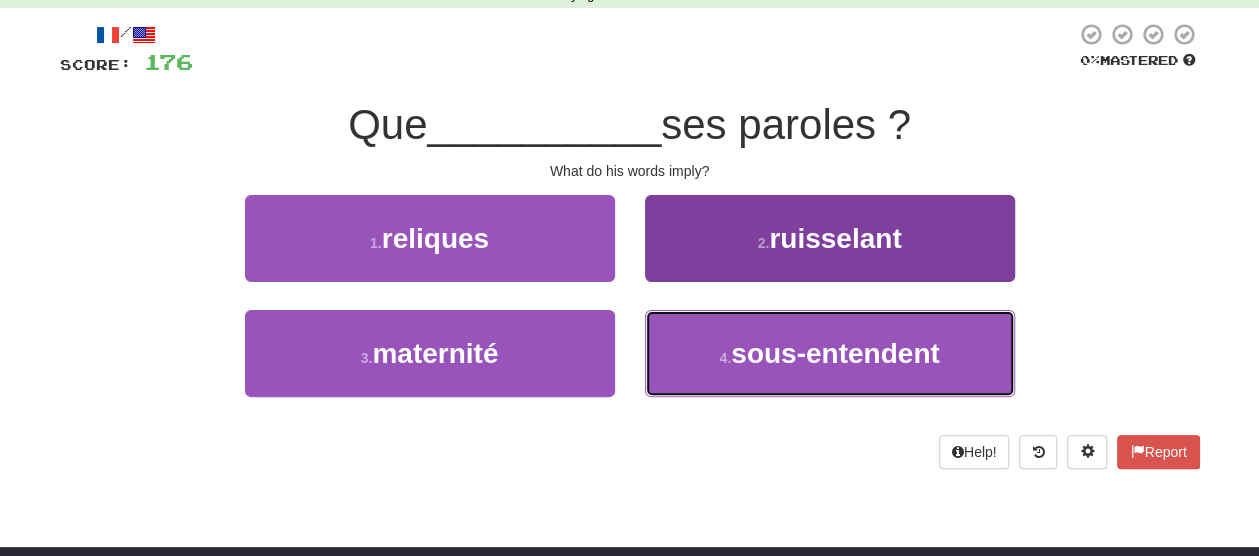 click on "4 . sous-entendent" at bounding box center (830, 353) 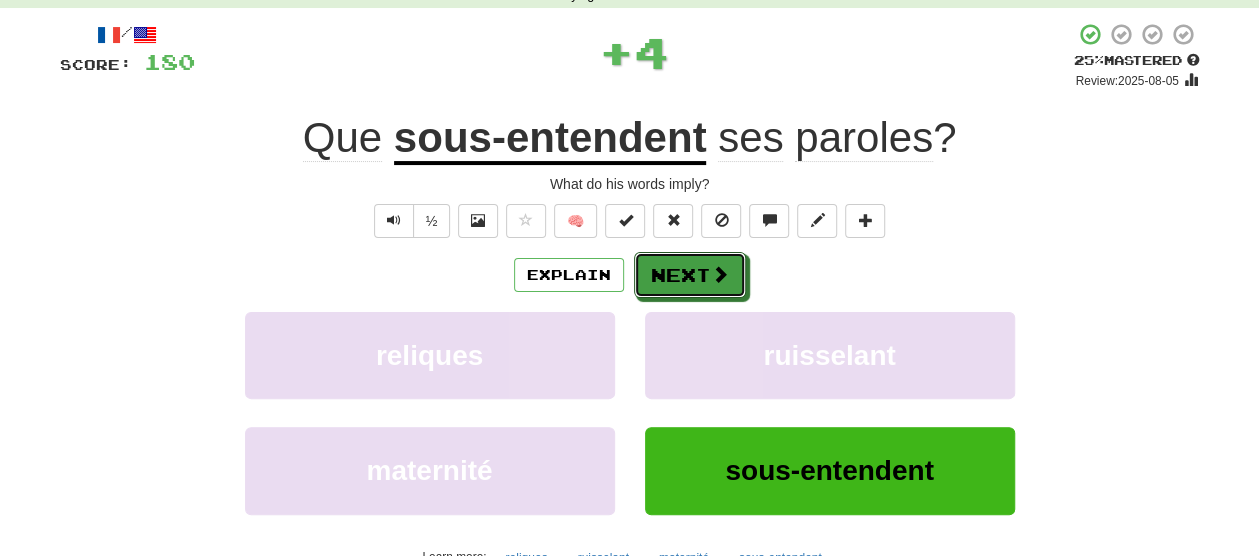 click on "Next" at bounding box center (690, 275) 